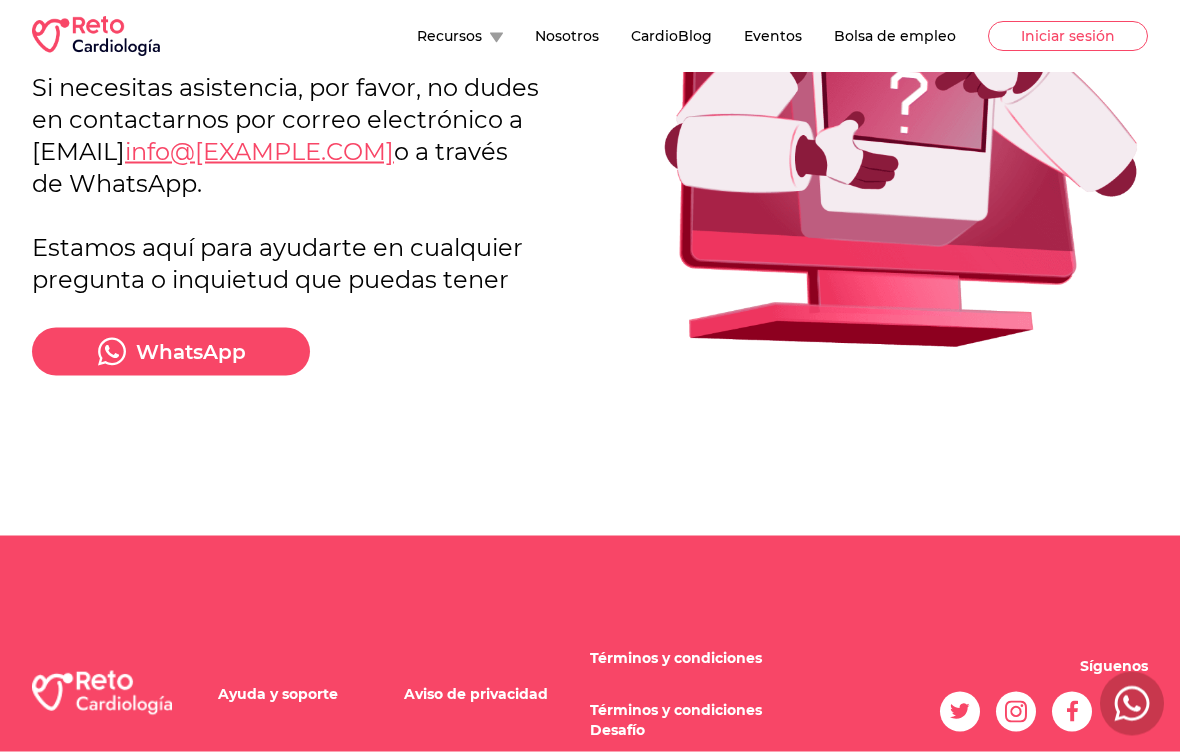 scroll, scrollTop: 0, scrollLeft: 0, axis: both 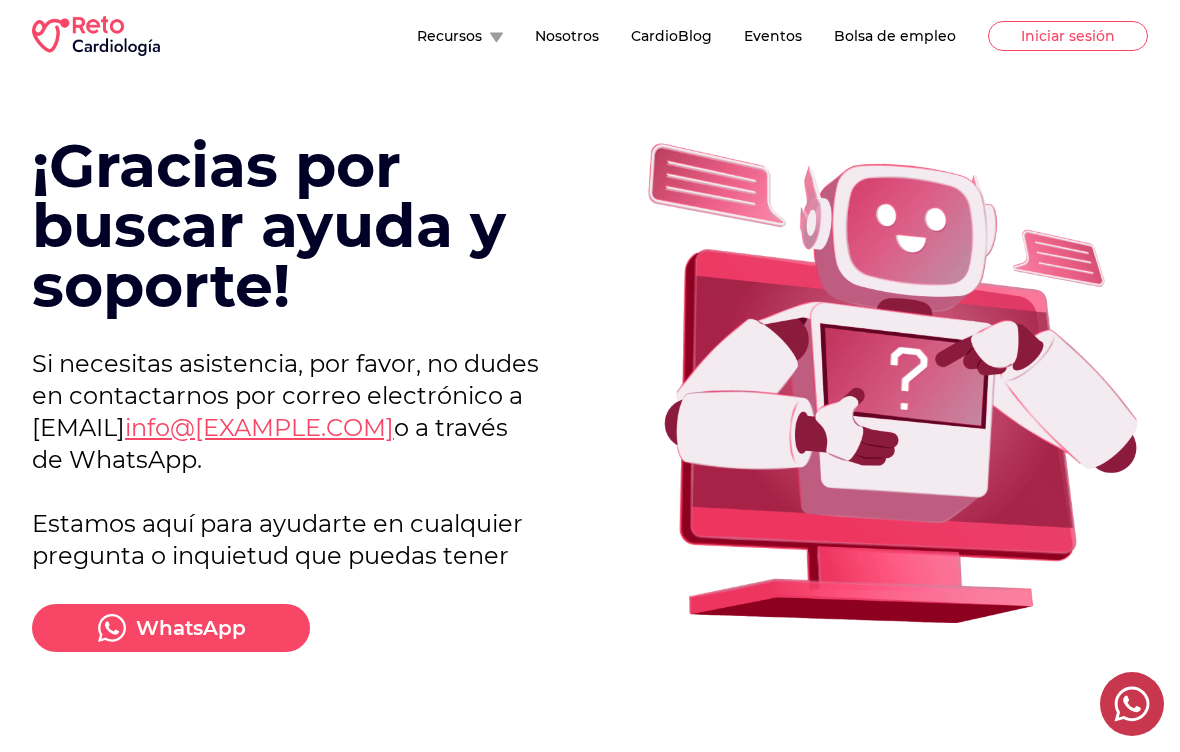 click on "Iniciar sesión" at bounding box center [1068, 36] 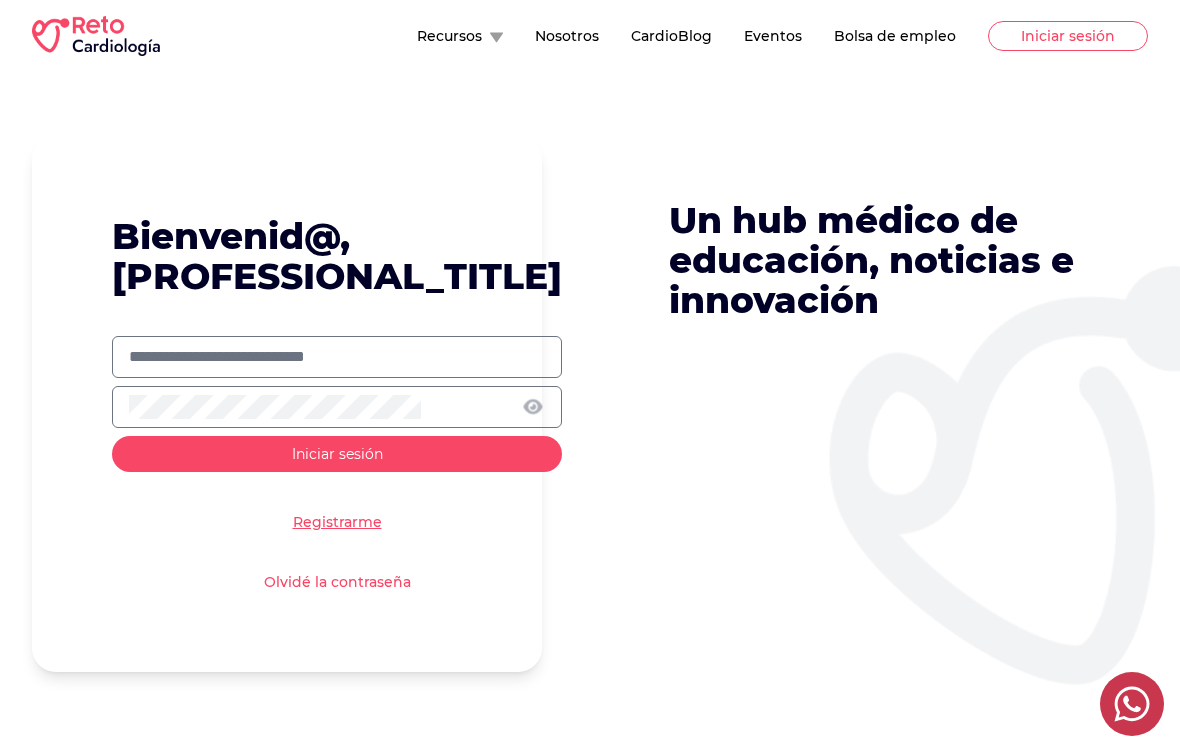 click at bounding box center (337, 357) 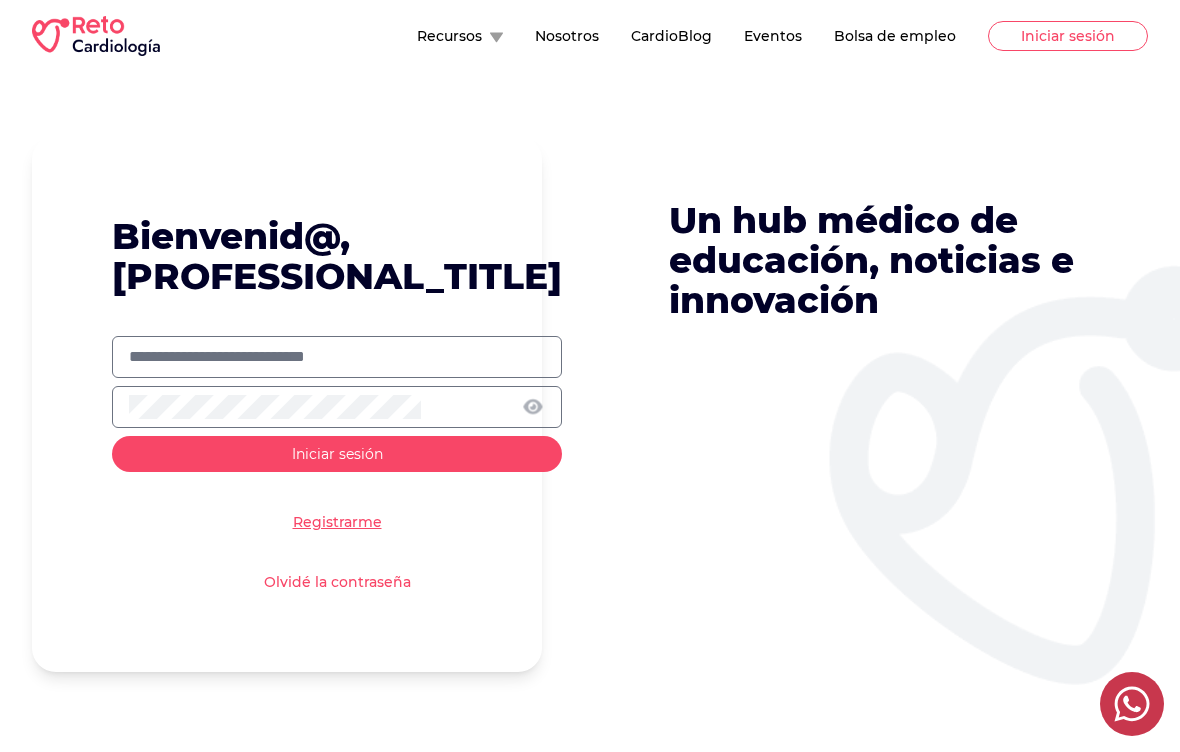 click at bounding box center [337, 357] 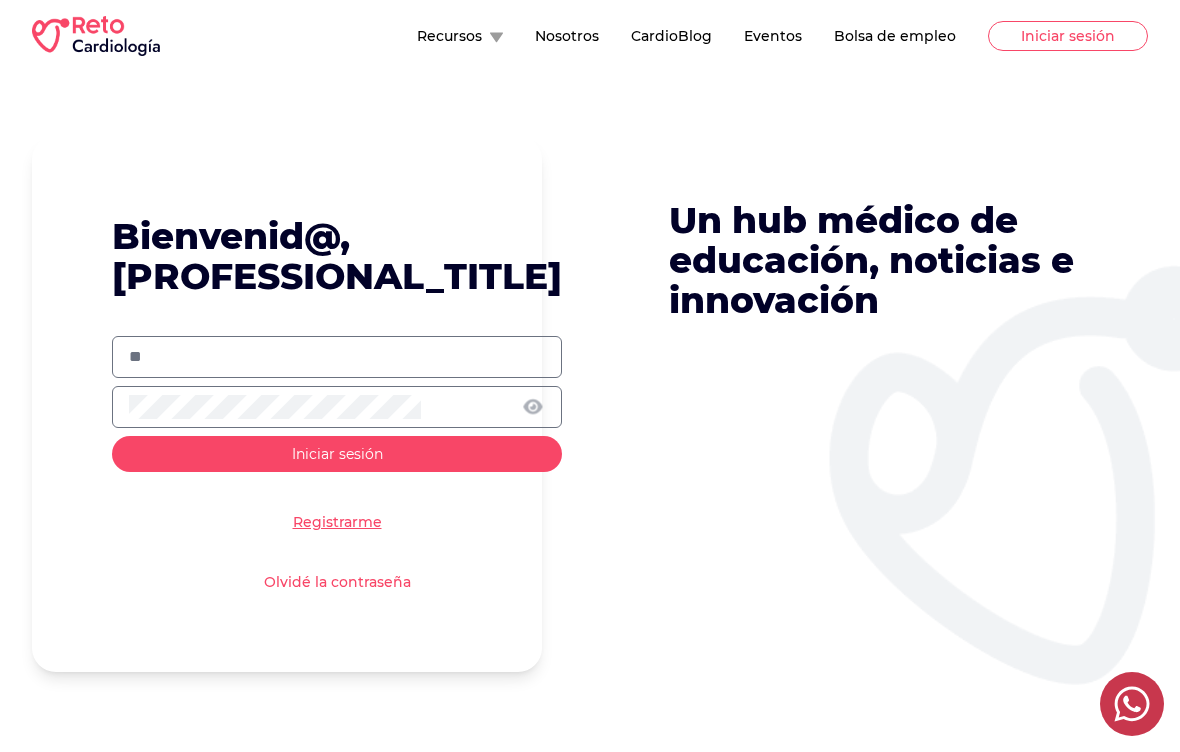 type on "*" 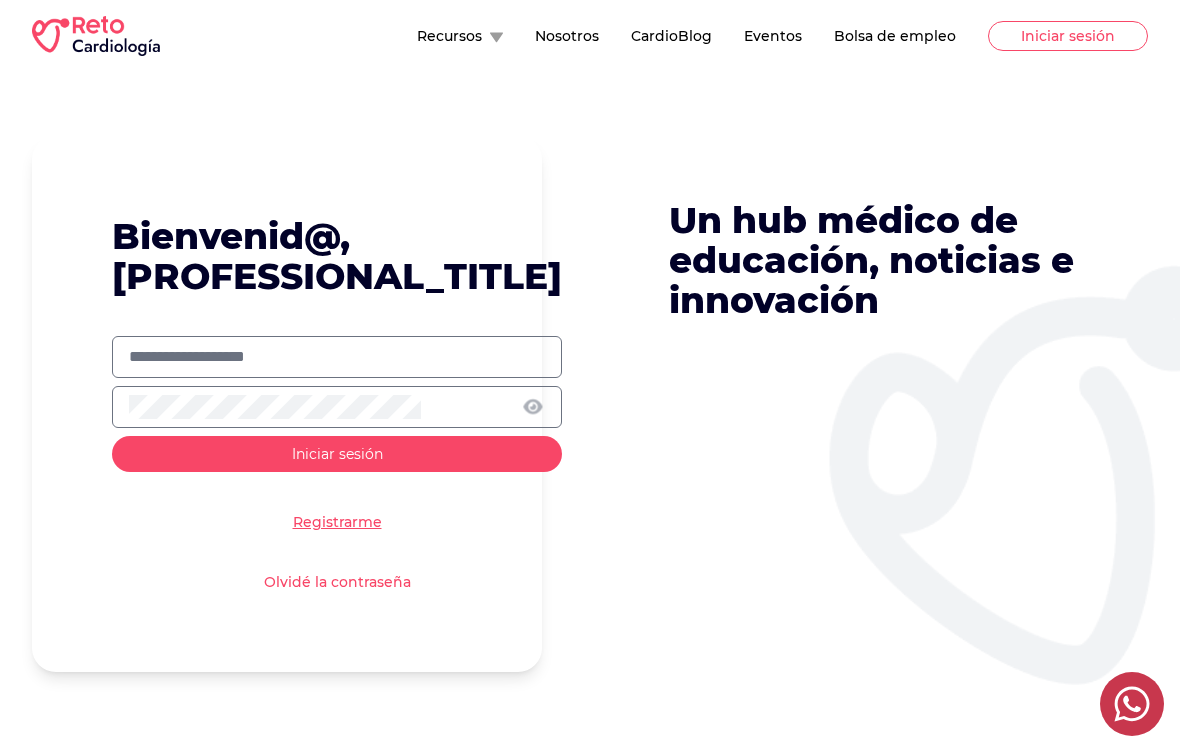 click on "Un hub médico de educación, noticias e innovación" at bounding box center [893, 404] 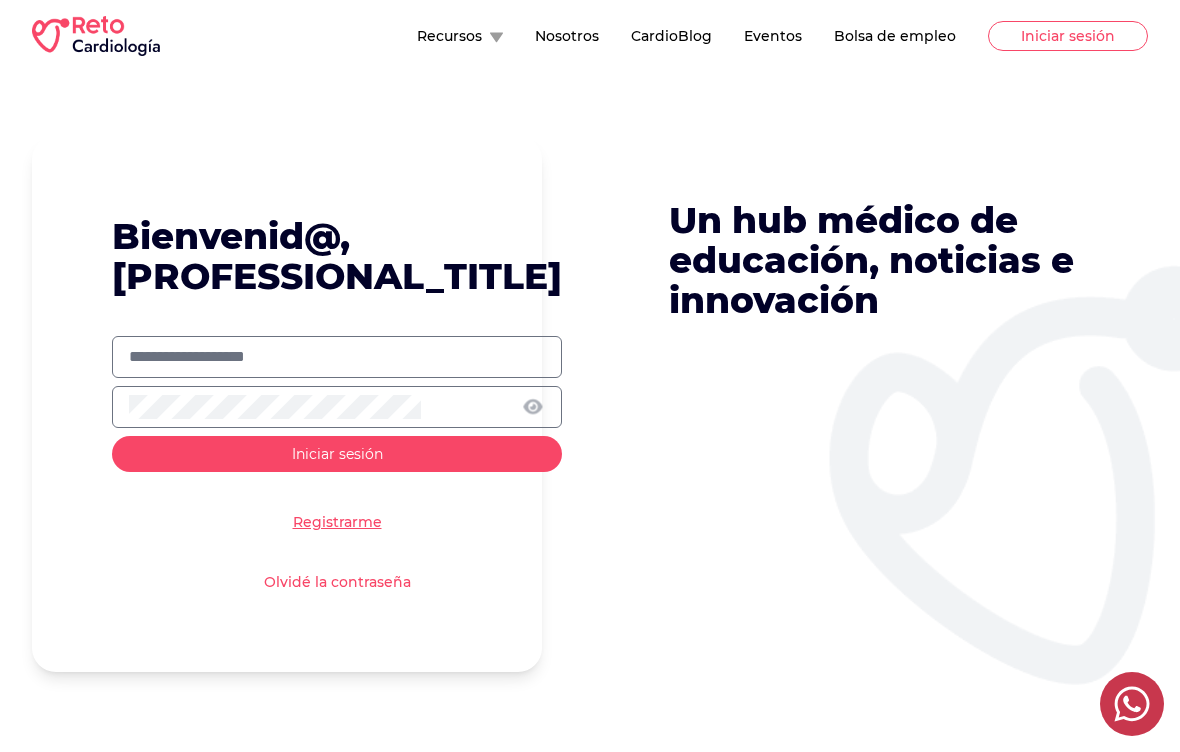 click on "**********" at bounding box center [337, 357] 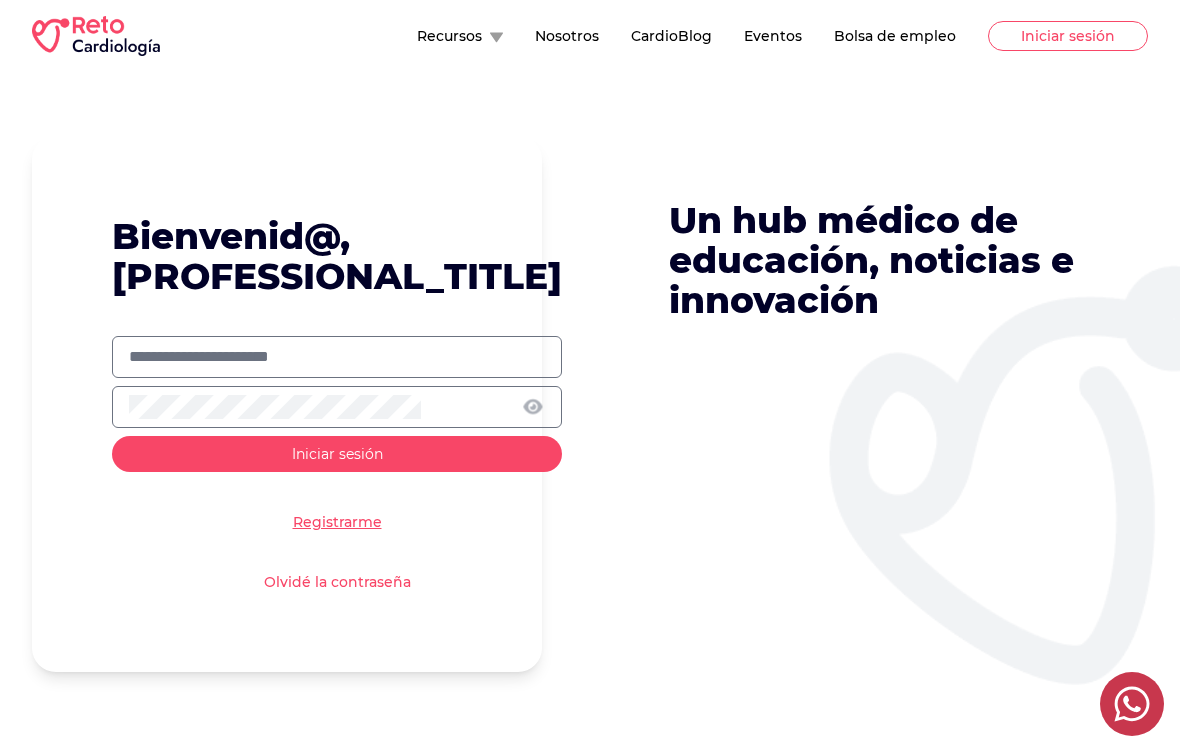 type on "**********" 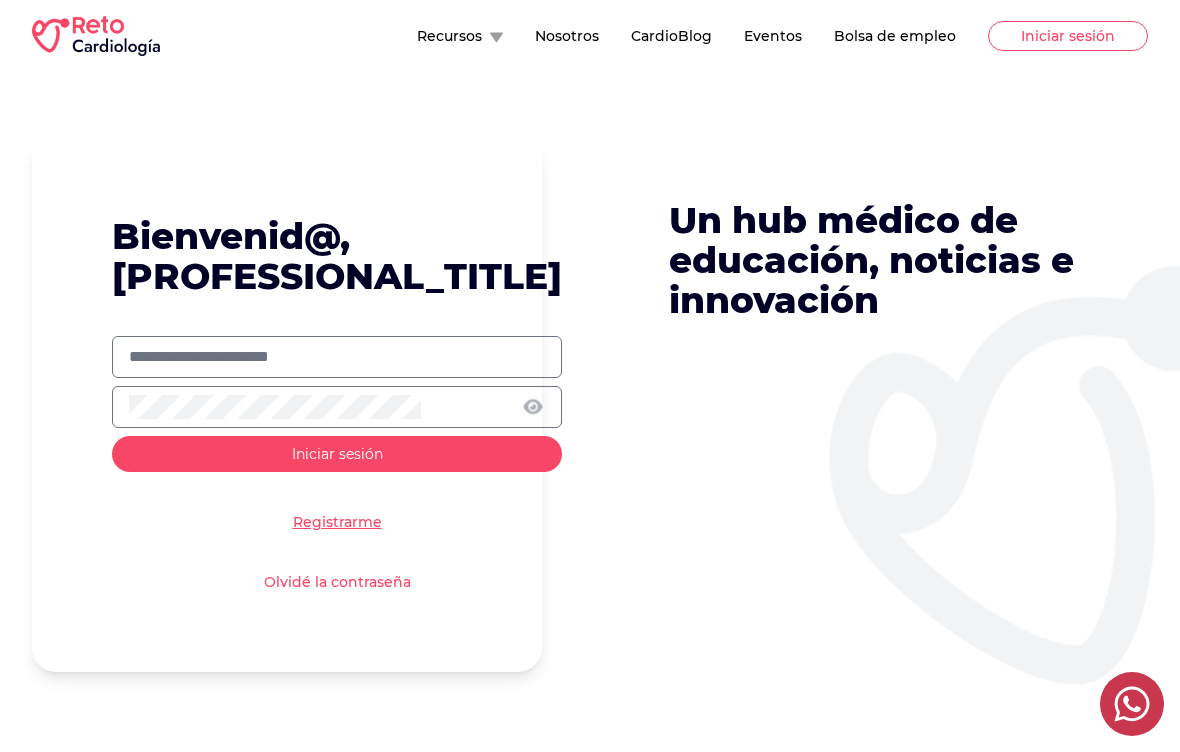 click on "Iniciar sesión" at bounding box center (337, 454) 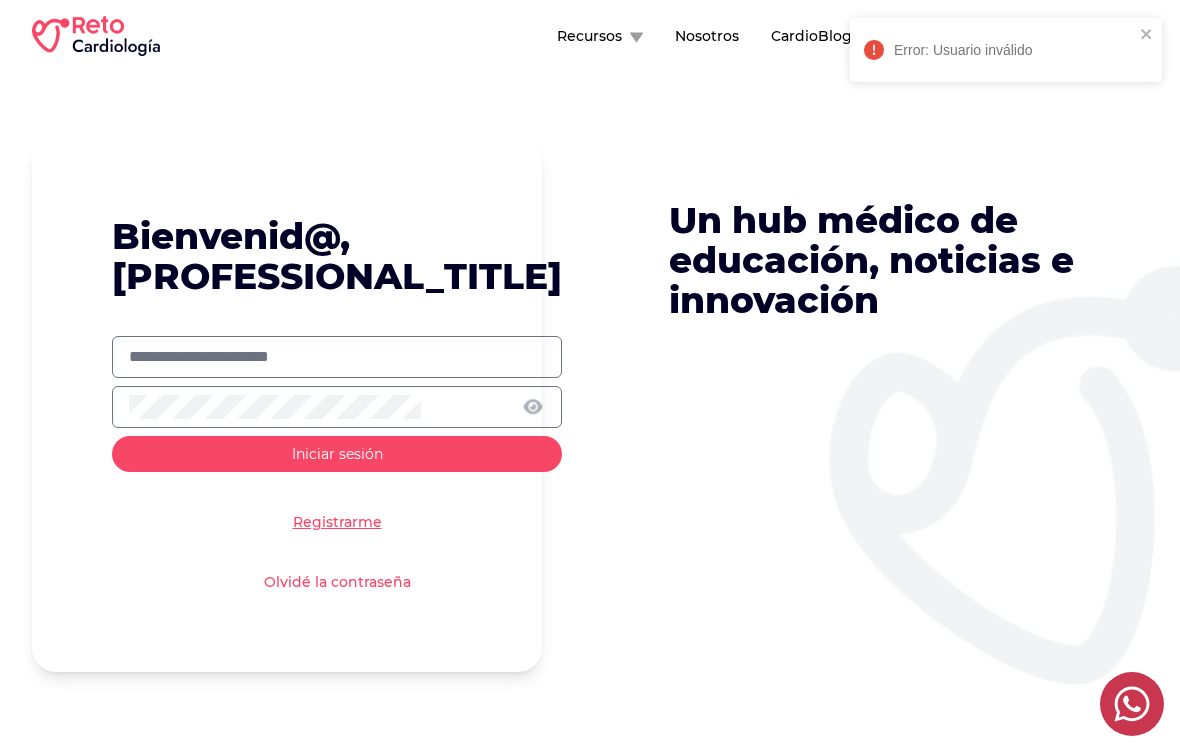 click on "Registrarme" at bounding box center [337, 522] 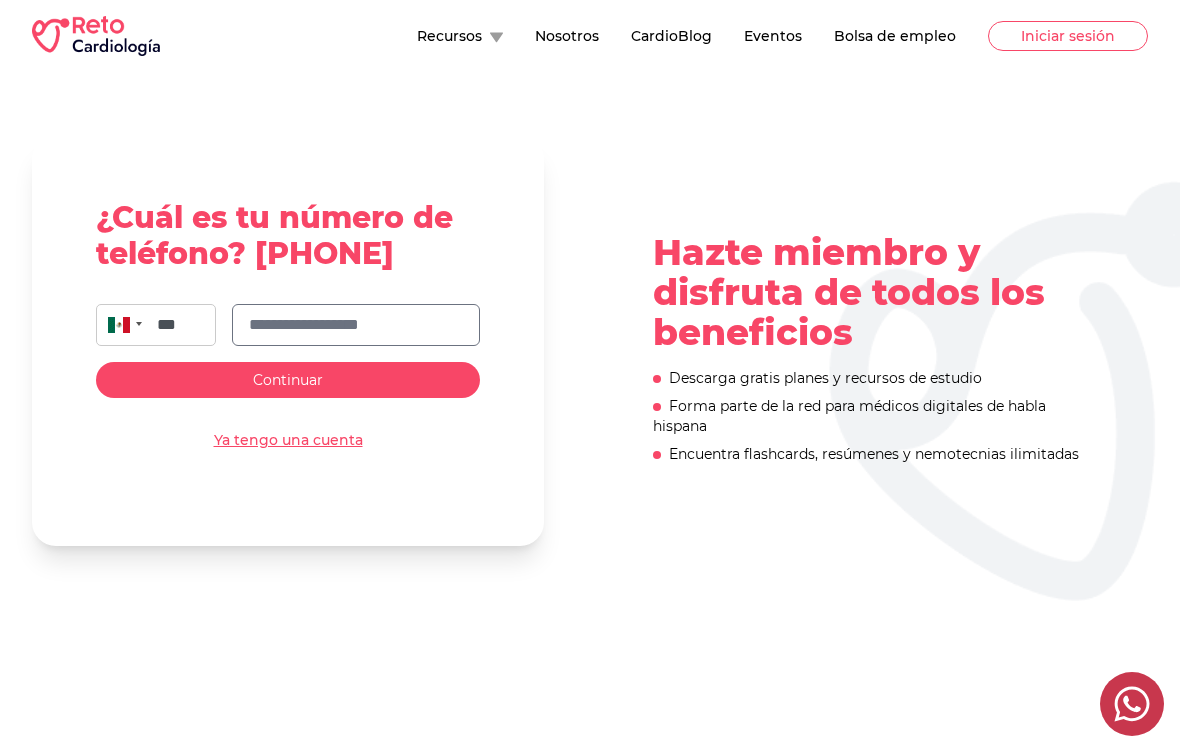 click at bounding box center (356, 325) 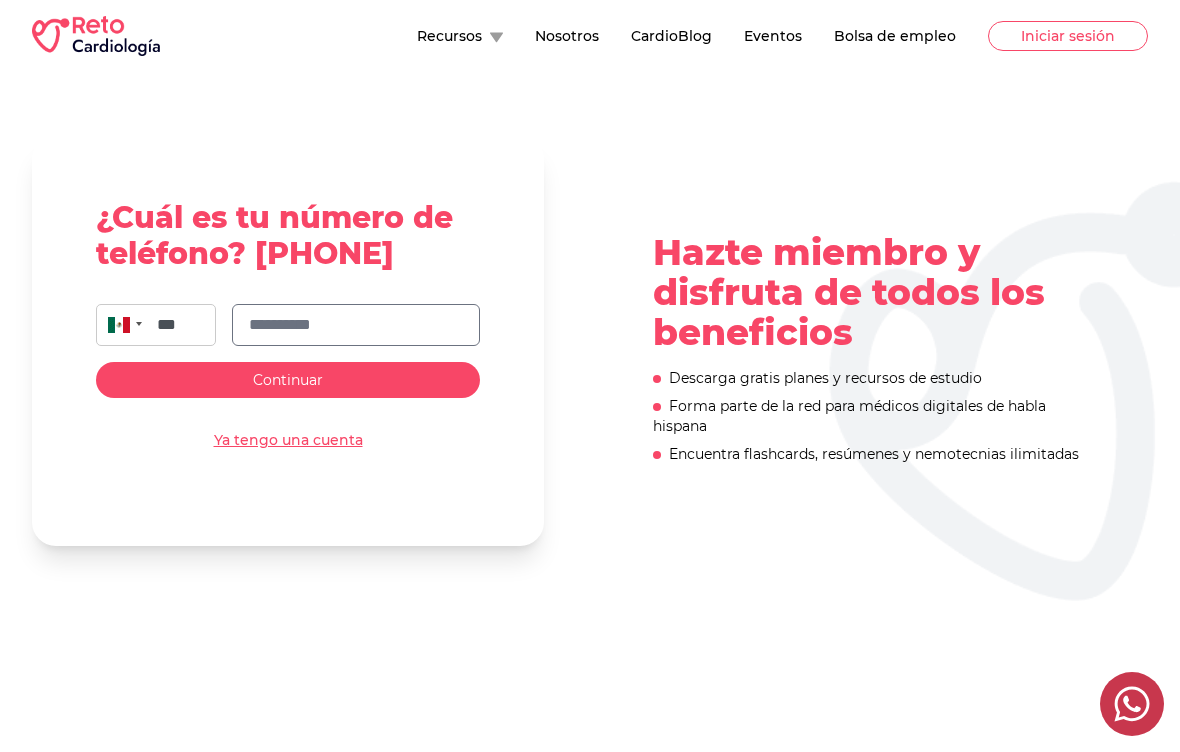 type on "**********" 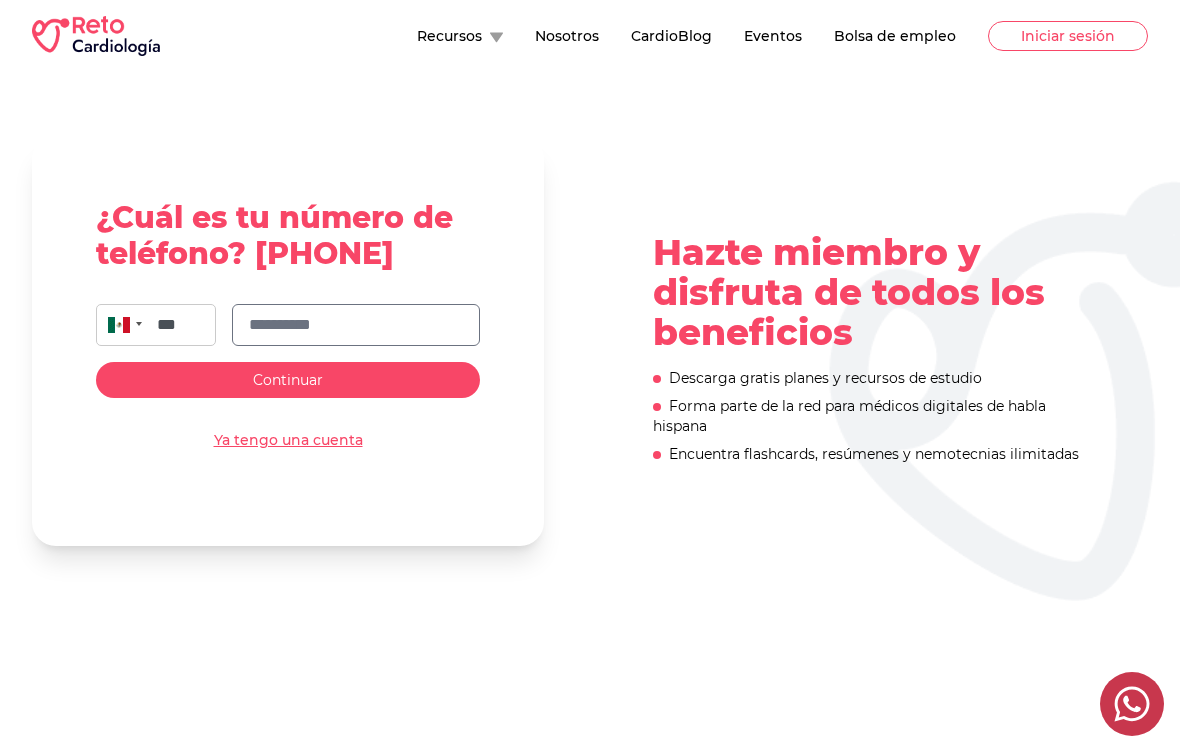 click on "Continuar" at bounding box center [288, 380] 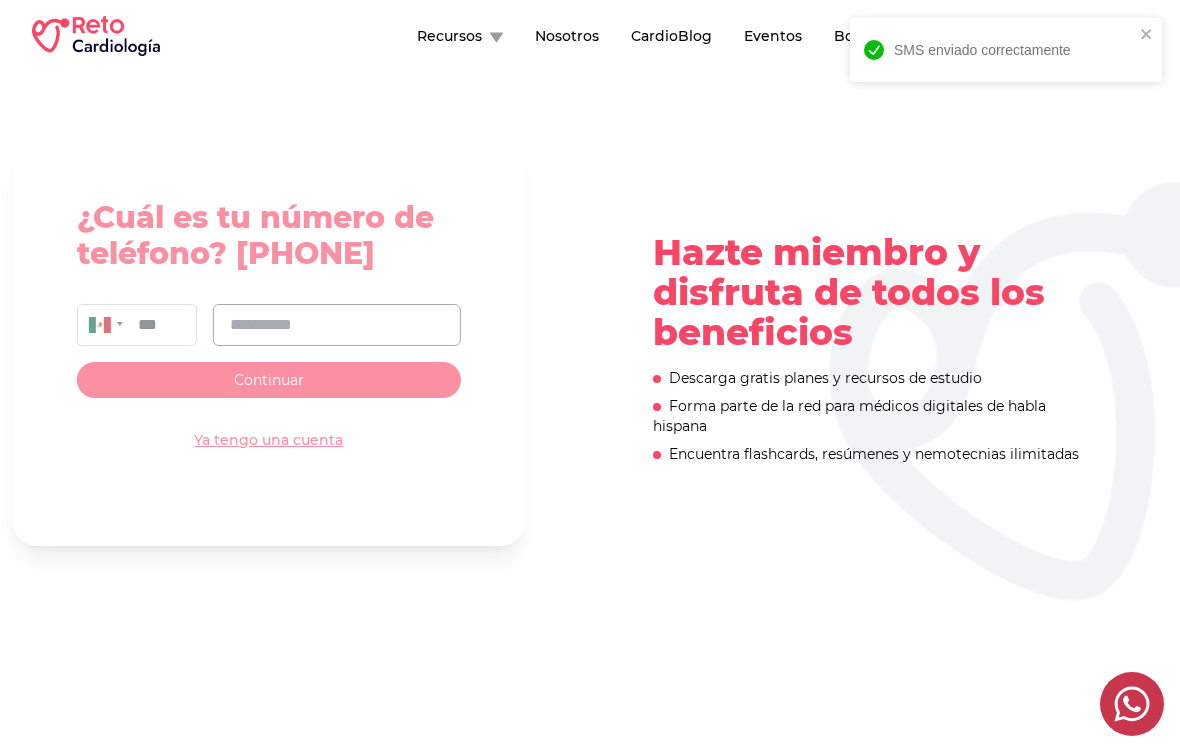 click on "**********" at bounding box center [269, 341] 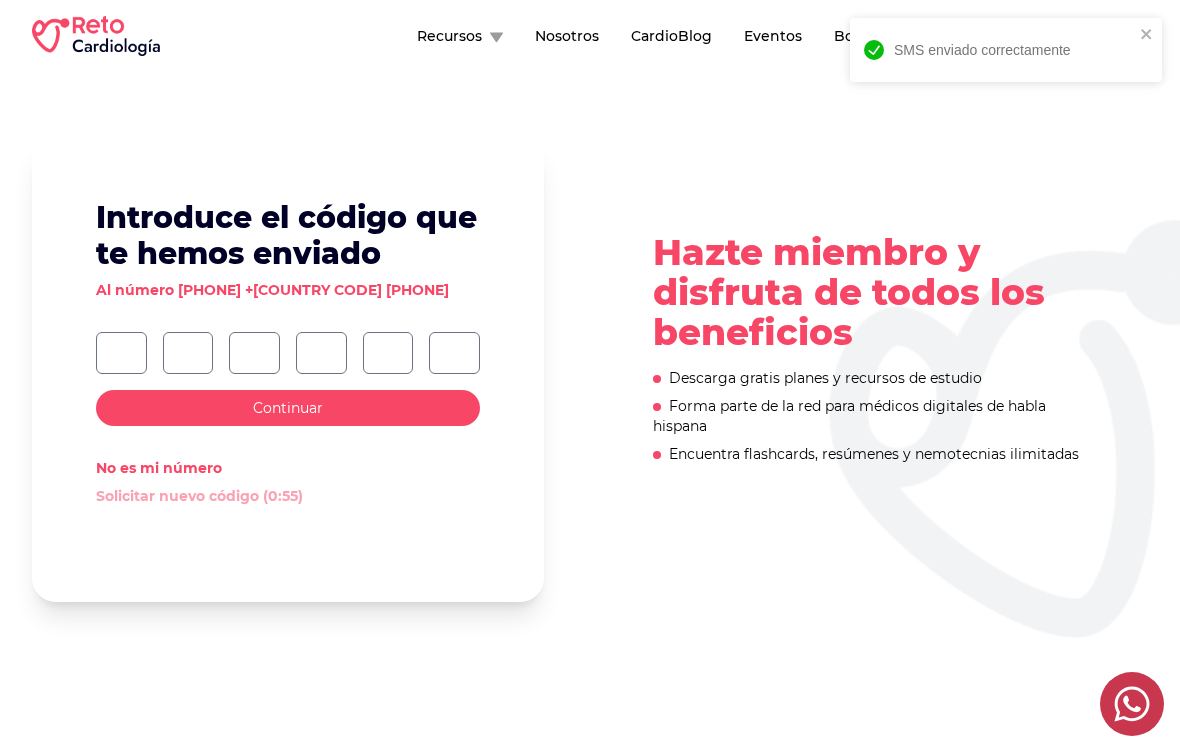 click at bounding box center (121, 353) 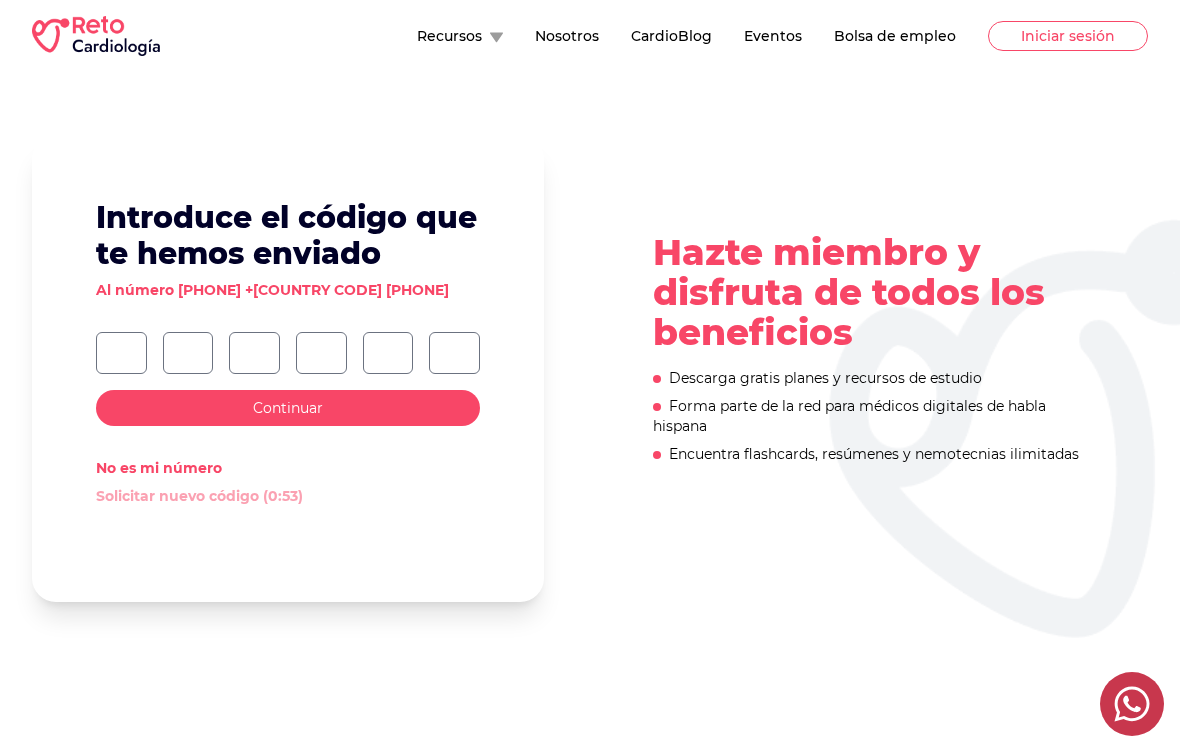 type on "*" 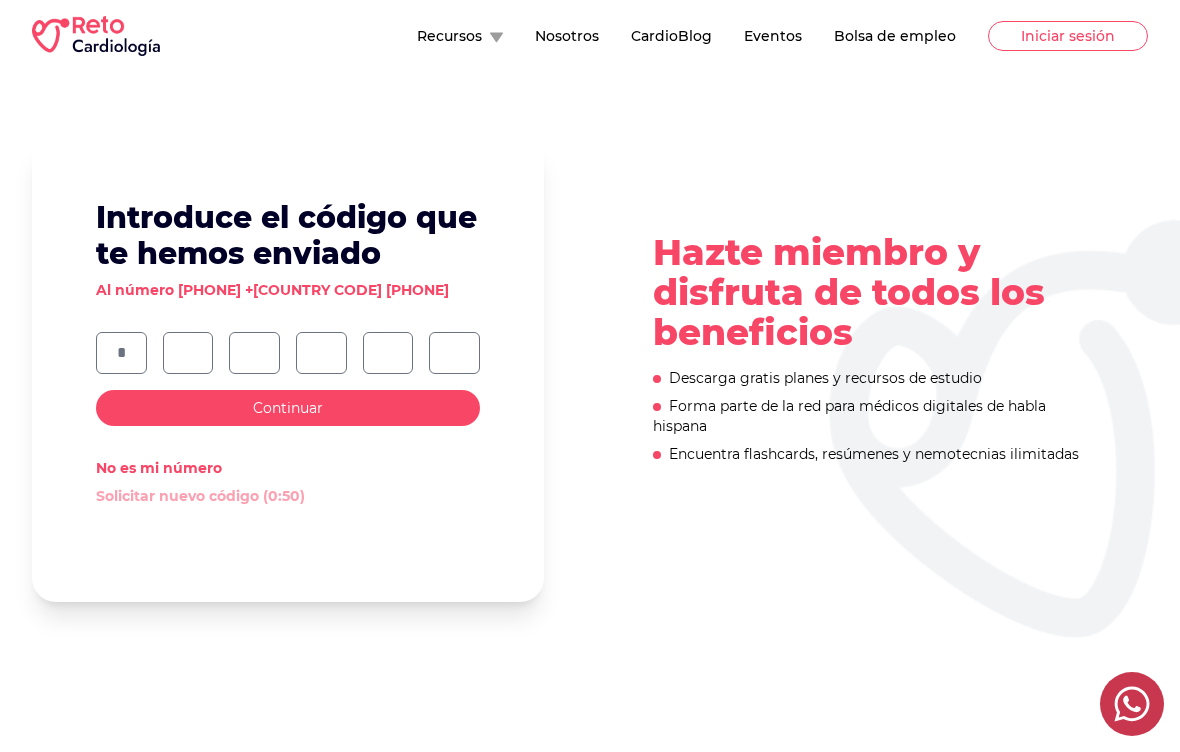 type on "*" 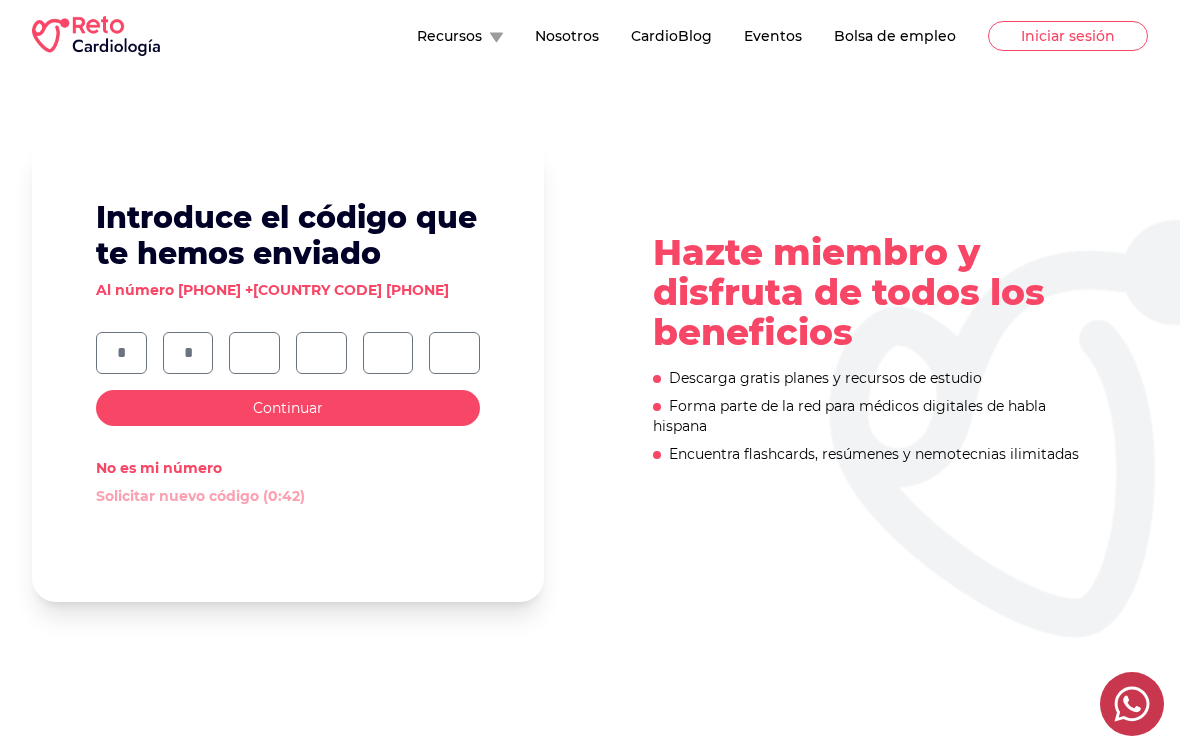type on "*" 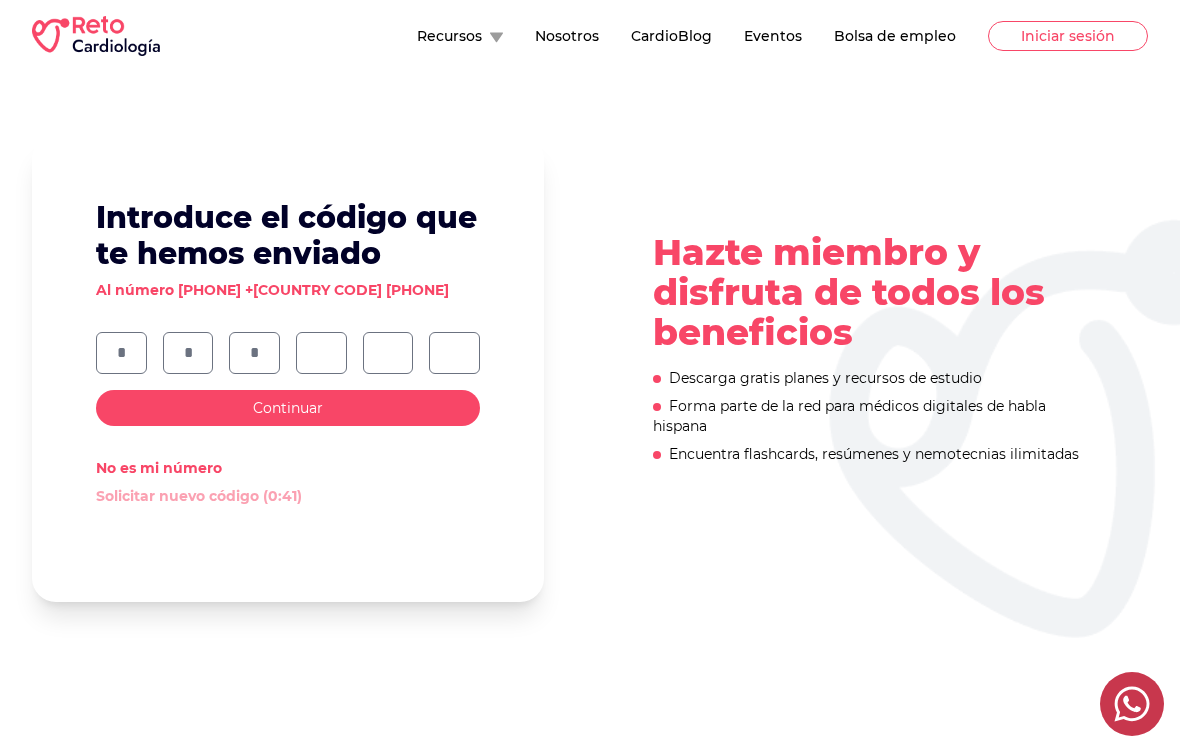type on "*" 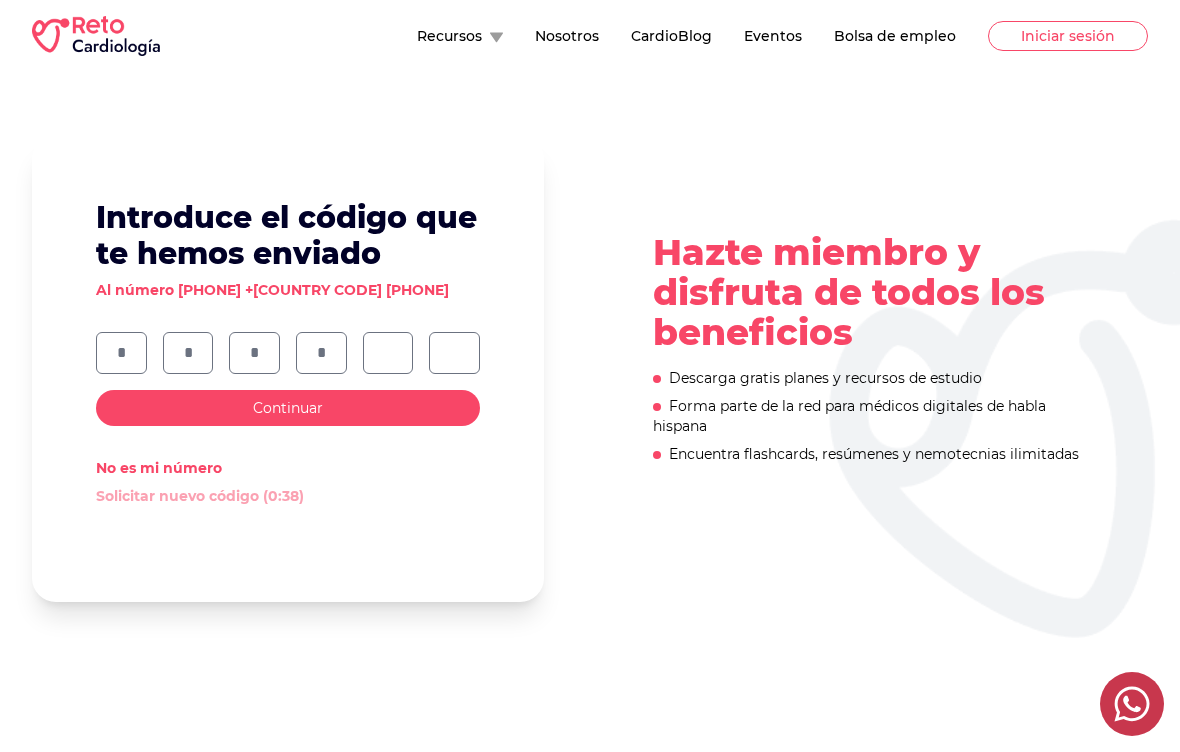 type on "*" 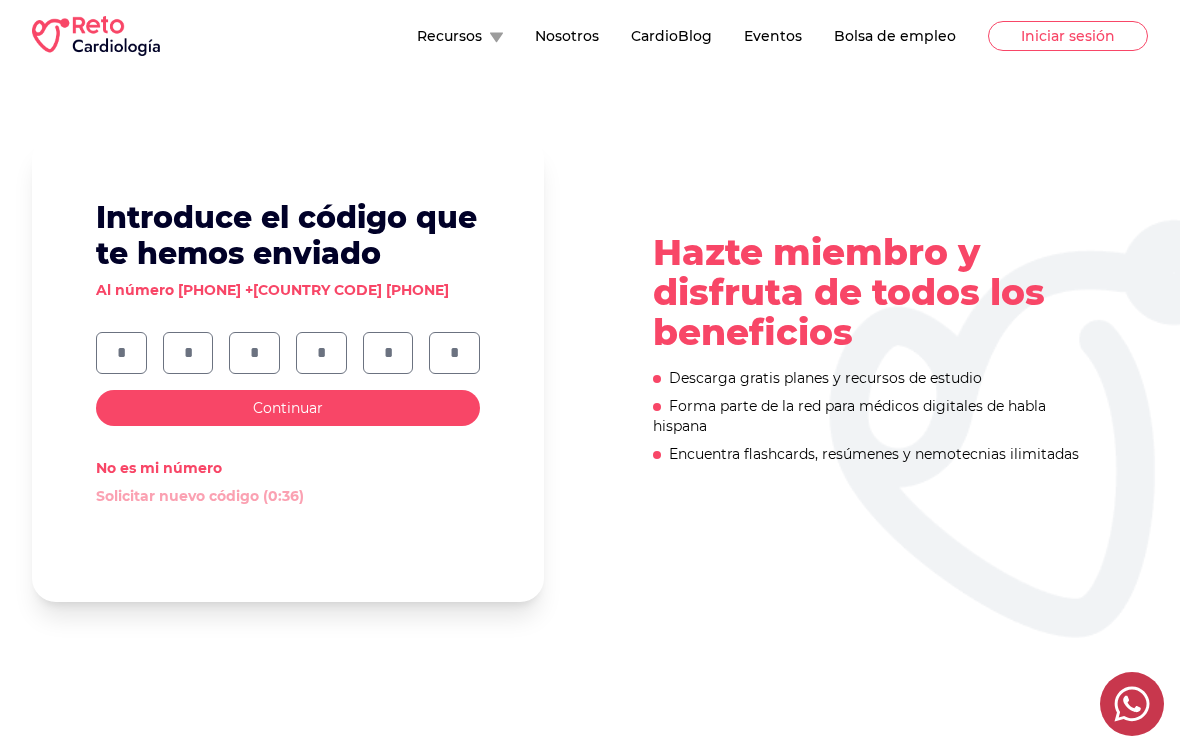 type on "*" 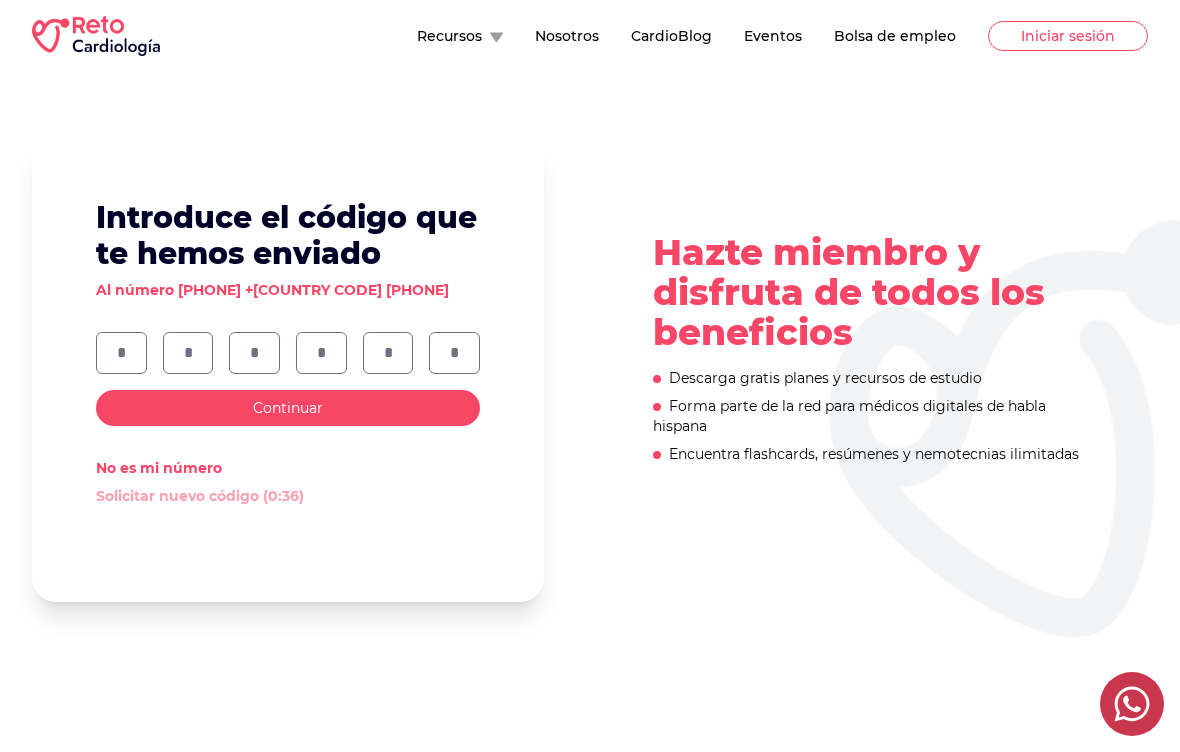 click on "Continuar" at bounding box center (288, 408) 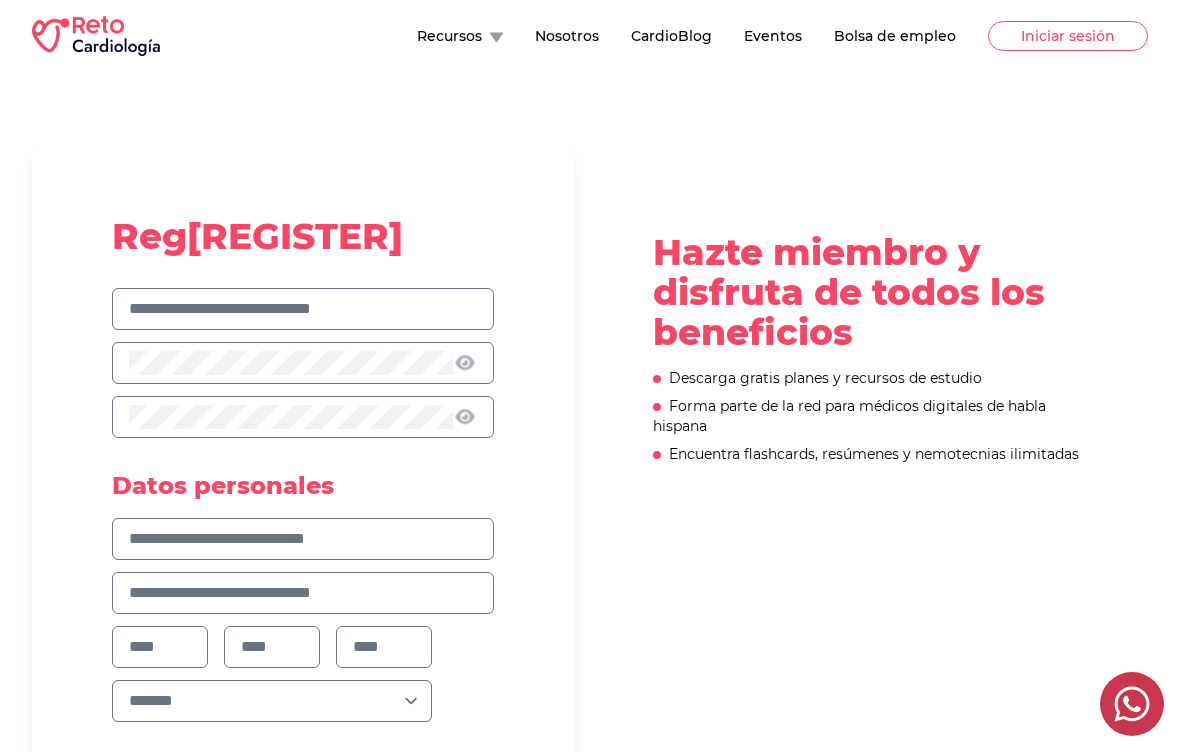 click at bounding box center (303, 309) 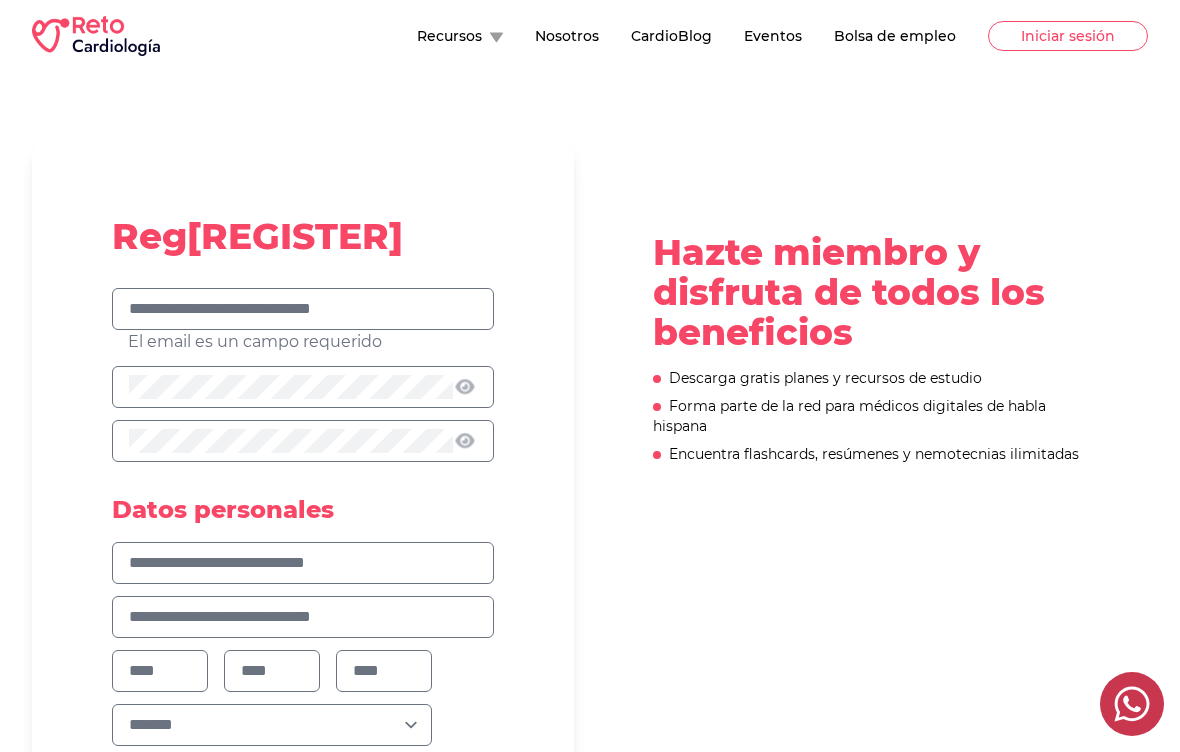click at bounding box center (303, 309) 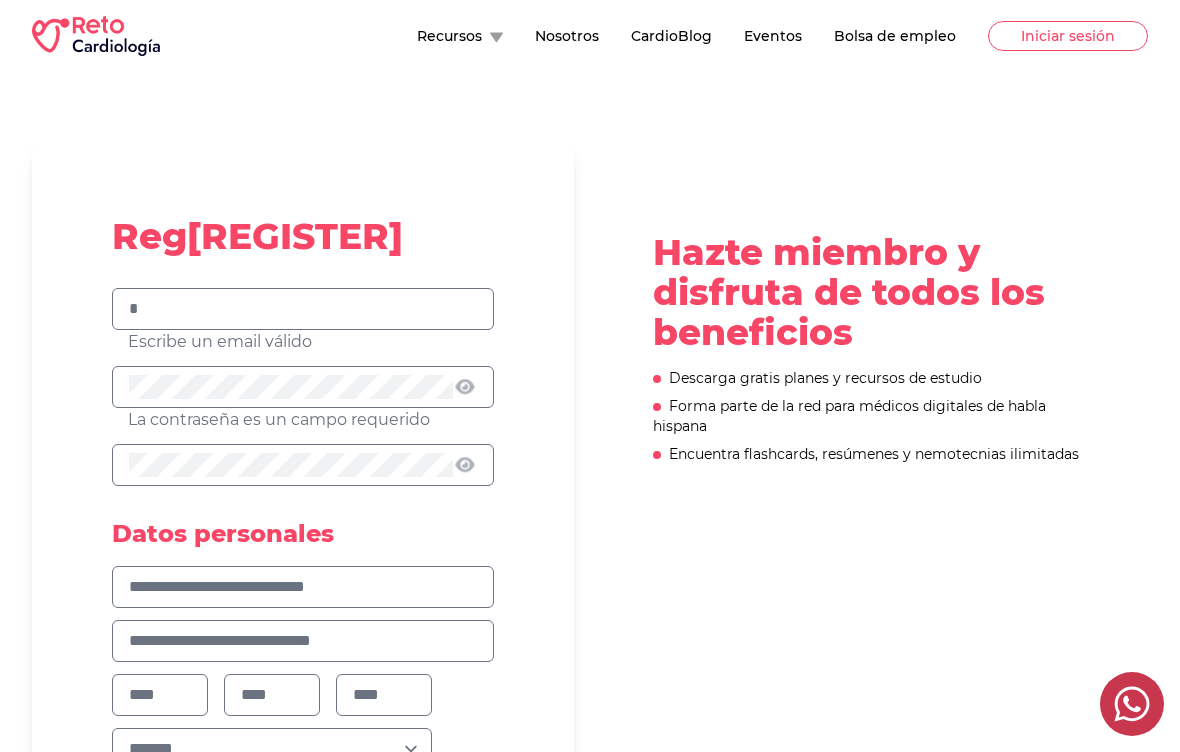type on "*" 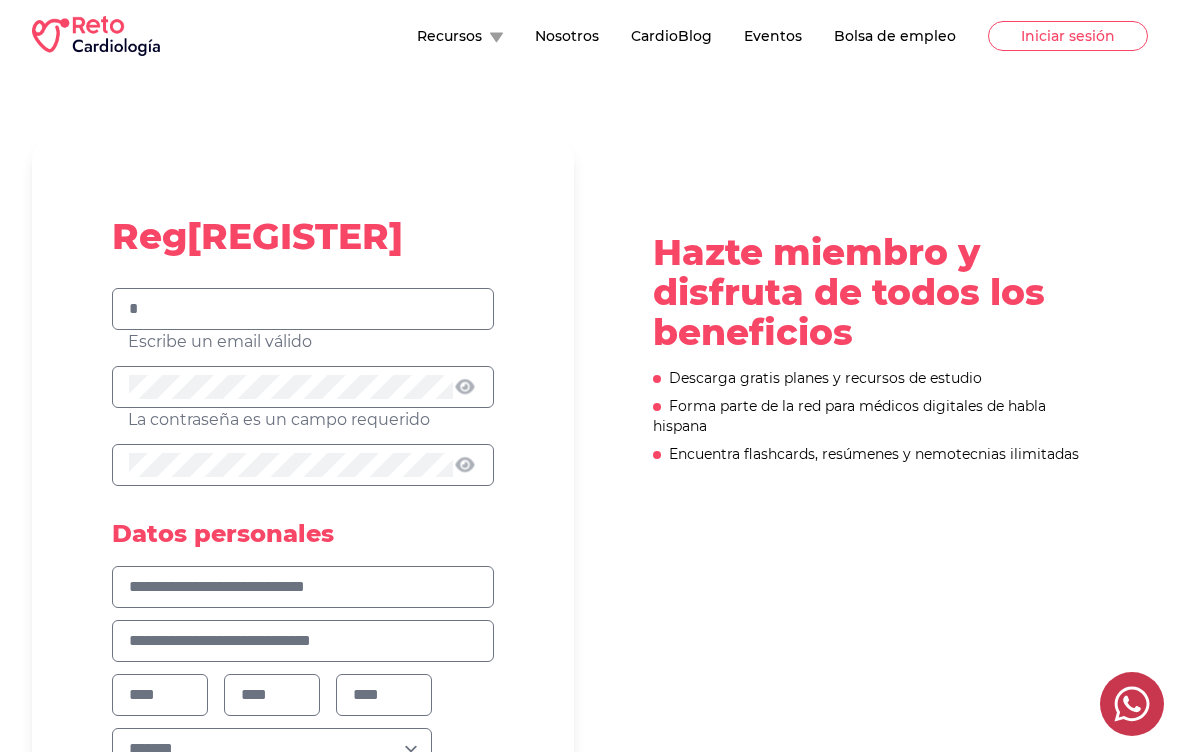 click at bounding box center (272, 695) 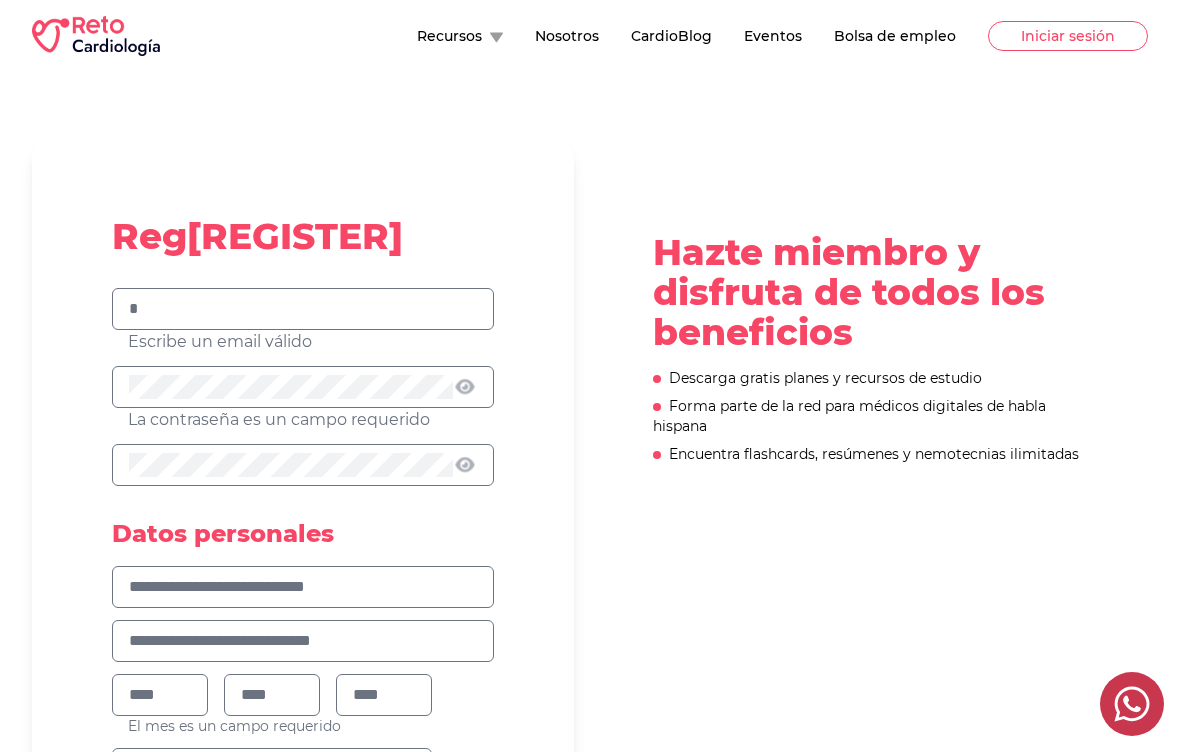 click on "*" at bounding box center [303, 309] 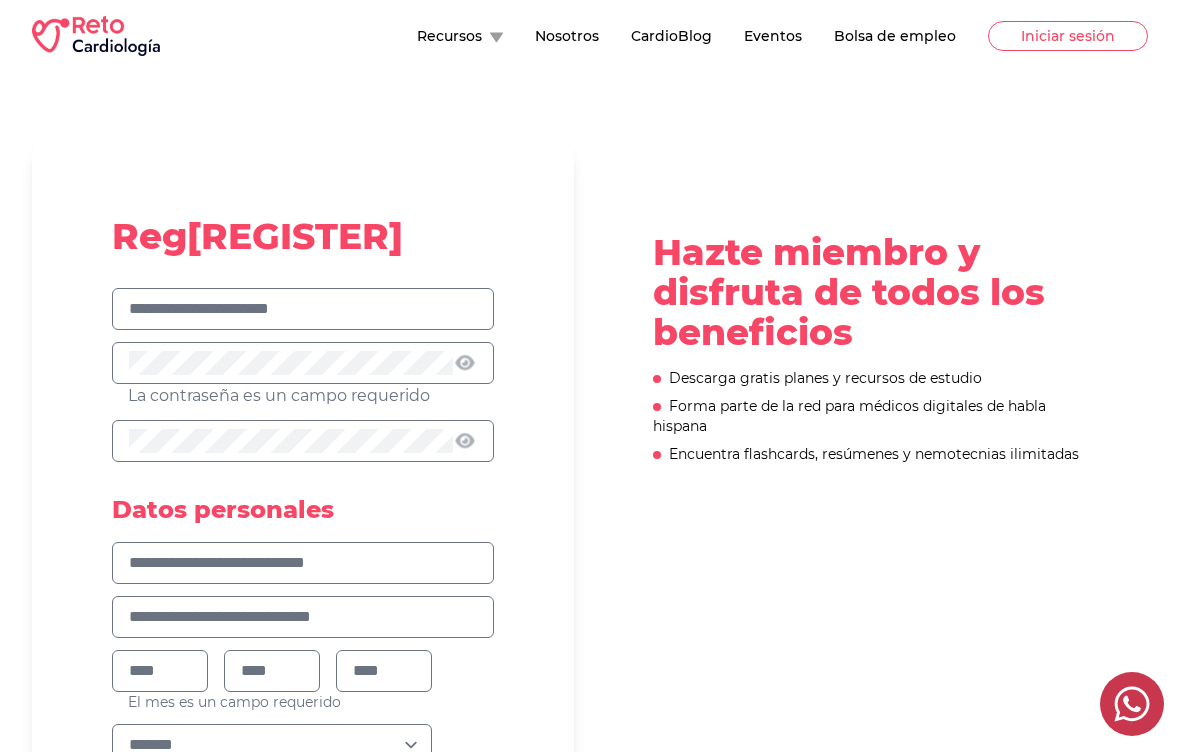 type on "**********" 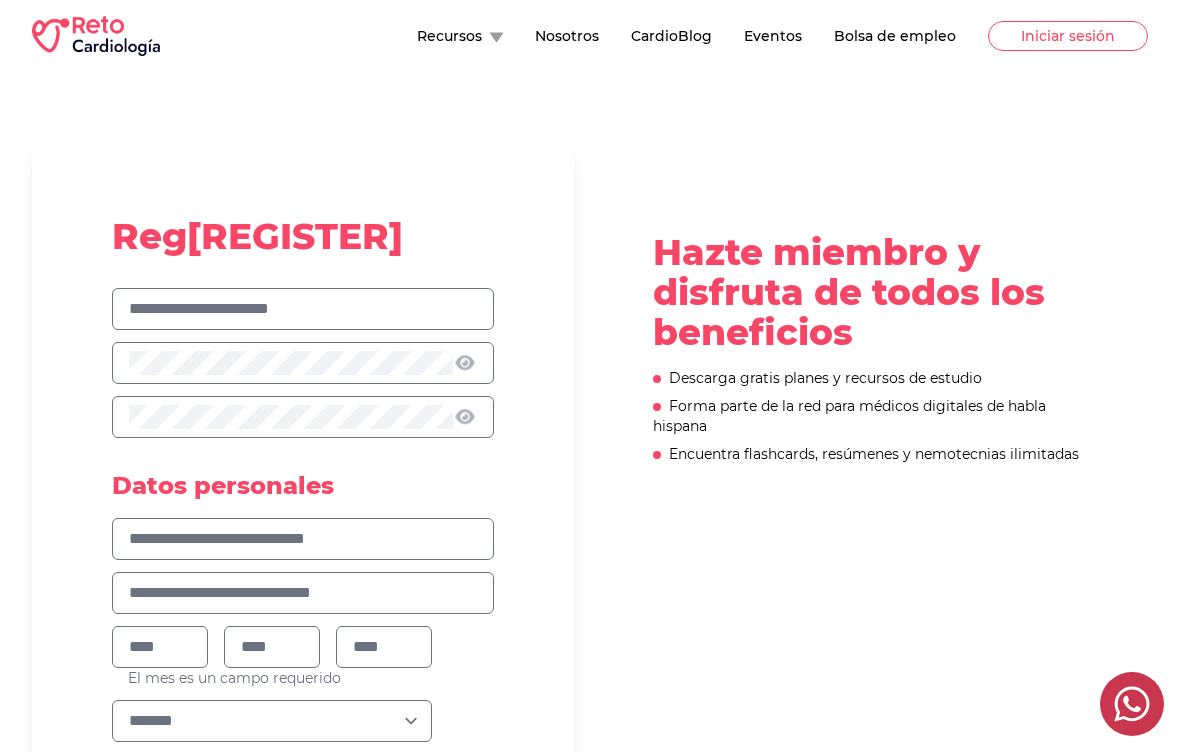 click on "Forma parte de la red para médicos digitales de habla hispana" at bounding box center (877, 416) 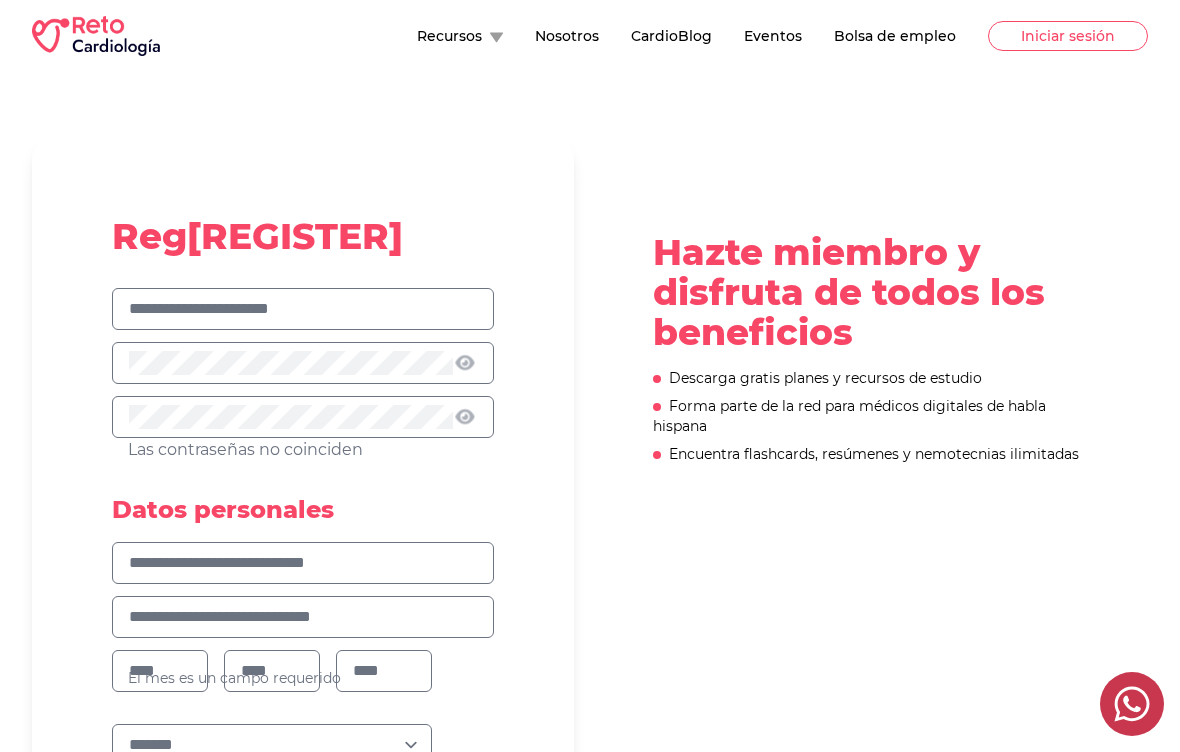 click on "El mes es un campo requerido ******* ********* ******** ****" at bounding box center (303, 654) 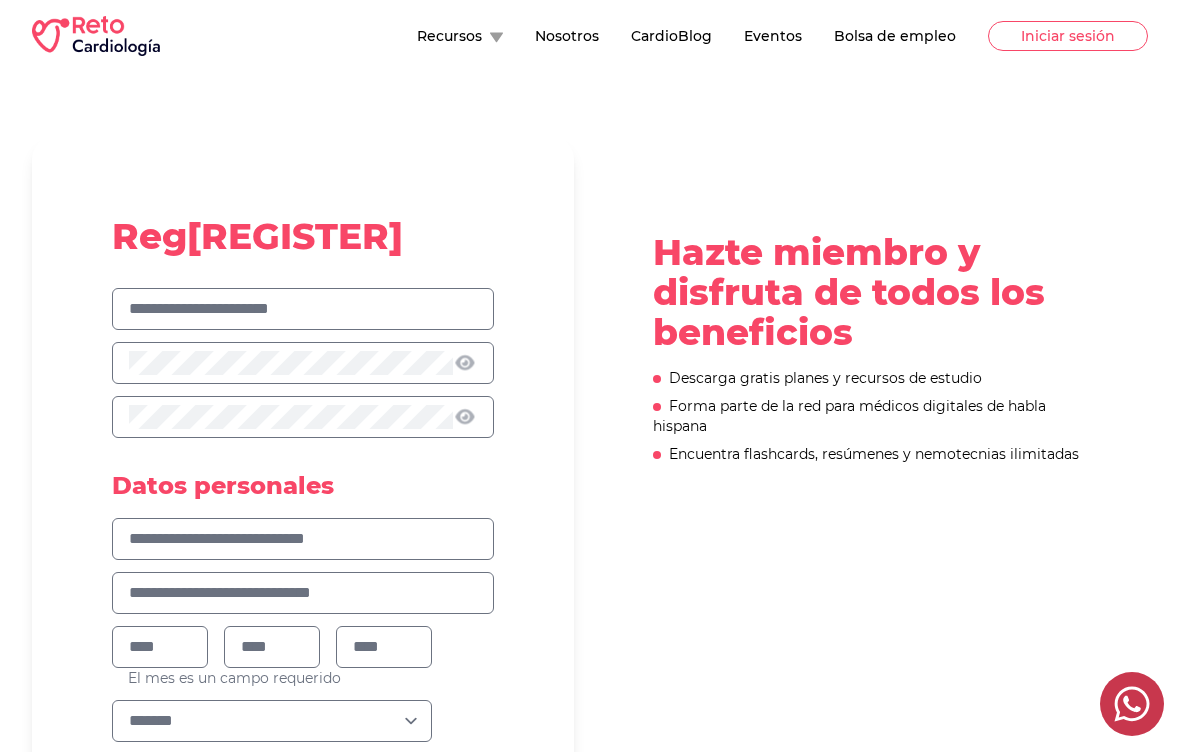 click on "Datos personales" at bounding box center (303, 486) 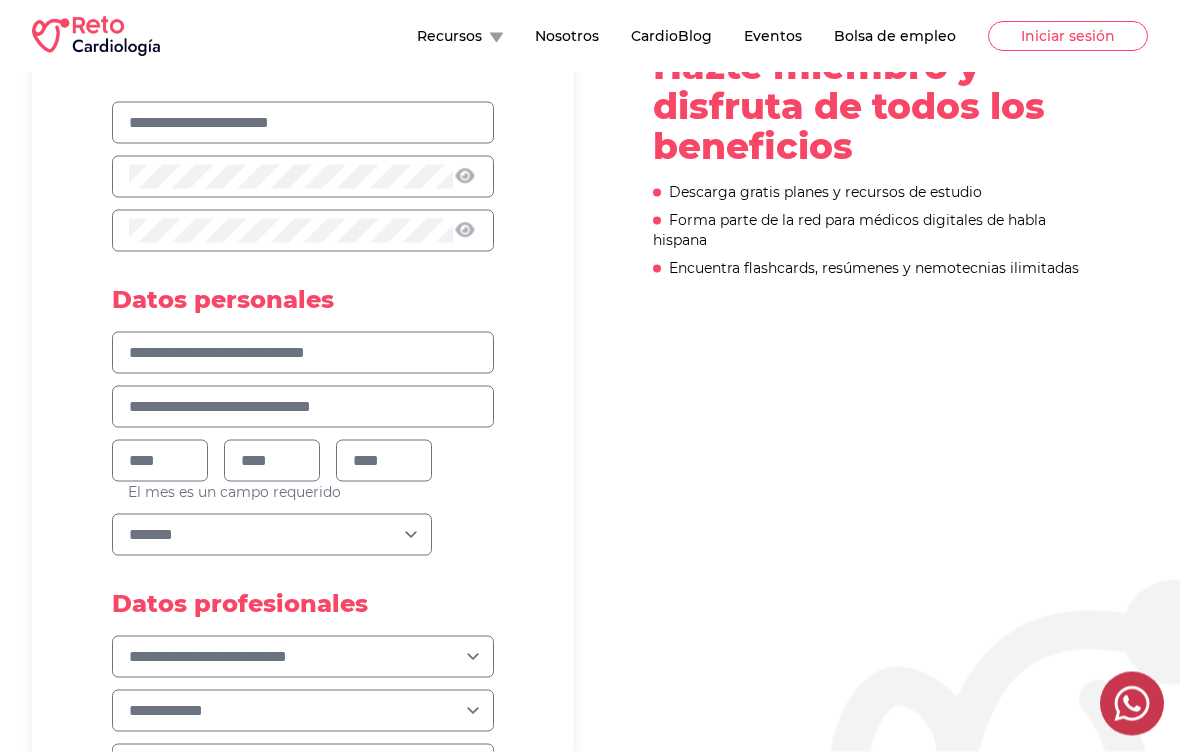 click at bounding box center (303, 353) 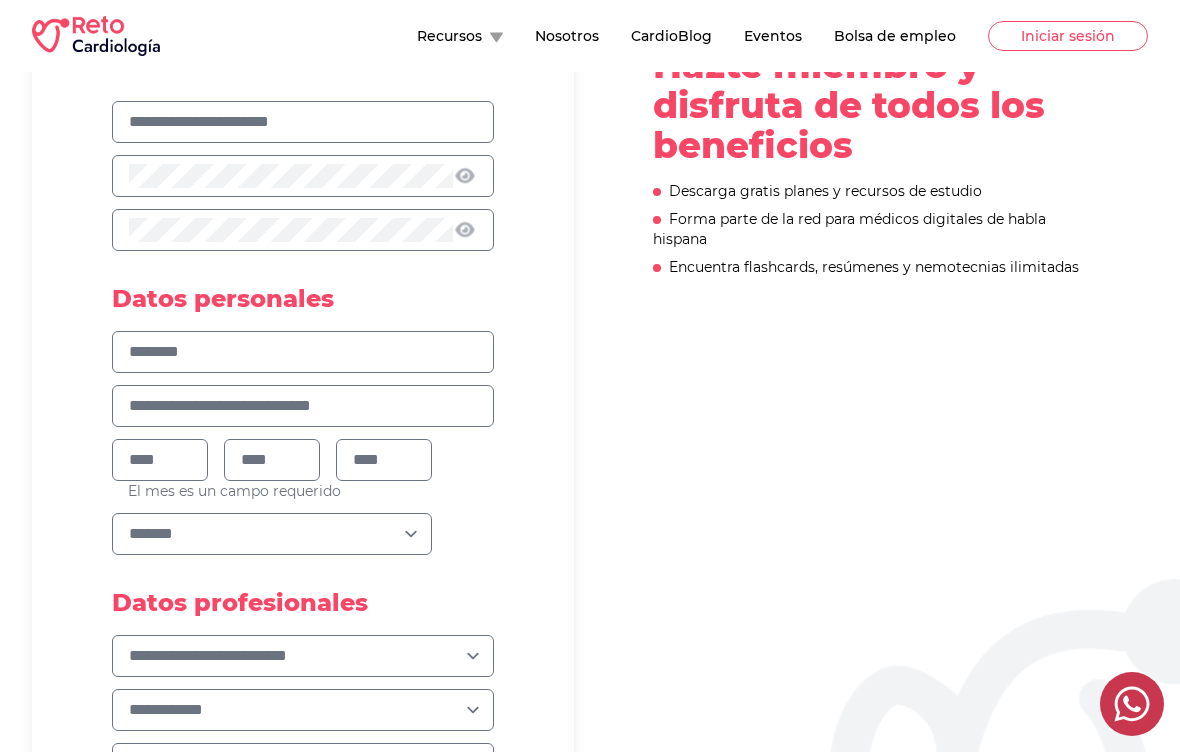 click at bounding box center [303, 406] 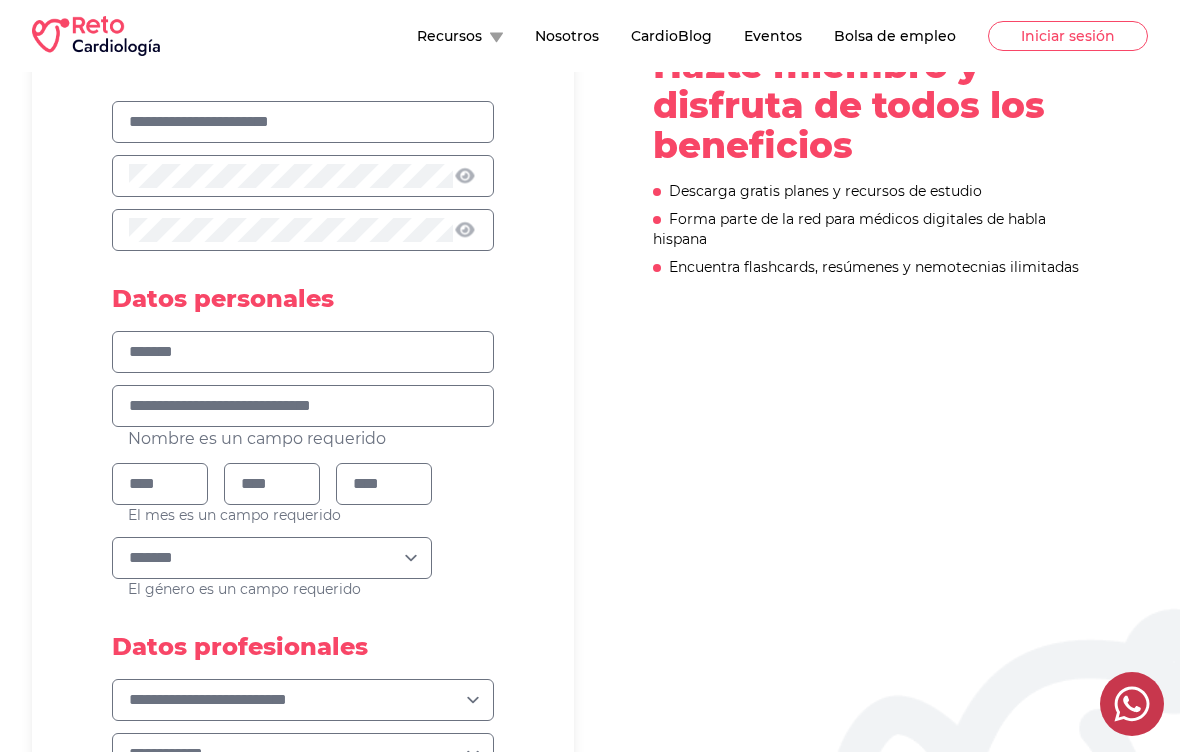 type on "********" 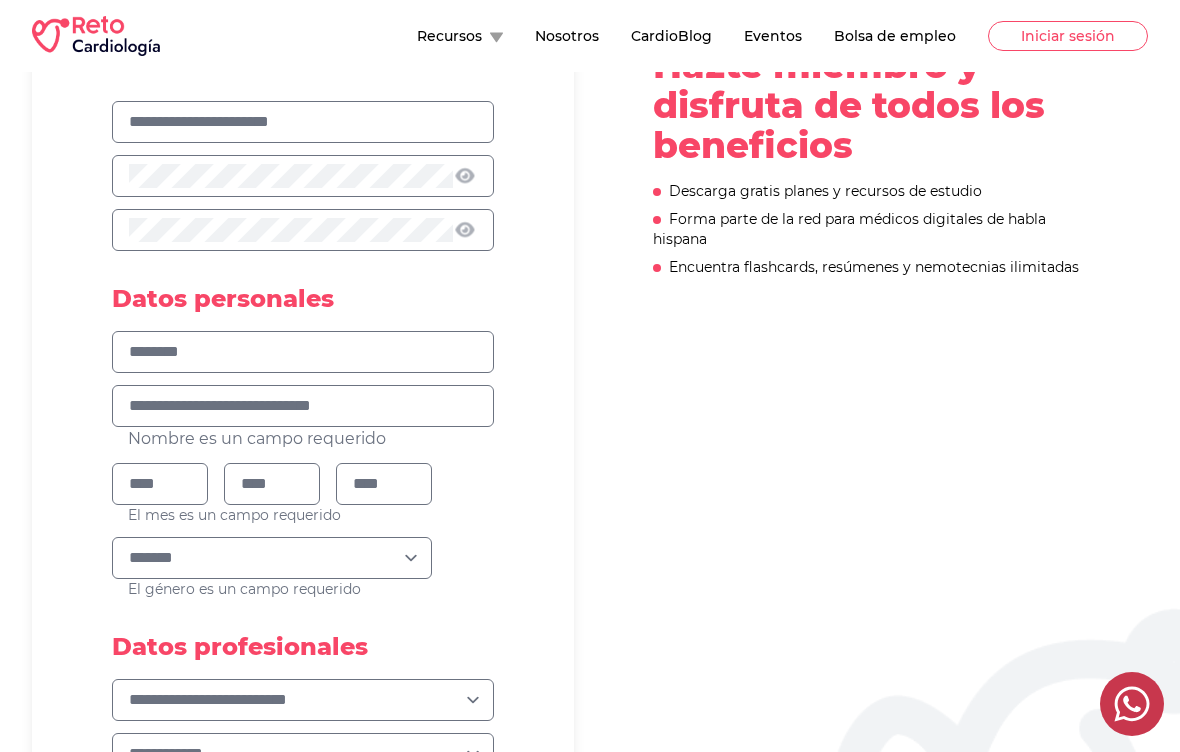 click at bounding box center [303, 406] 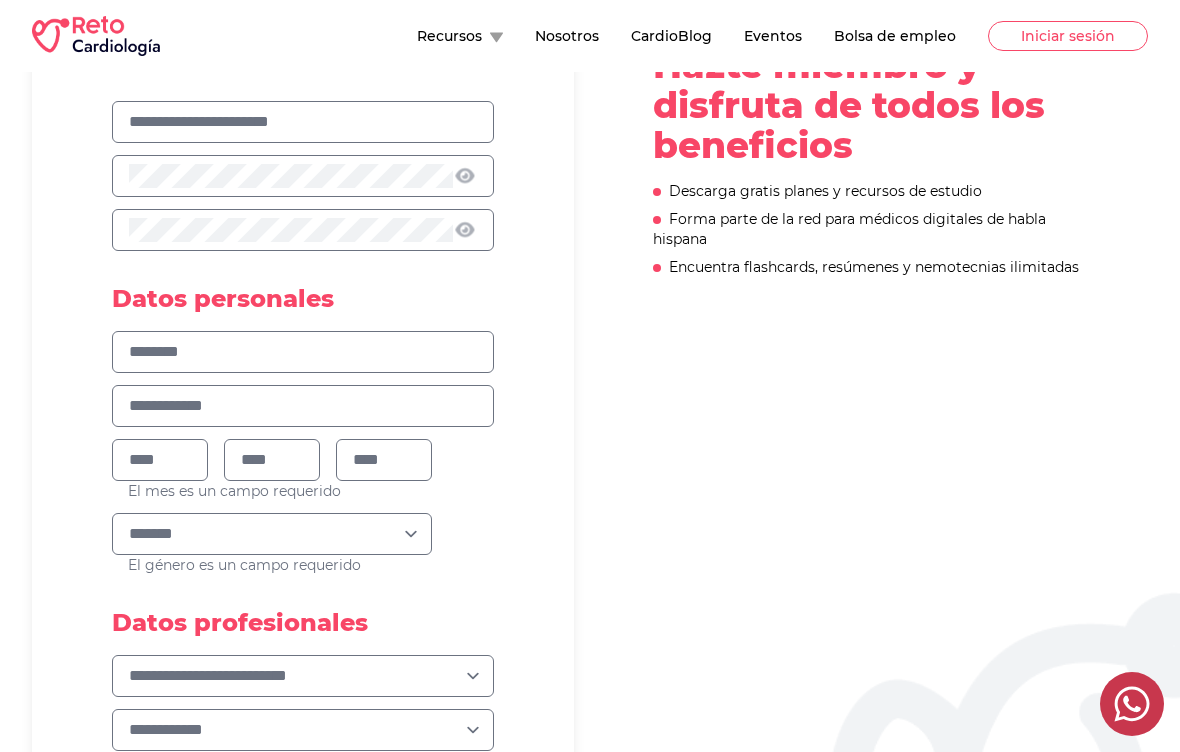 type on "**********" 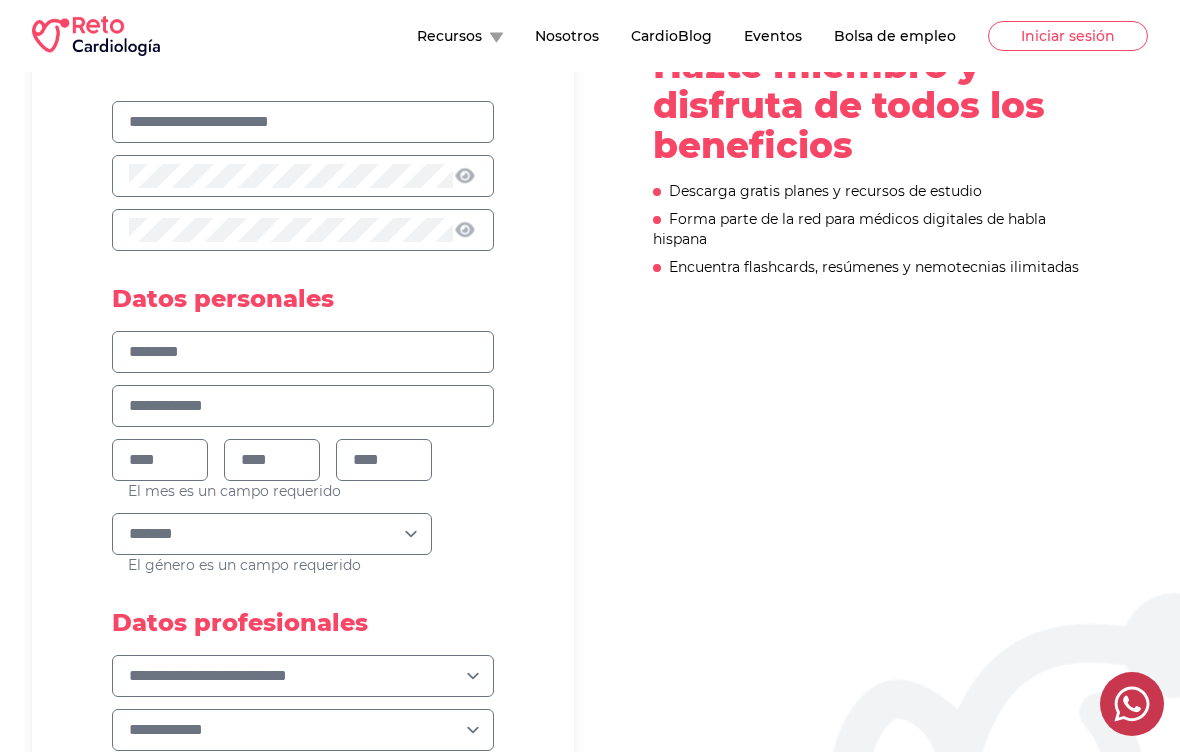 click at bounding box center (160, 460) 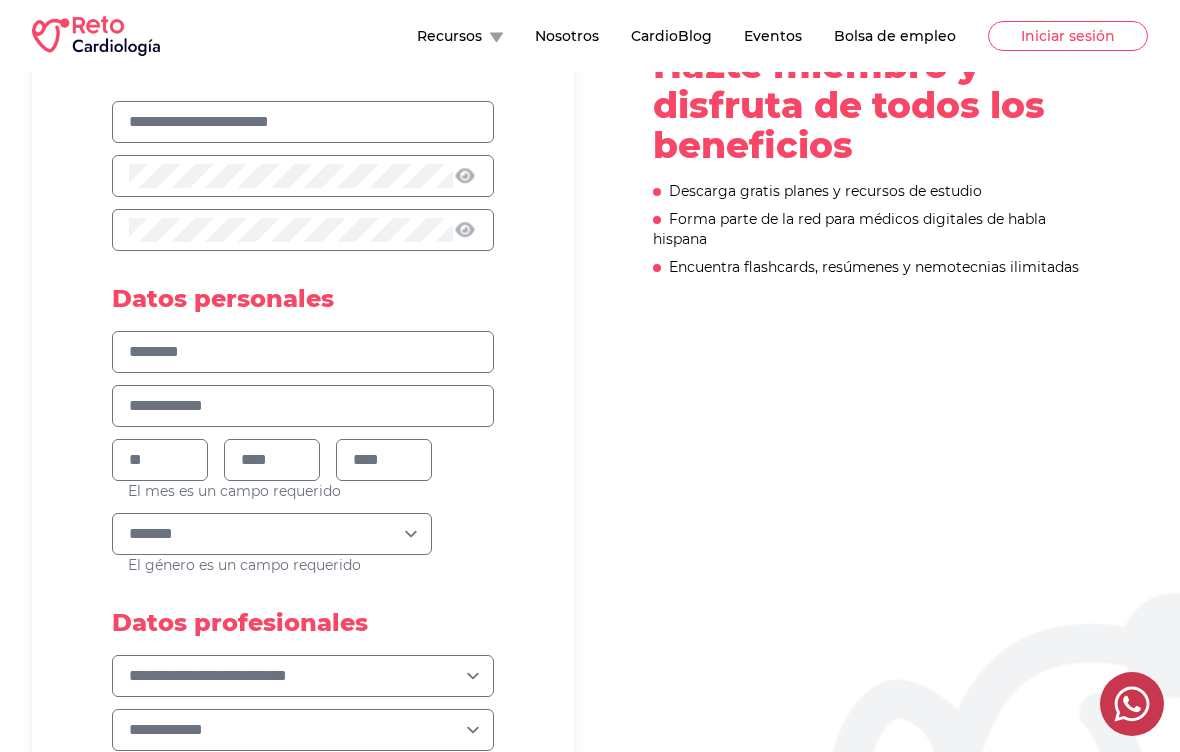 type on "**" 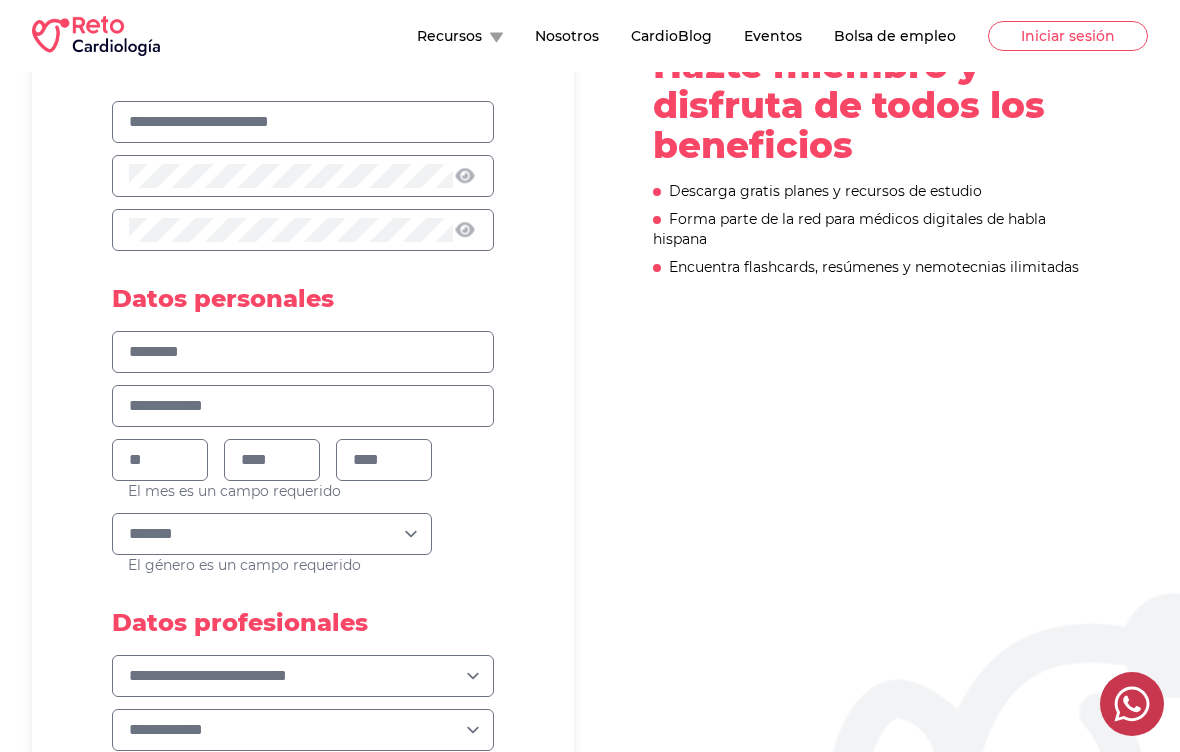 click at bounding box center (272, 460) 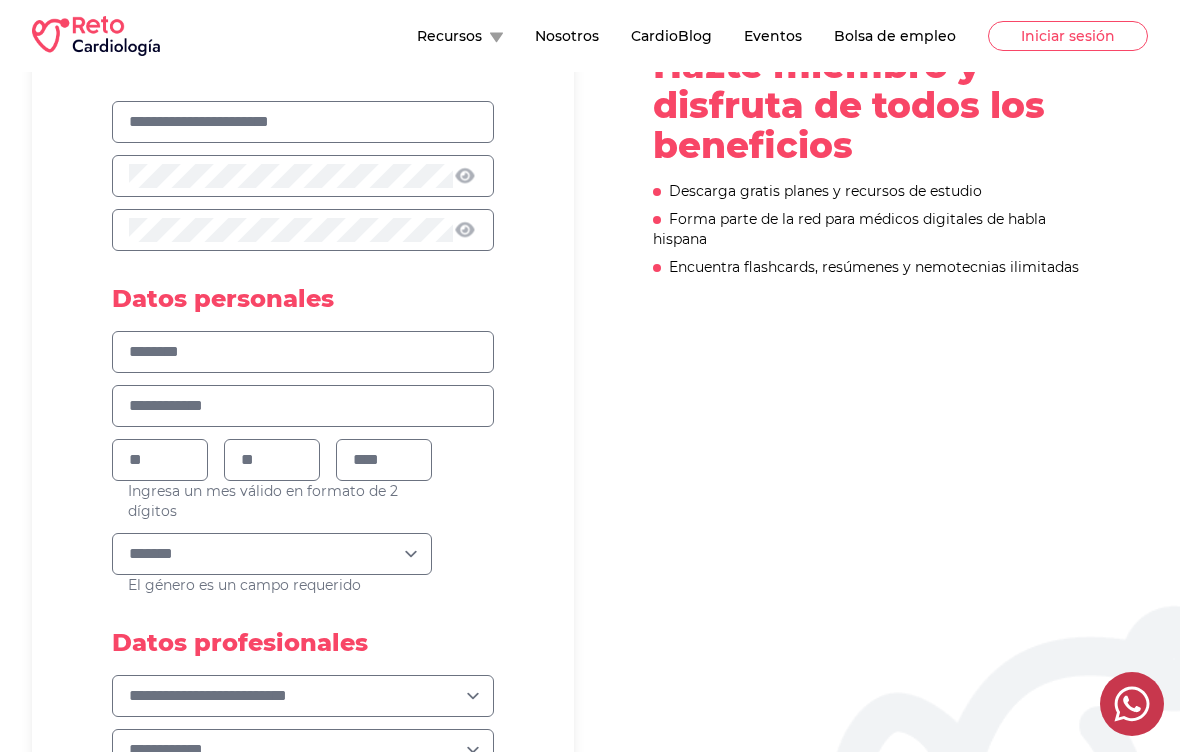 type on "**" 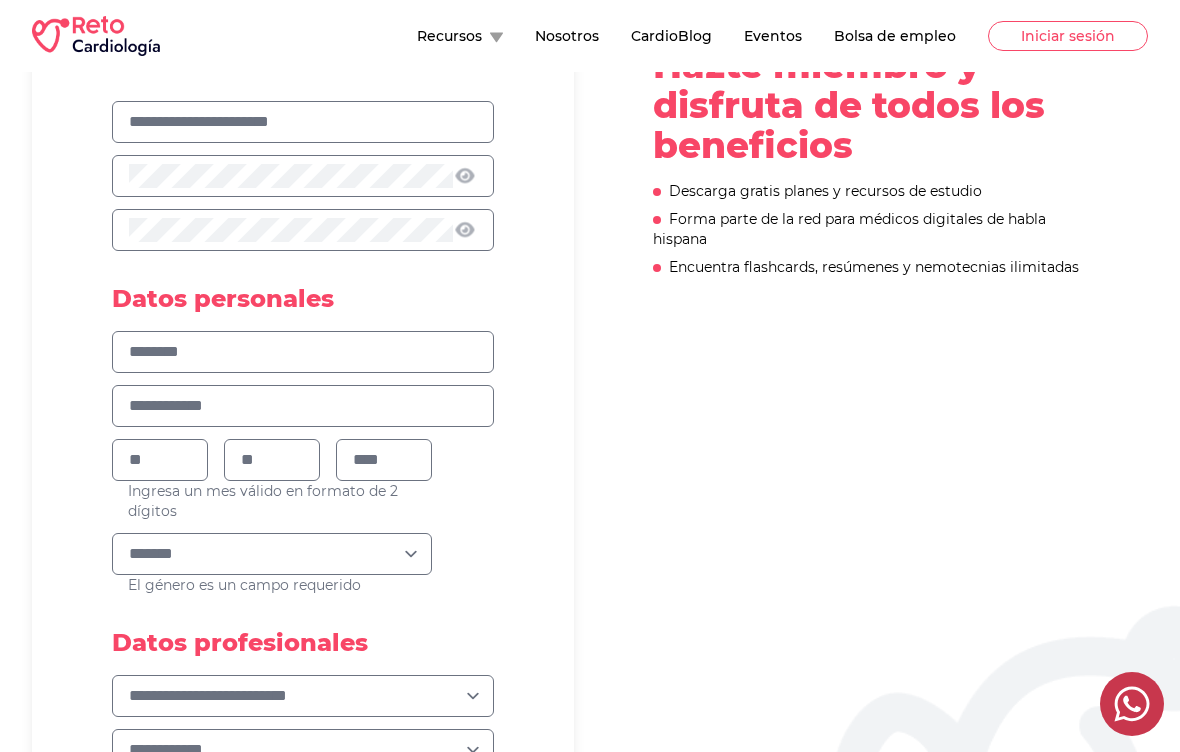 click at bounding box center (384, 460) 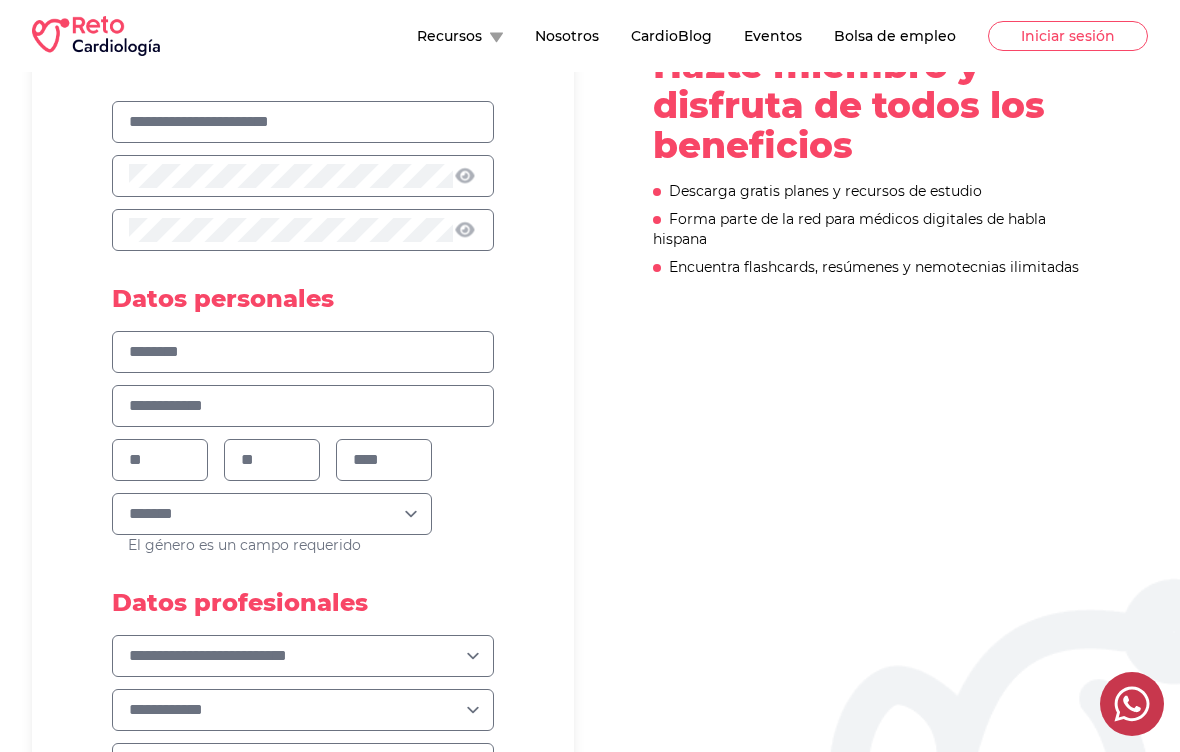 type on "****" 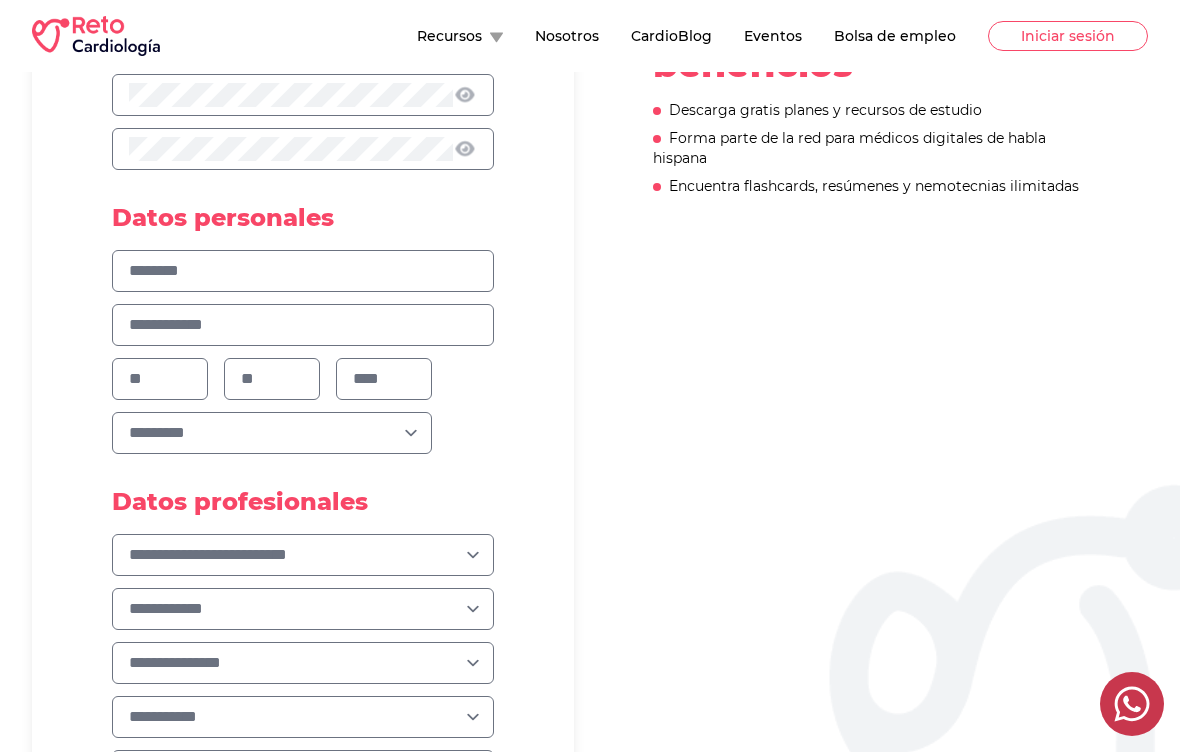 scroll, scrollTop: 274, scrollLeft: 0, axis: vertical 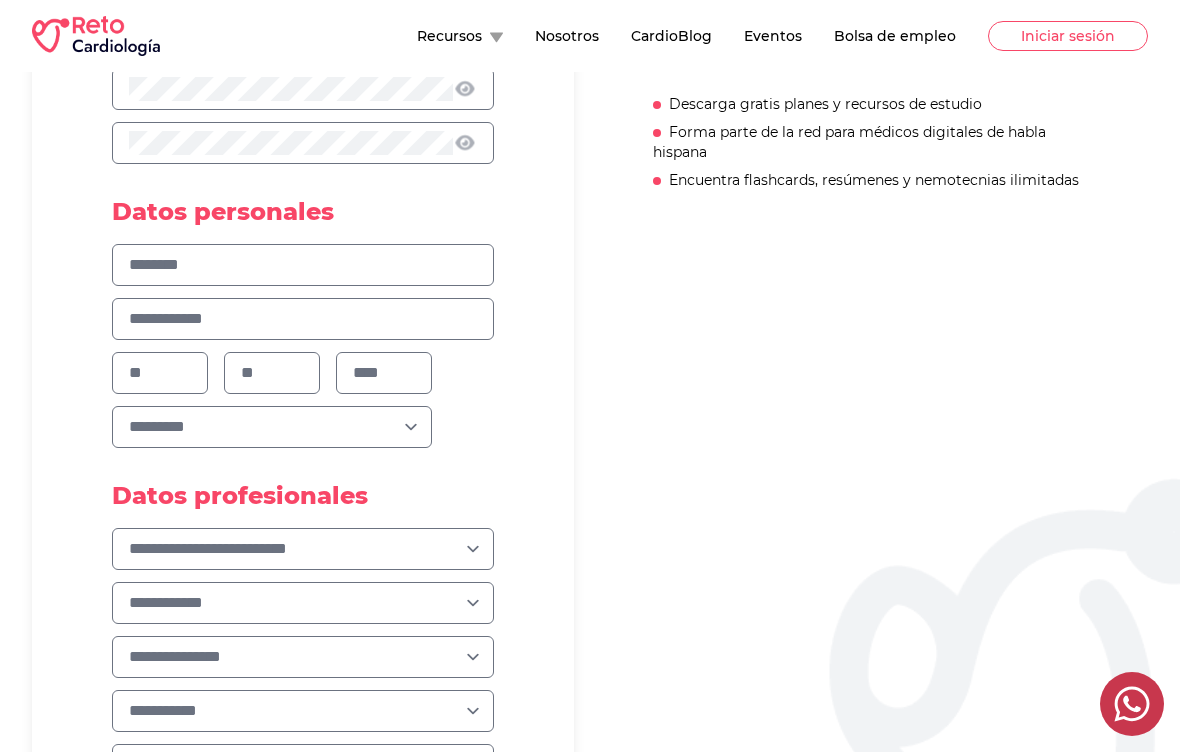 click on "**********" at bounding box center [303, 549] 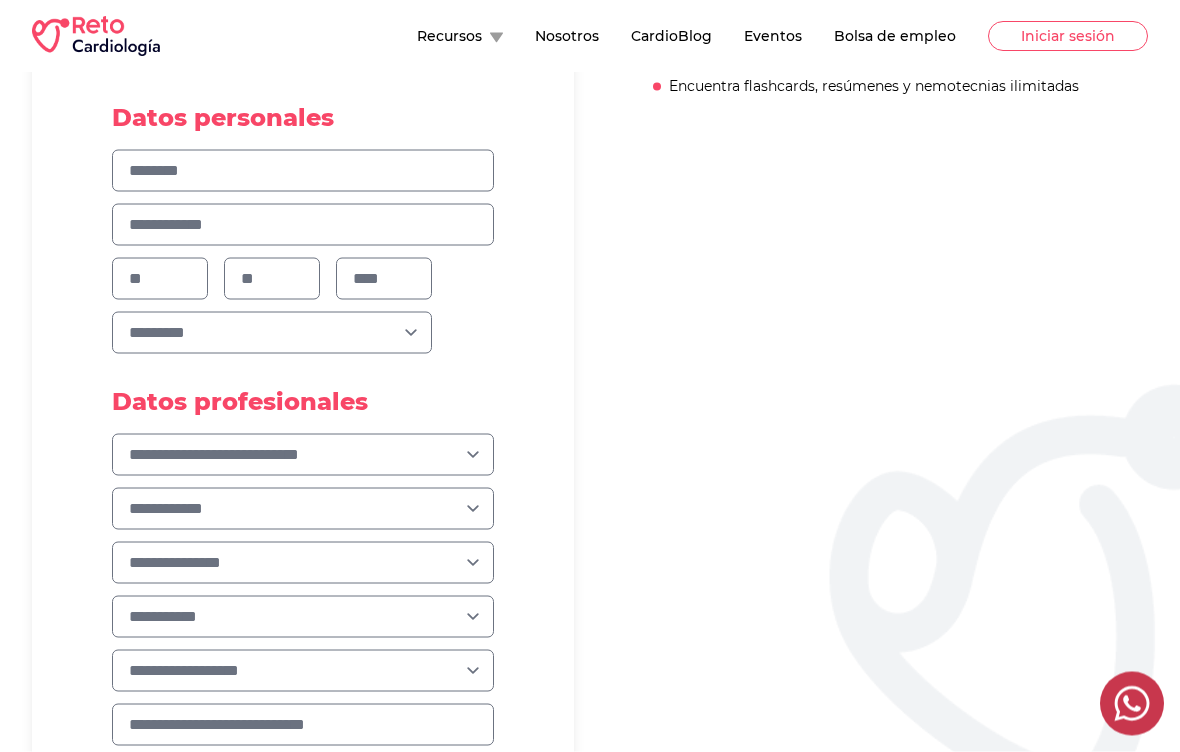 click on "**********" at bounding box center [303, 509] 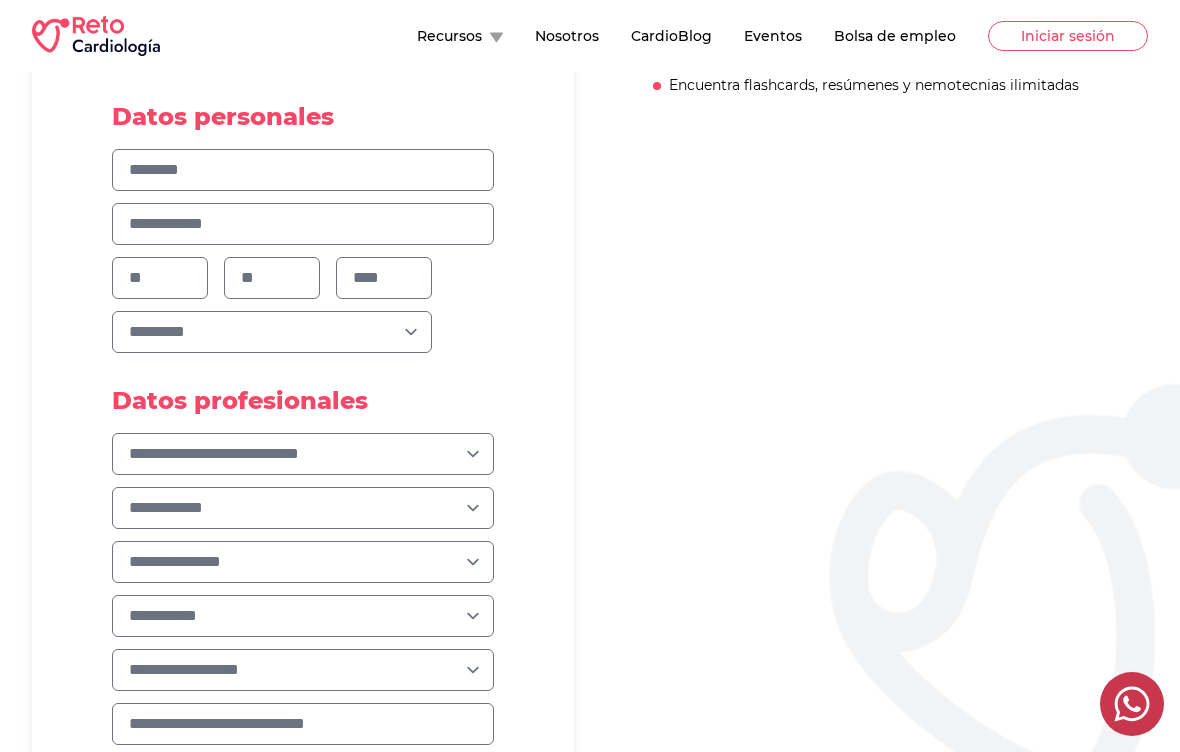 select on "**********" 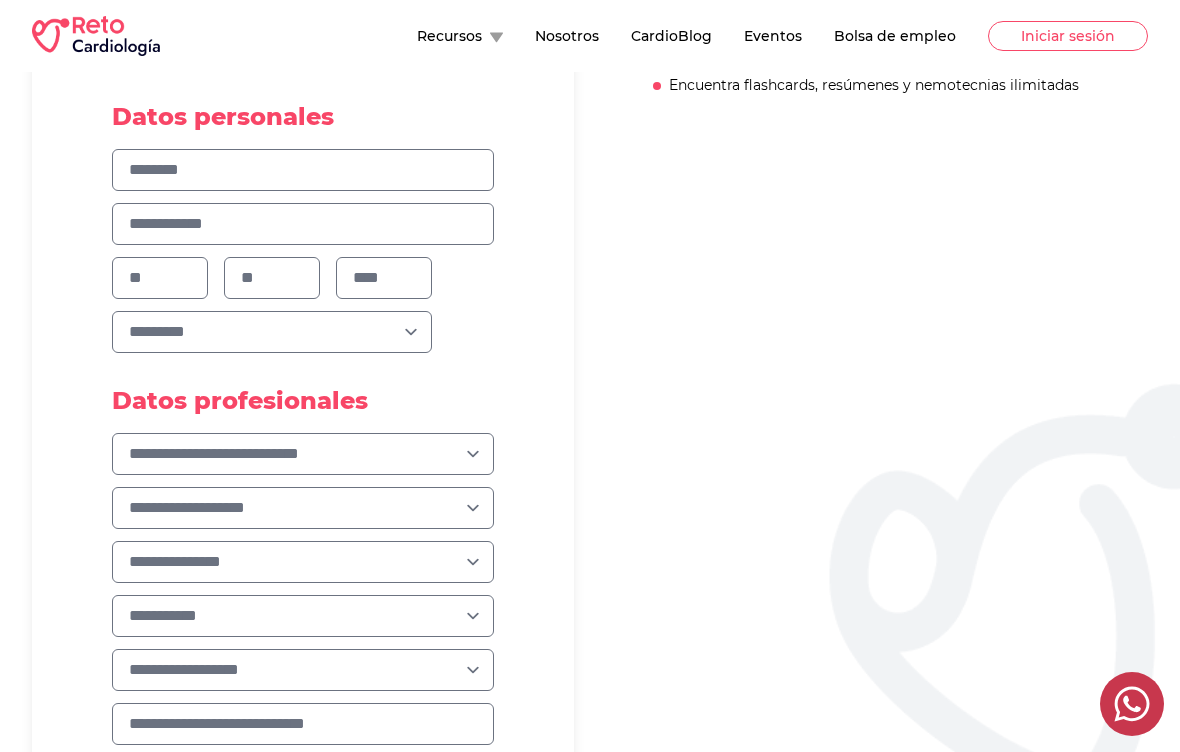 click on "**********" at bounding box center (303, 562) 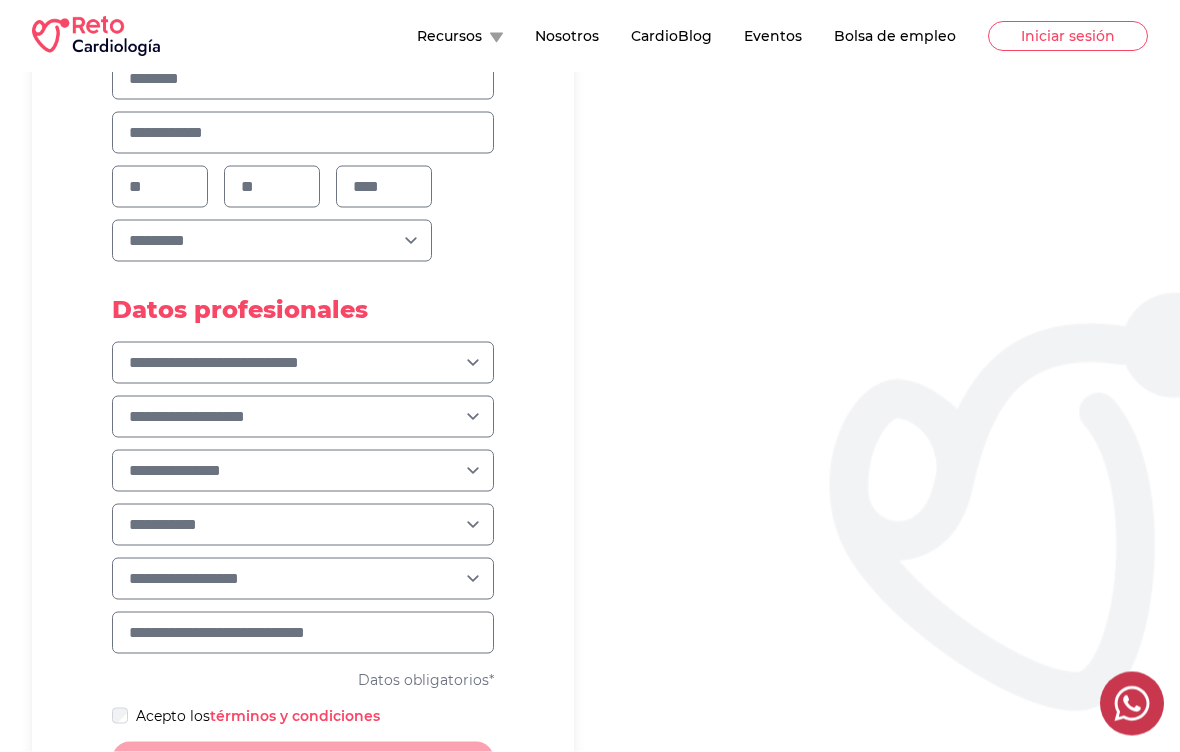 click on "**********" at bounding box center [303, 525] 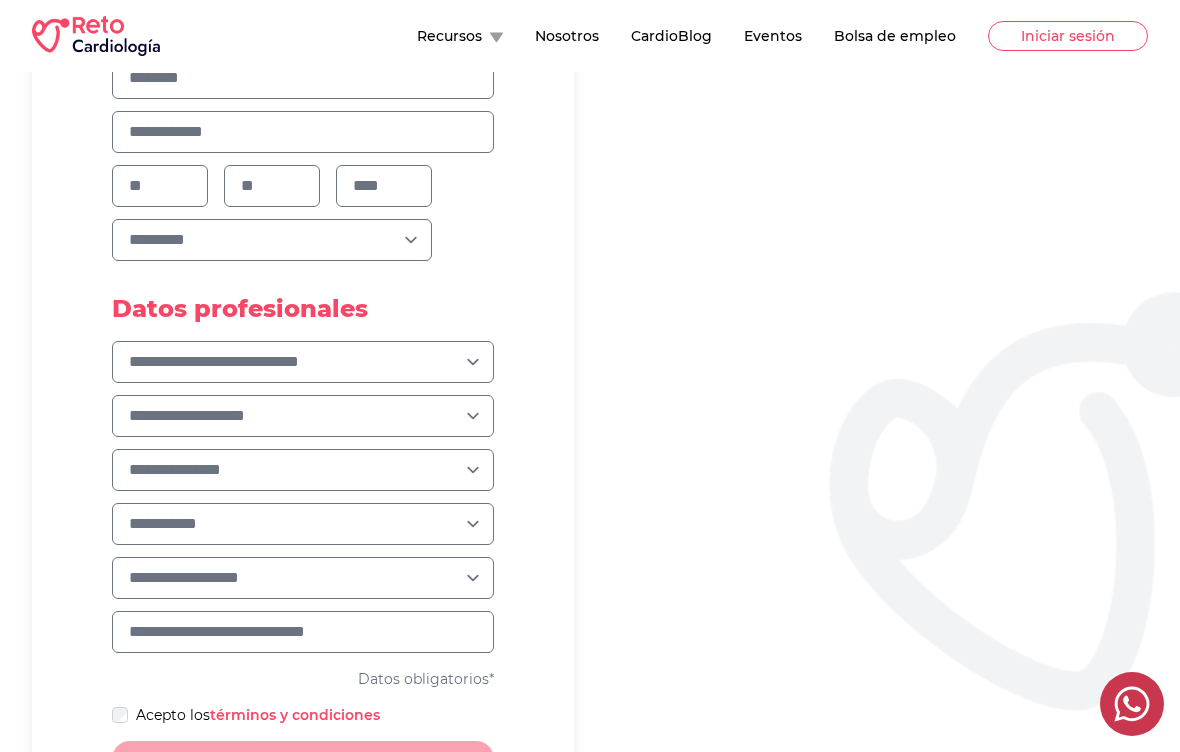 select on "**********" 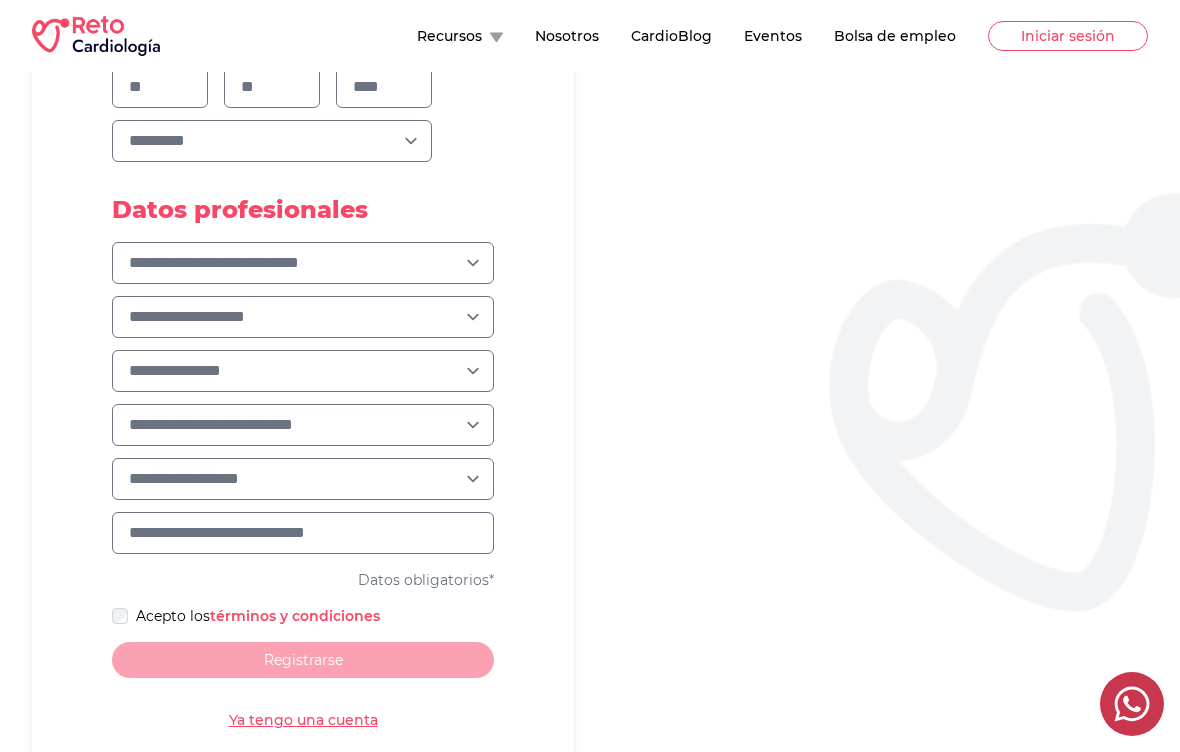 scroll, scrollTop: 558, scrollLeft: 0, axis: vertical 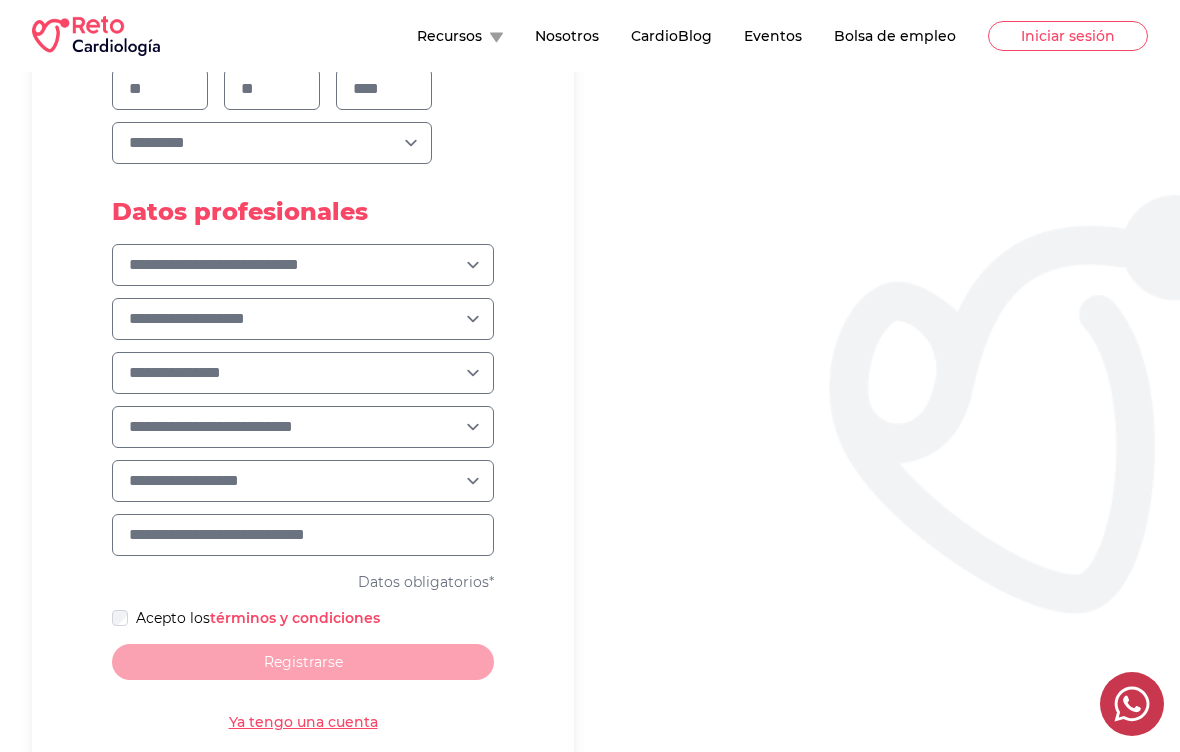 click on "**********" at bounding box center [303, 481] 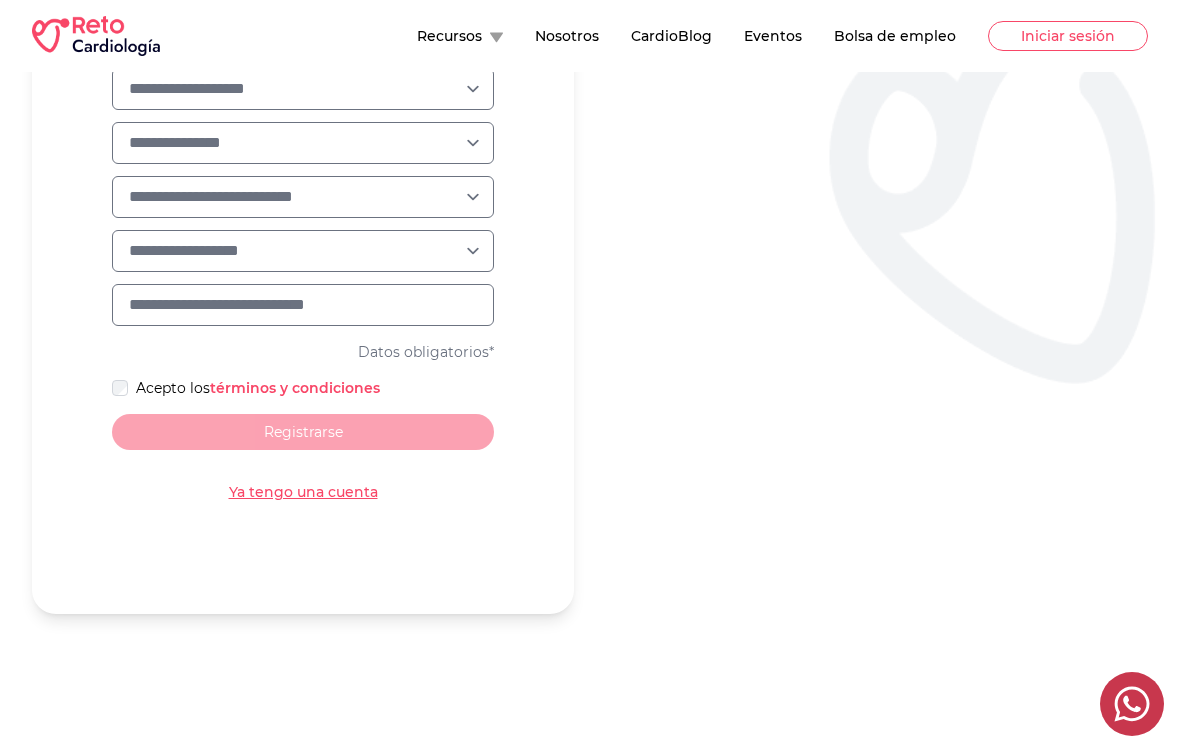 scroll, scrollTop: 787, scrollLeft: 0, axis: vertical 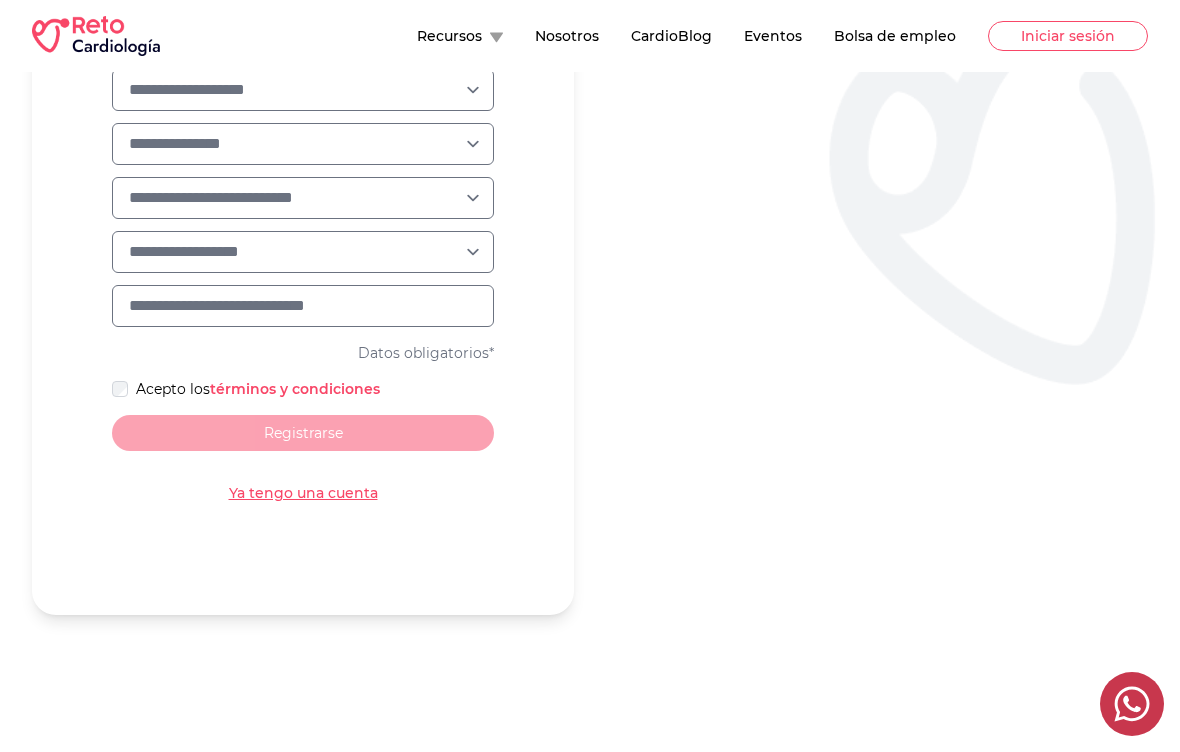 click on "**********" at bounding box center (303, 252) 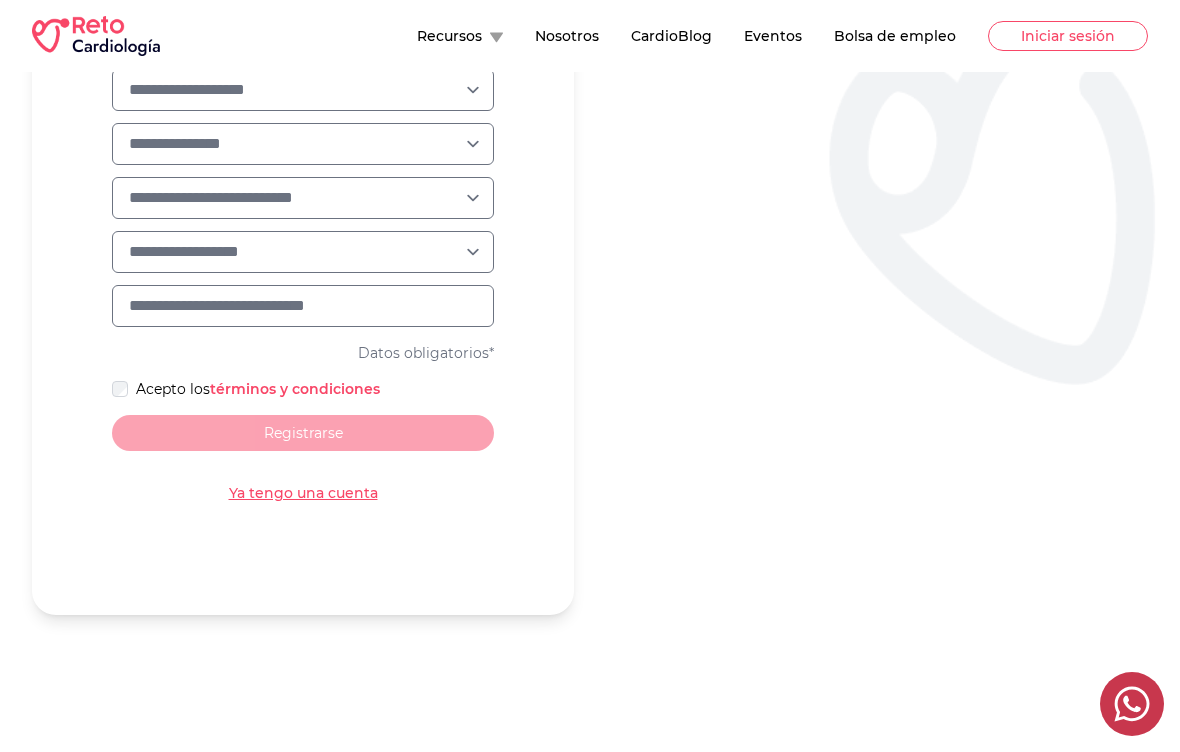 click at bounding box center [303, 306] 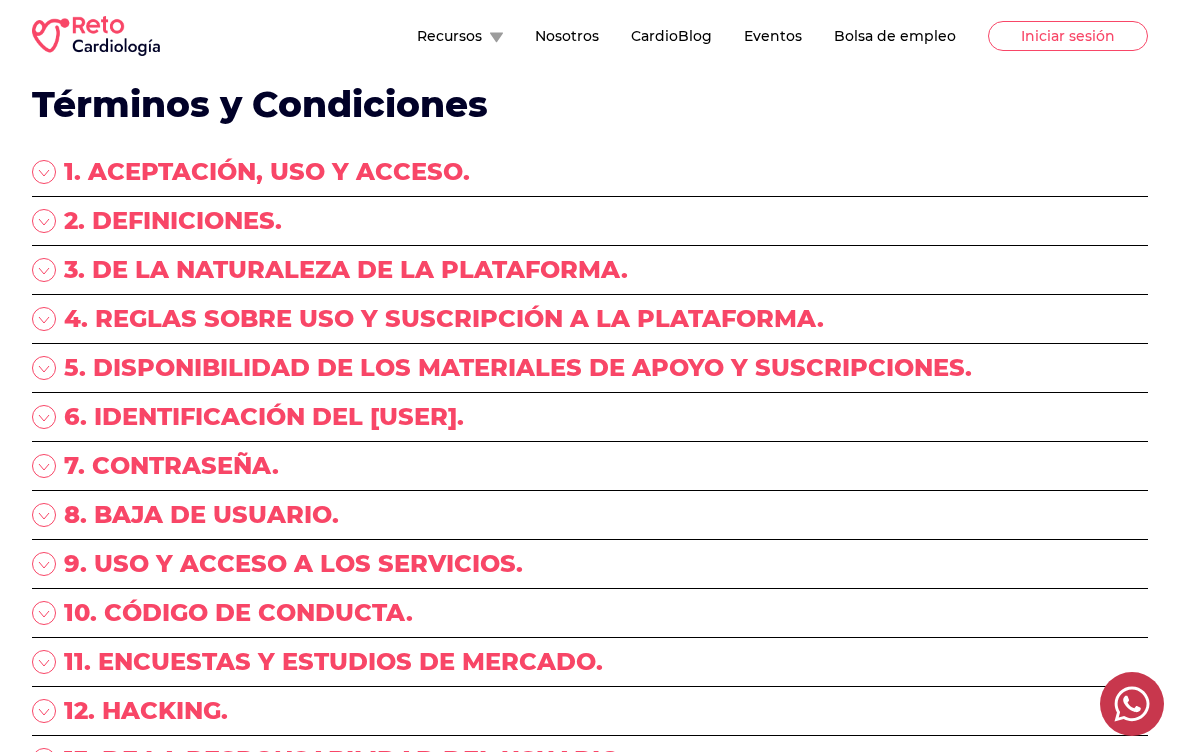 scroll, scrollTop: 0, scrollLeft: 0, axis: both 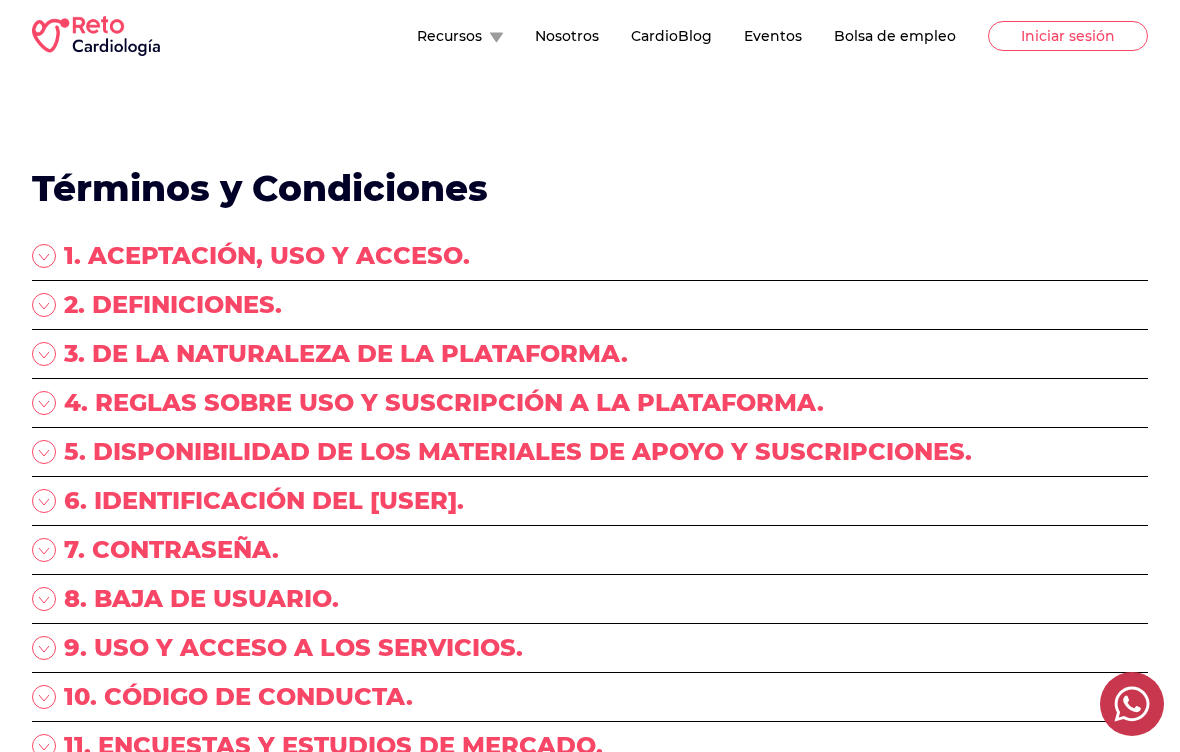 click on "Términos y Condiciones 1. ACEPTACIÓN, USO Y ACCESO. 2. DEFINICIONES. 3. DE LA NATURALEZA DE LA PLATAFORMA. 4. REGLAS SOBRE USO Y SUSCRIPCIÓN A LA PLATAFORMA. 5. DISPONIBILIDAD DE LOS MATERIALES DE APOYO Y SUSCRIPCIONES. 6. IDENTIFICACIÓN DEL USUARIO. 7. CONTRASEÑA. 8. BAJA DE USUARIO. 9. USO Y ACCESO A LOS SERVICIOS. 10. CÓDIGO DE CONDUCTA. 11. ENCUESTAS Y ESTUDIOS DE MERCADO. 12. HACKING. 13. DE LA RESPONSABILIDAD DEL USUARIO. 14. GARANTÍAS. 15. DESCARGO Y LÍMITE DE RESPONSABILIDAD. 16. CANCELACIÓN Y RESTRICCIÓN DE ACCESO. 17. PROPIEDAD INTELECTUAL. 18. CONFIDENCIALIDAD. 19. NO ASOCIACIÓN. 20. SISTEMA DE COMPRA DE MATERIALES. 21. FORMA DE PAGO. 22. POLÍTICAS DE FACTURACIÓN ELECTRÓNICA. 23. CESIÓN DE DERECHOS. 24. INDEMNIZACIÓN. 25. DISPOSICIONES INEFICACES. 26. VIGENCIA. 27. VIOLACIONES. 28. COMENTARIOS, QUEJAS Y SUGERENCIAS. 29. ACTUALIZACIÓN Y/O MODIFICACIÓN. 30. TÍTULOS DE LOS APARTADOS. 31. FUERZA MAYOR 32. JURISDICCIÓN APLICABLE. Última actualización: [FECHA]" at bounding box center (590, 1054) 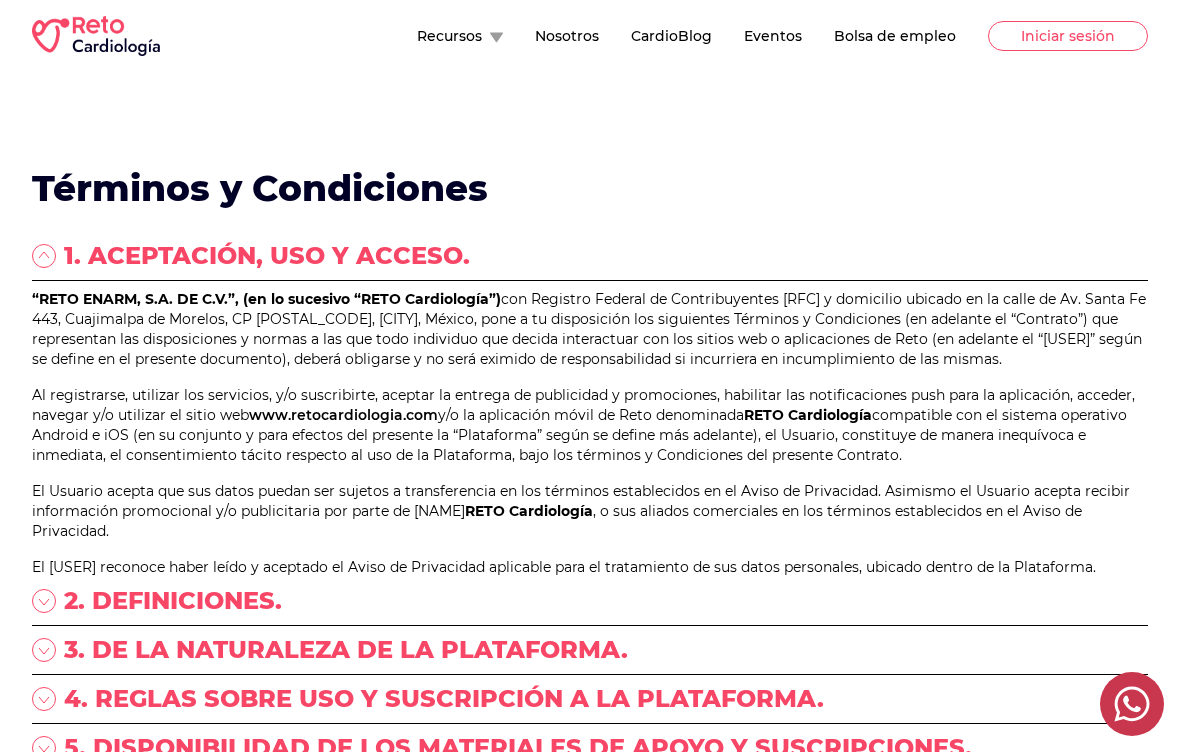 click on "1. ACEPTACIÓN, USO Y ACCESO." at bounding box center (590, 260) 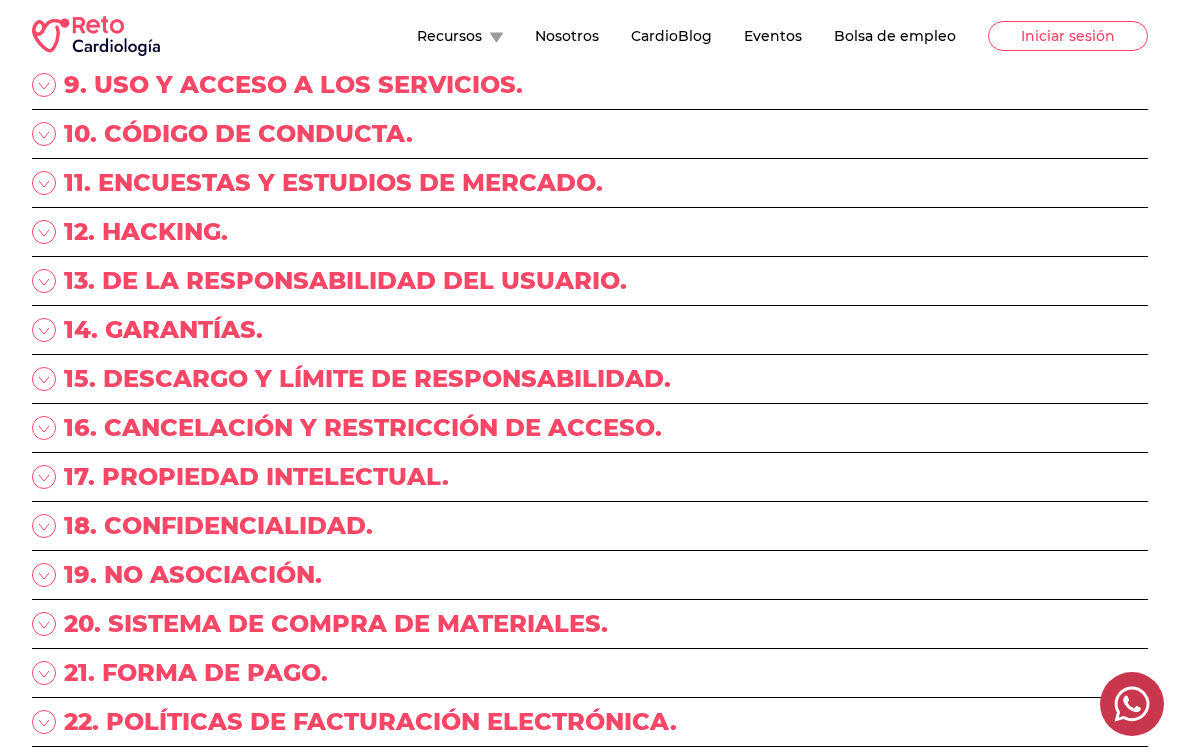 scroll, scrollTop: 1575, scrollLeft: 0, axis: vertical 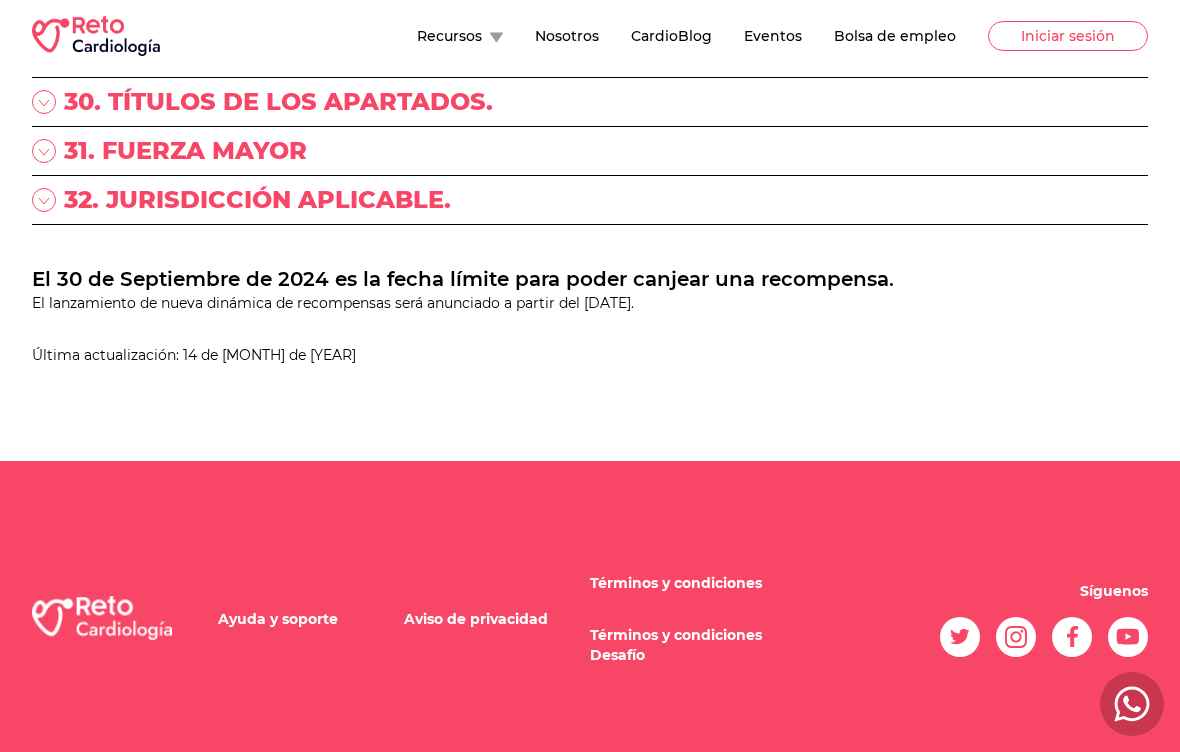 click on "Términos y Condiciones 1. ACEPTACIÓN, USO Y ACCESO. 2. DEFINICIONES. 3. DE LA NATURALEZA DE LA PLATAFORMA. 4. REGLAS SOBRE USO Y SUSCRIPCIÓN A LA PLATAFORMA. 5. DISPONIBILIDAD DE LOS MATERIALES DE APOYO Y SUSCRIPCIONES. 6. IDENTIFICACIÓN DEL USUARIO. 7. CONTRASEÑA. 8. BAJA DE USUARIO. 9. USO Y ACCESO A LOS SERVICIOS. 10. CÓDIGO DE CONDUCTA. 11. ENCUESTAS Y ESTUDIOS DE MERCADO. 12. HACKING. 13. DE LA RESPONSABILIDAD DEL USUARIO. 14. GARANTÍAS. 15. DESCARGO Y LÍMITE DE RESPONSABILIDAD. 16. CANCELACIÓN Y RESTRICCIÓN DE ACCESO. 17. PROPIEDAD INTELECTUAL. 18. CONFIDENCIALIDAD. 19. NO ASOCIACIÓN. 20. SISTEMA DE COMPRA DE MATERIALES. 21. FORMA DE PAGO. 22. POLÍTICAS DE FACTURACIÓN ELECTRÓNICA. 23. CESIÓN DE DERECHOS. 24. INDEMNIZACIÓN. 25. DISPOSICIONES INEFICACES. 26. VIGENCIA. 27. VIOLACIONES. 28. COMENTARIOS, QUEJAS Y SUGERENCIAS. 29. ACTUALIZACIÓN Y/O MODIFICACIÓN. 30. TÍTULOS DE LOS APARTADOS. 31. FUERZA MAYOR 32. JURISDICCIÓN APLICABLE. Última actualización: [FECHA]" at bounding box center [590, -521] 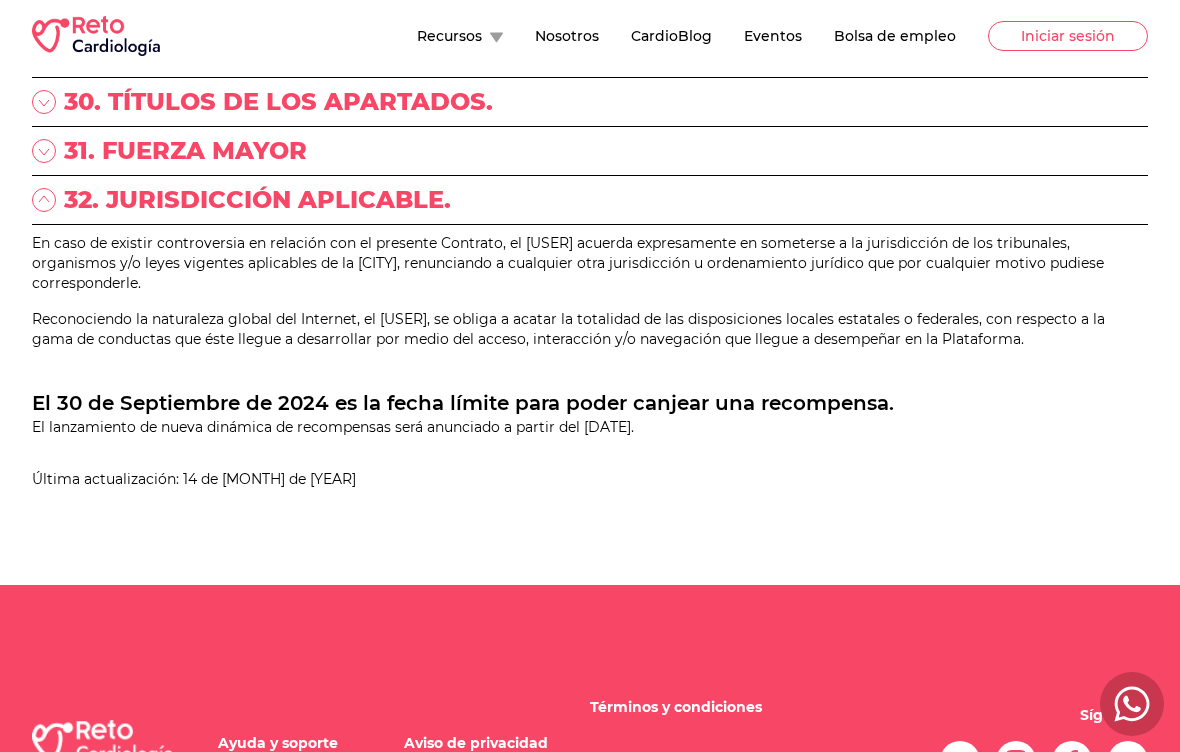 click 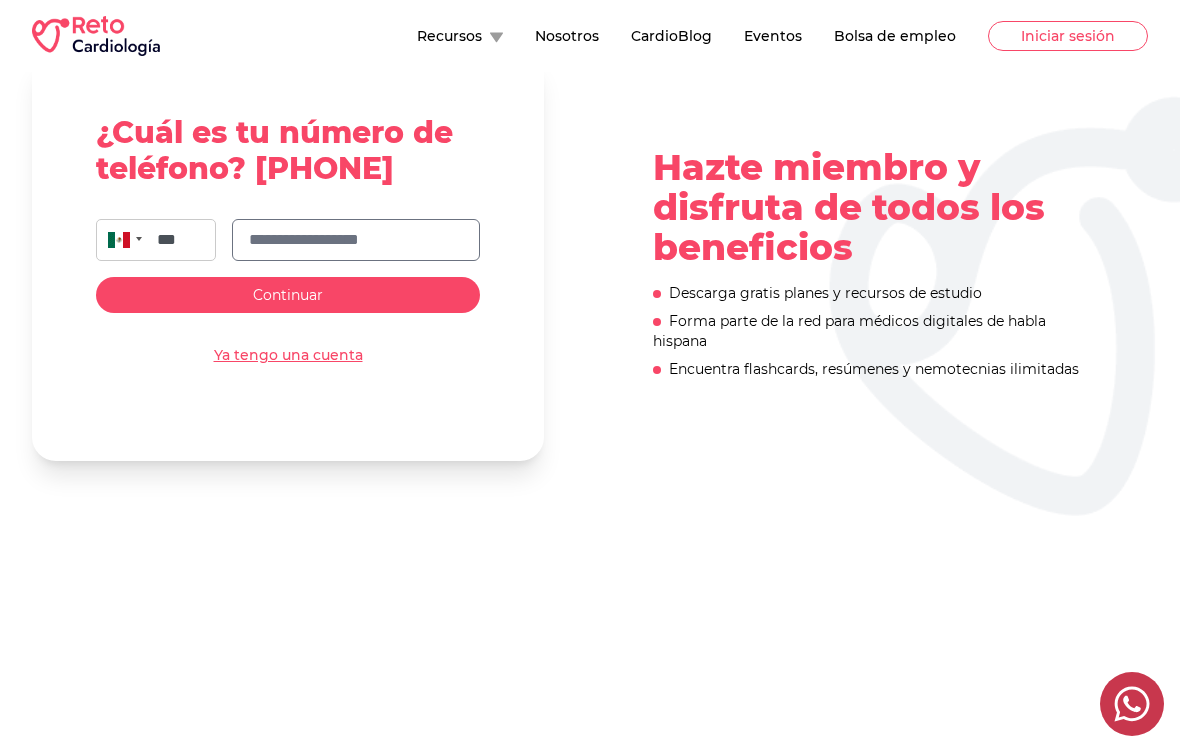 scroll, scrollTop: 0, scrollLeft: 0, axis: both 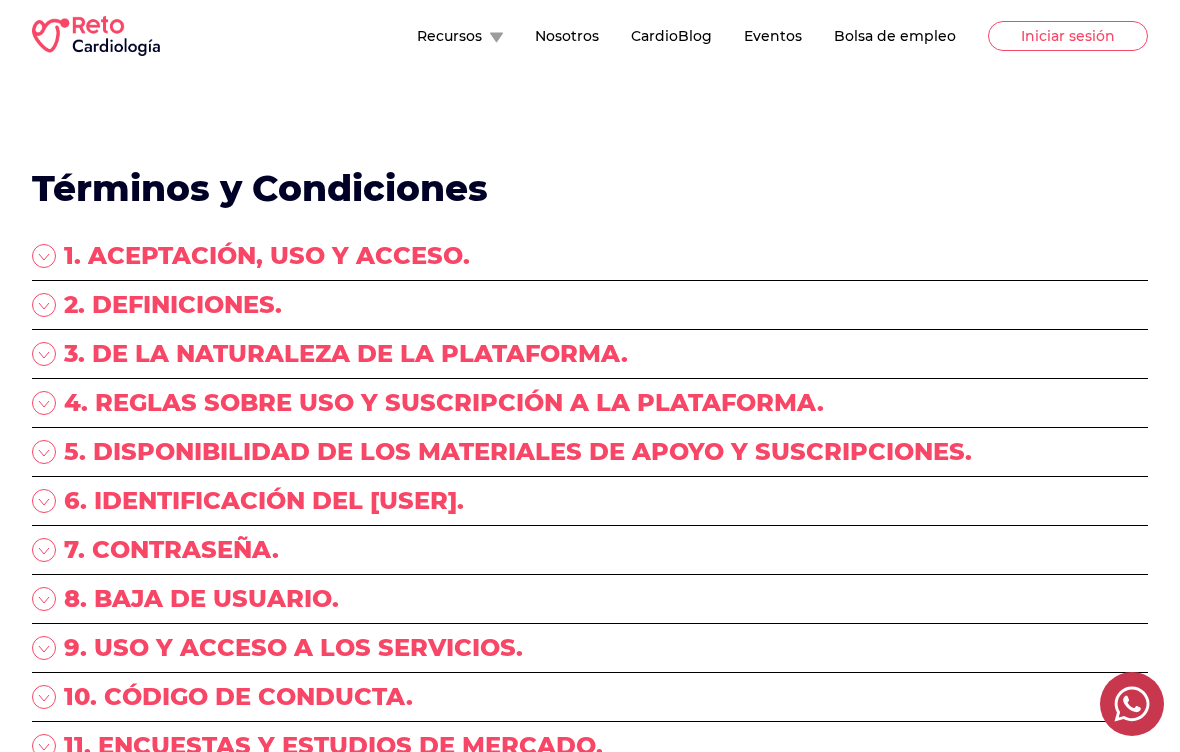 click on "Términos y Condiciones" at bounding box center [590, 188] 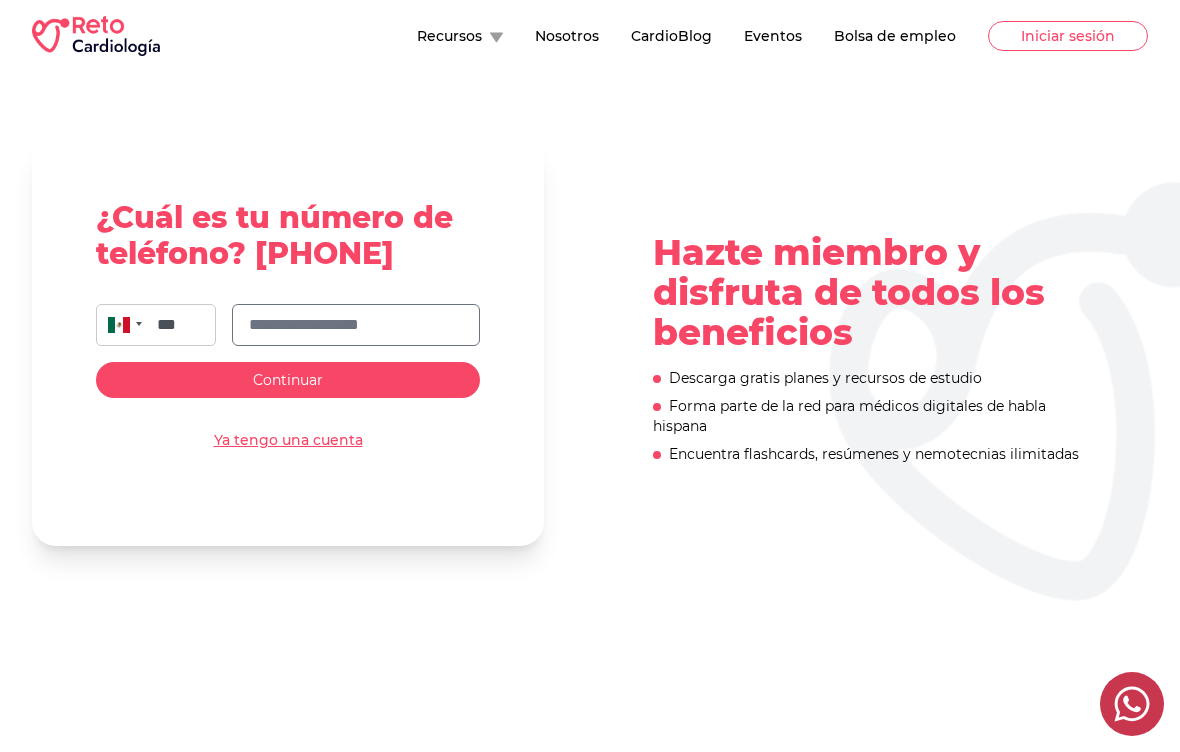 click on "Ya tengo una cuenta" at bounding box center (288, 440) 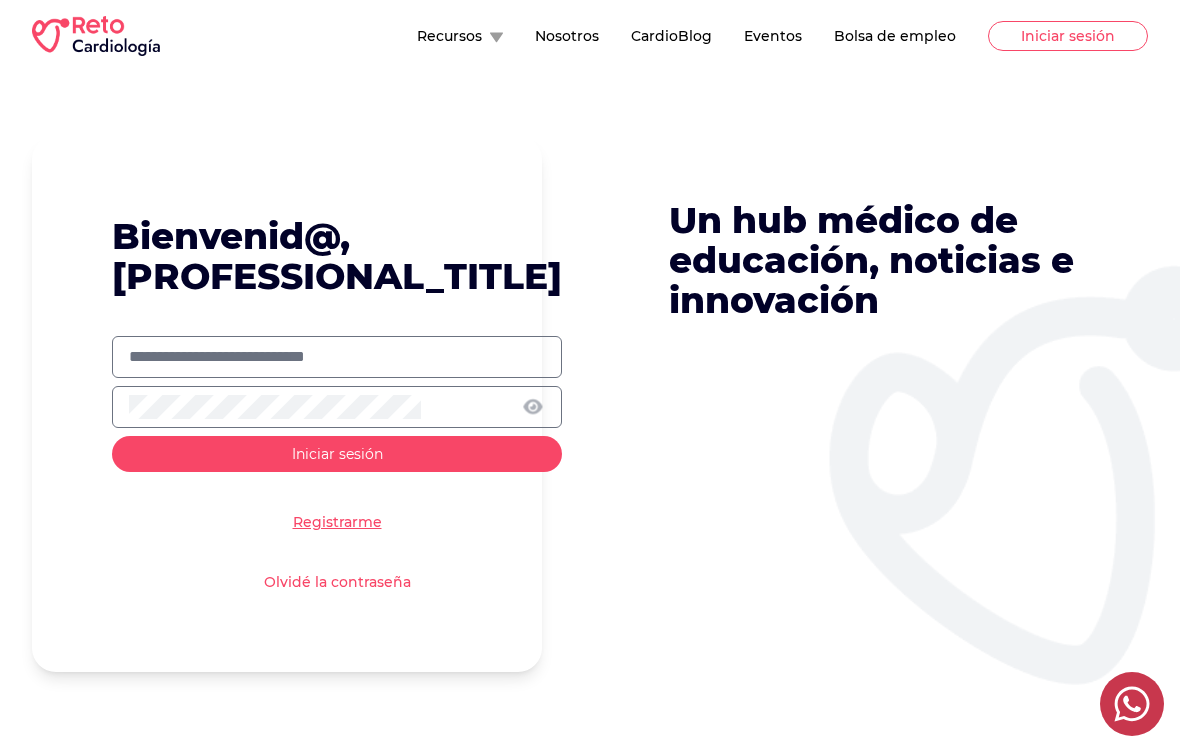 click at bounding box center (337, 357) 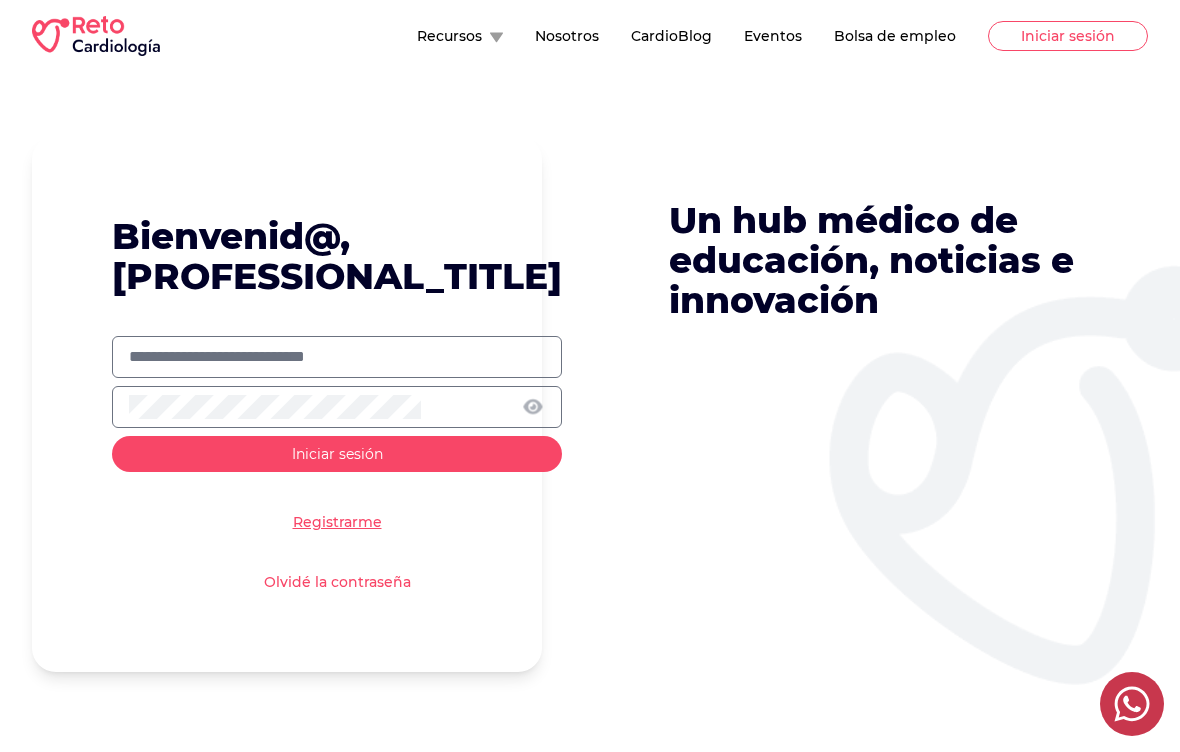click on "Iniciar sesión" at bounding box center (337, 454) 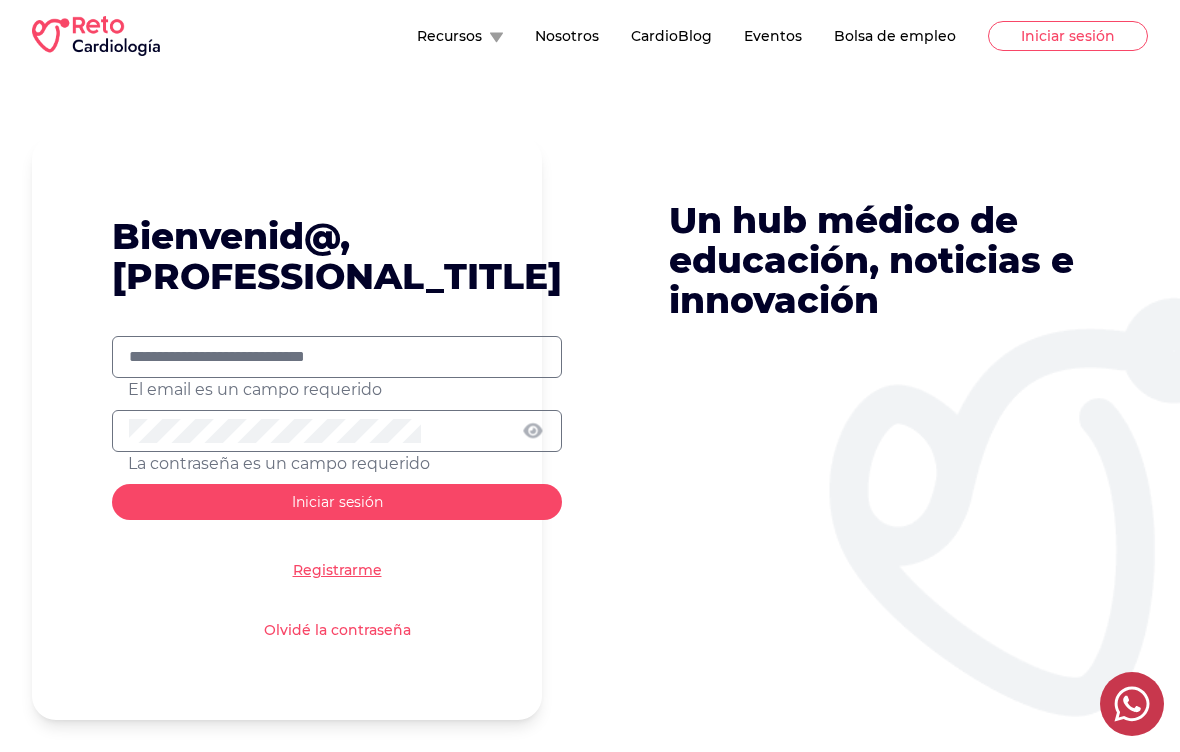 click on "Iniciar sesión" at bounding box center (337, 502) 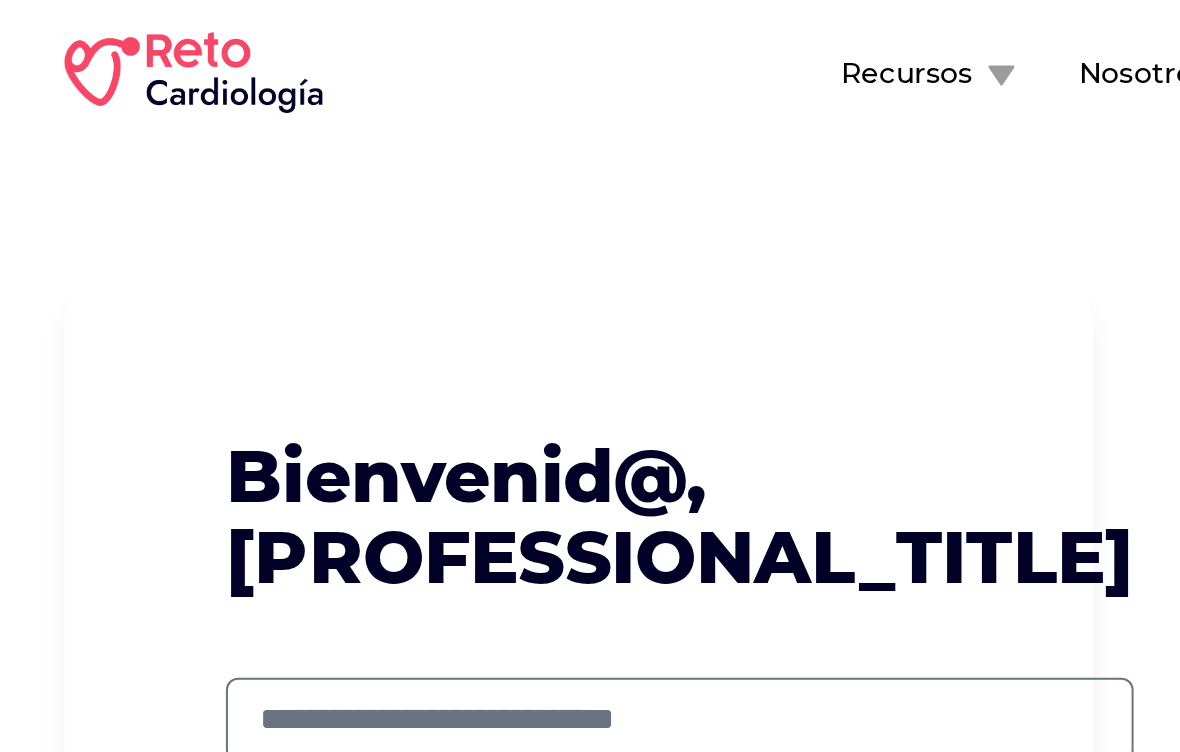 click on "Bienvenid@, [PROFESSIONAL_TITLE]" at bounding box center (337, 256) 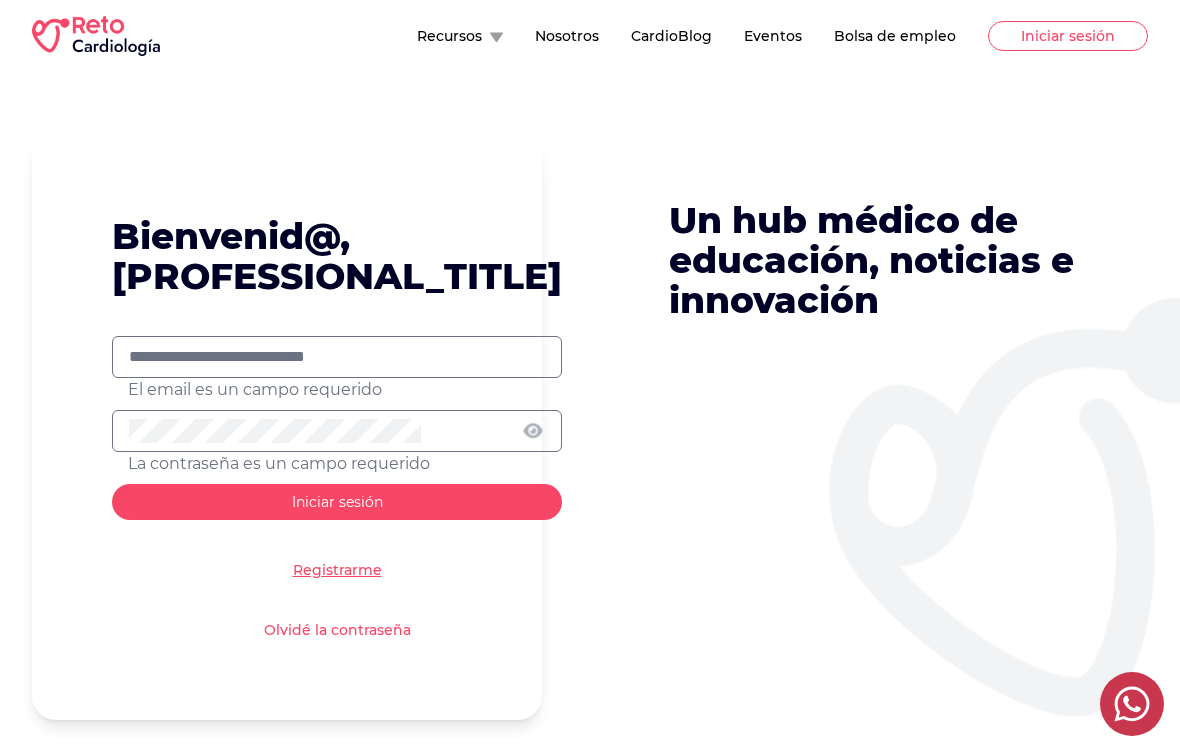 click on "Iniciar sesión" at bounding box center [1068, 36] 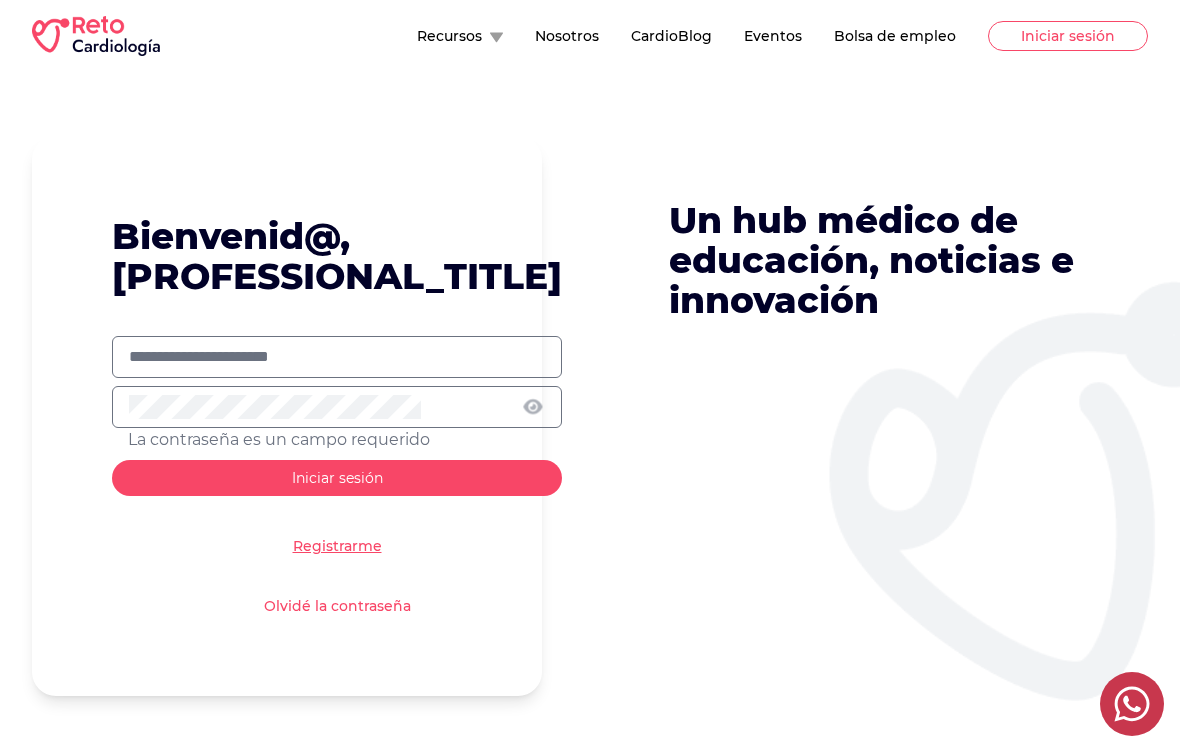 type on "**********" 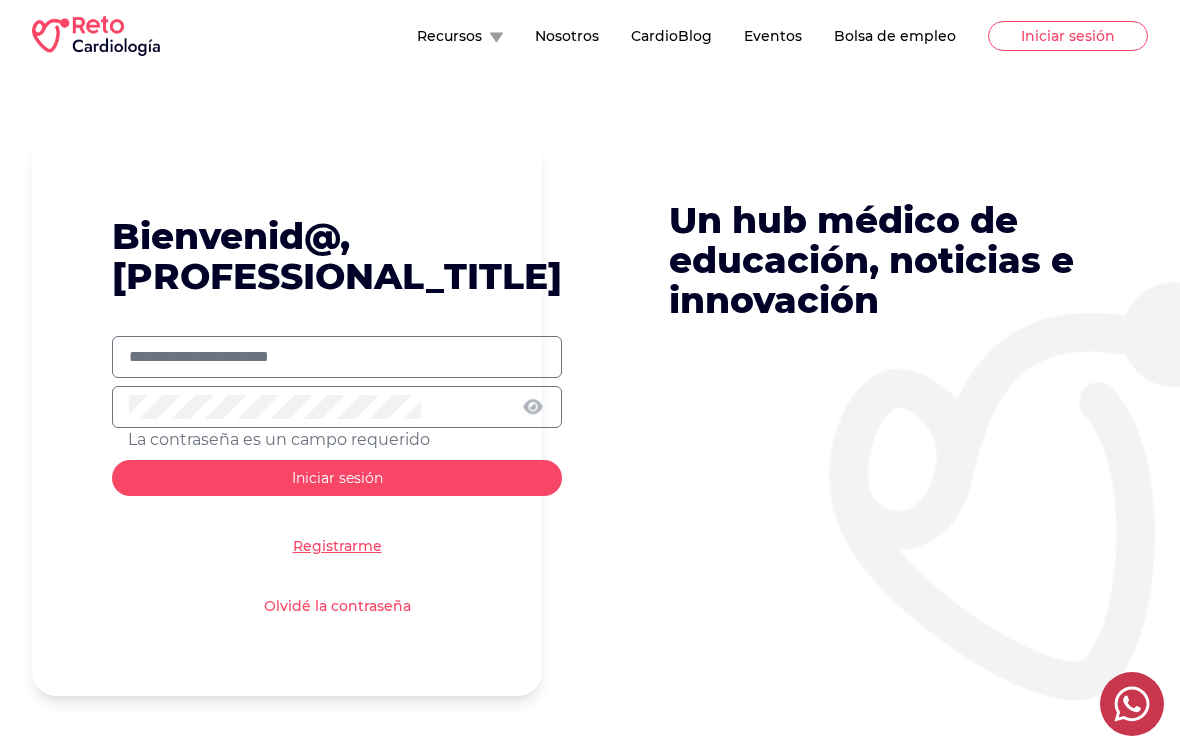 click on "La contraseña es un campo requerido" at bounding box center (337, 440) 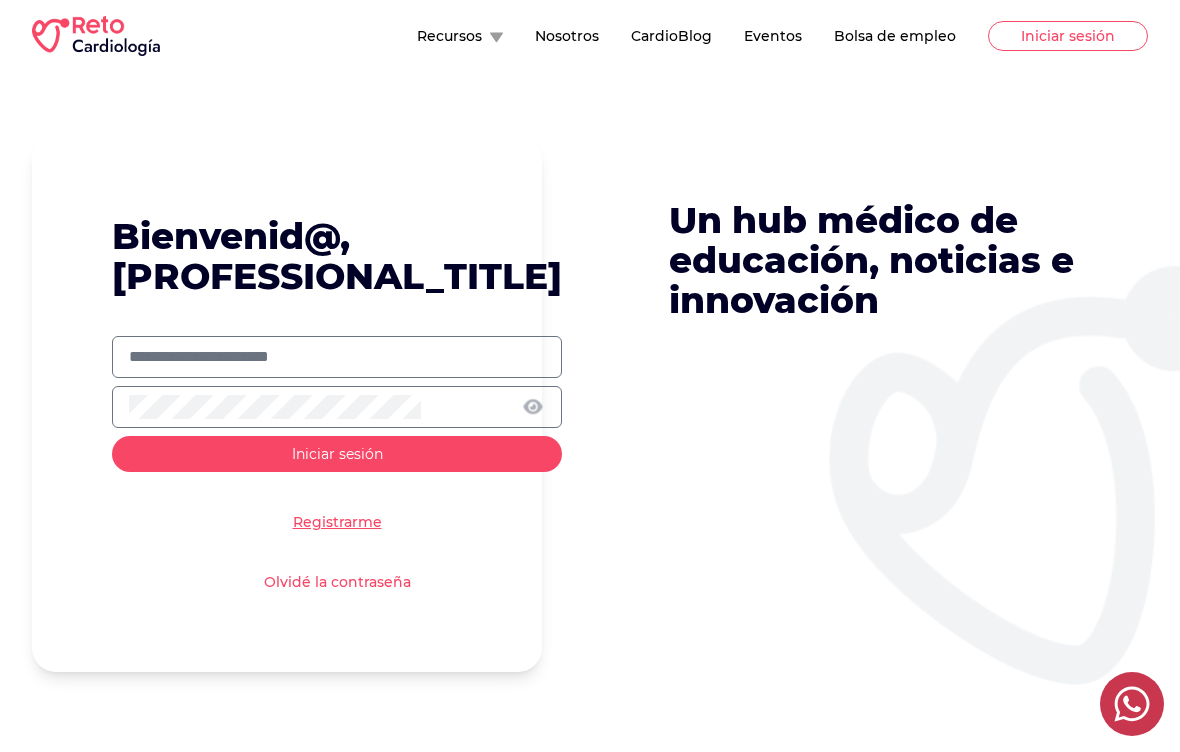 click on "Iniciar sesión" at bounding box center [337, 454] 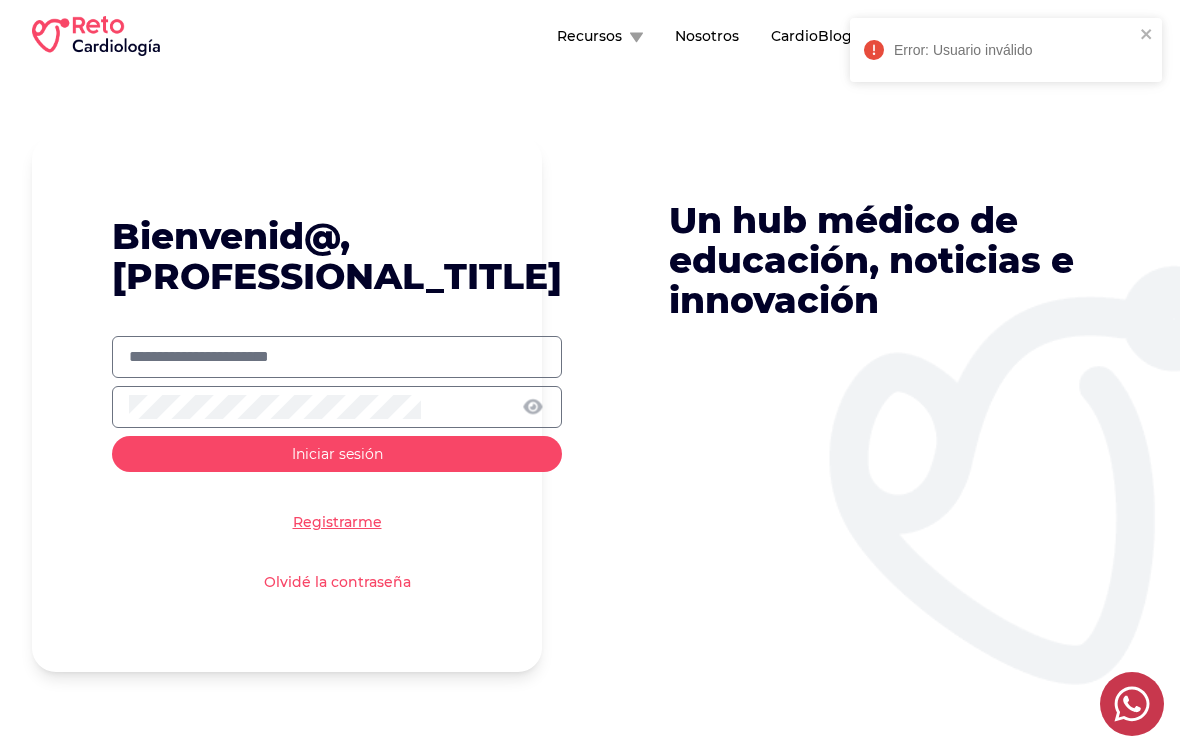 click 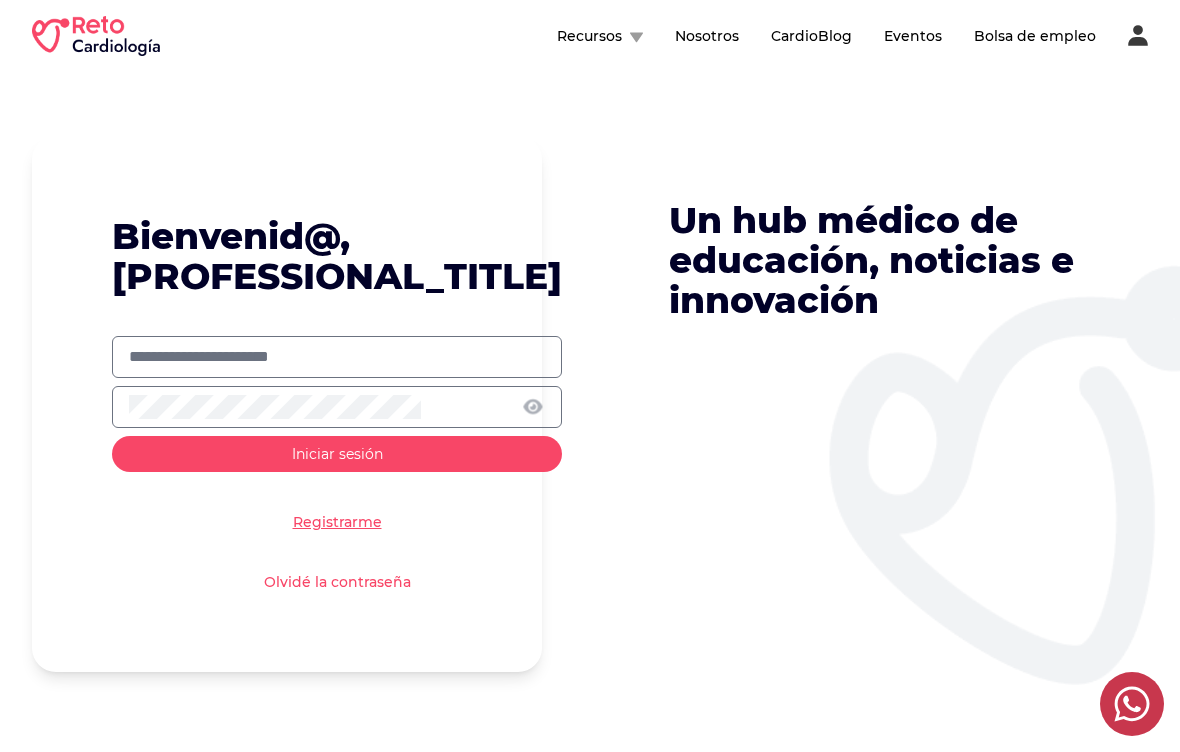 click on "Registrarme" at bounding box center [337, 522] 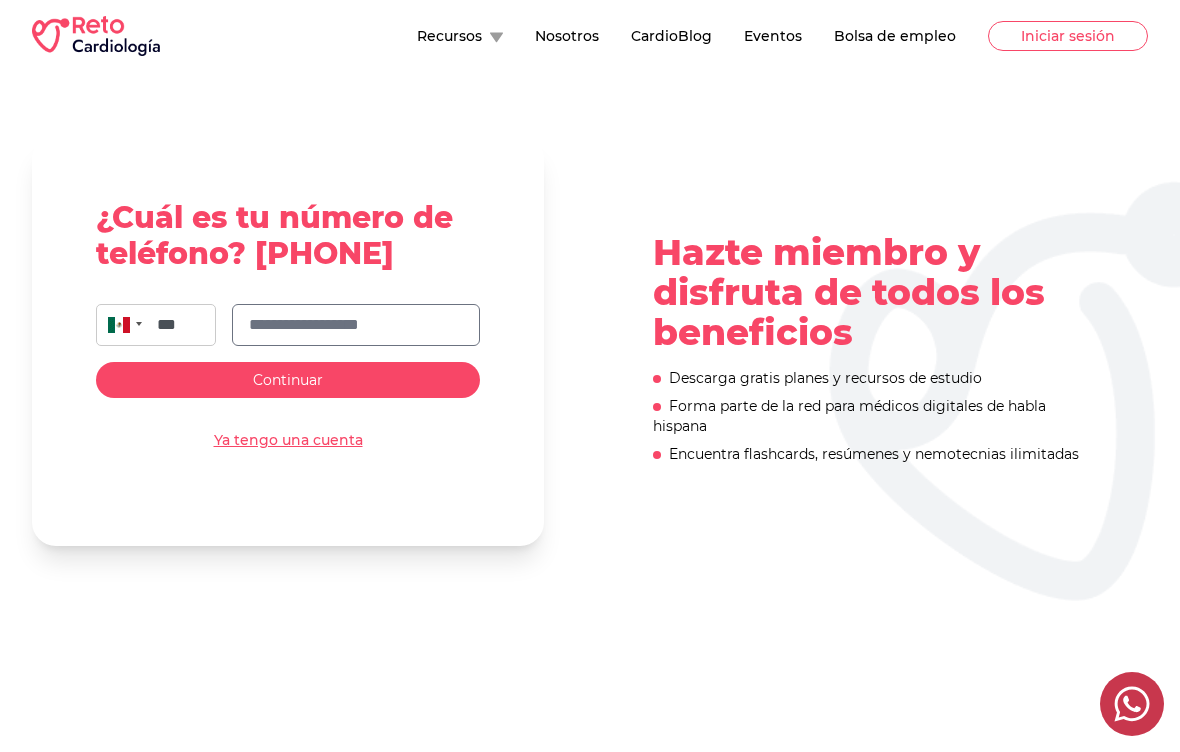 click at bounding box center [356, 325] 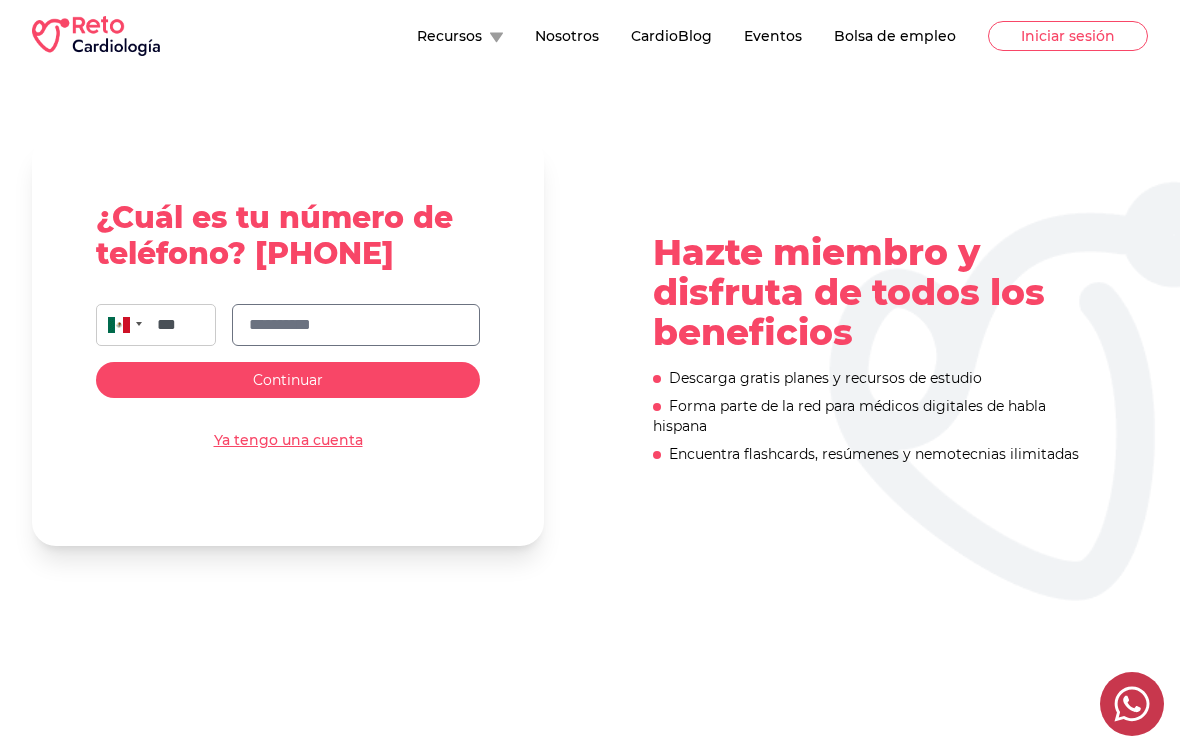 type on "**********" 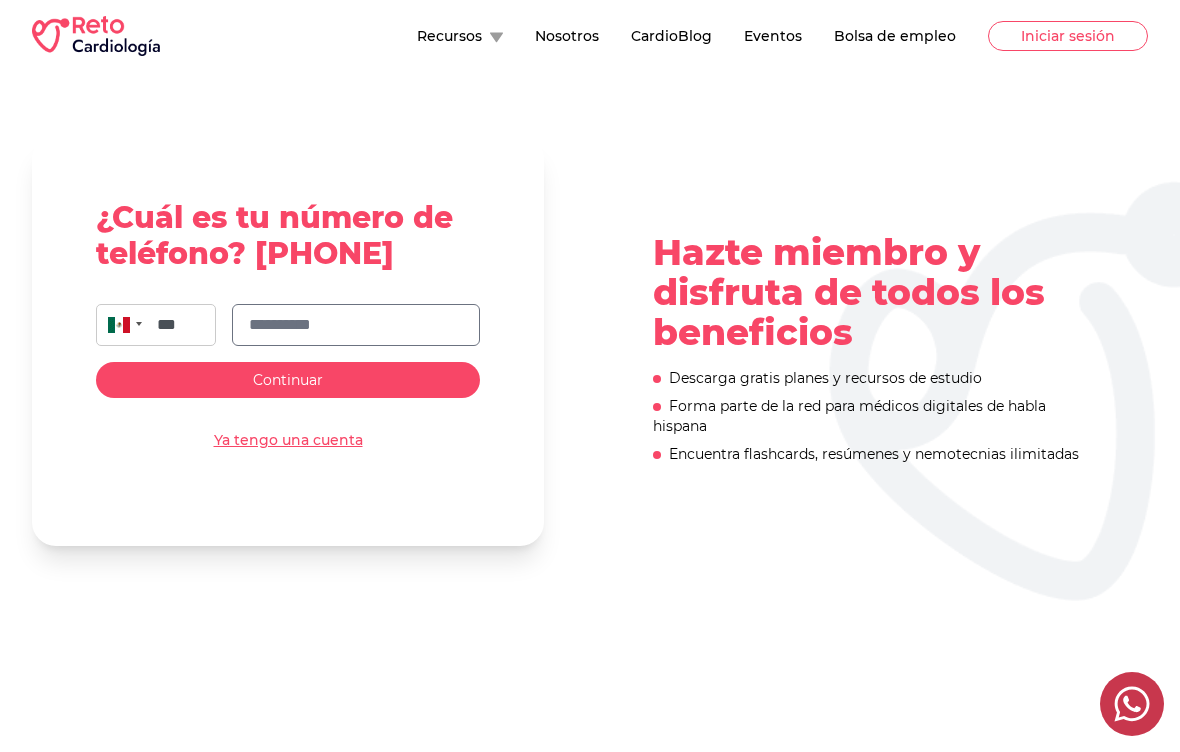 click on "Continuar" at bounding box center [288, 380] 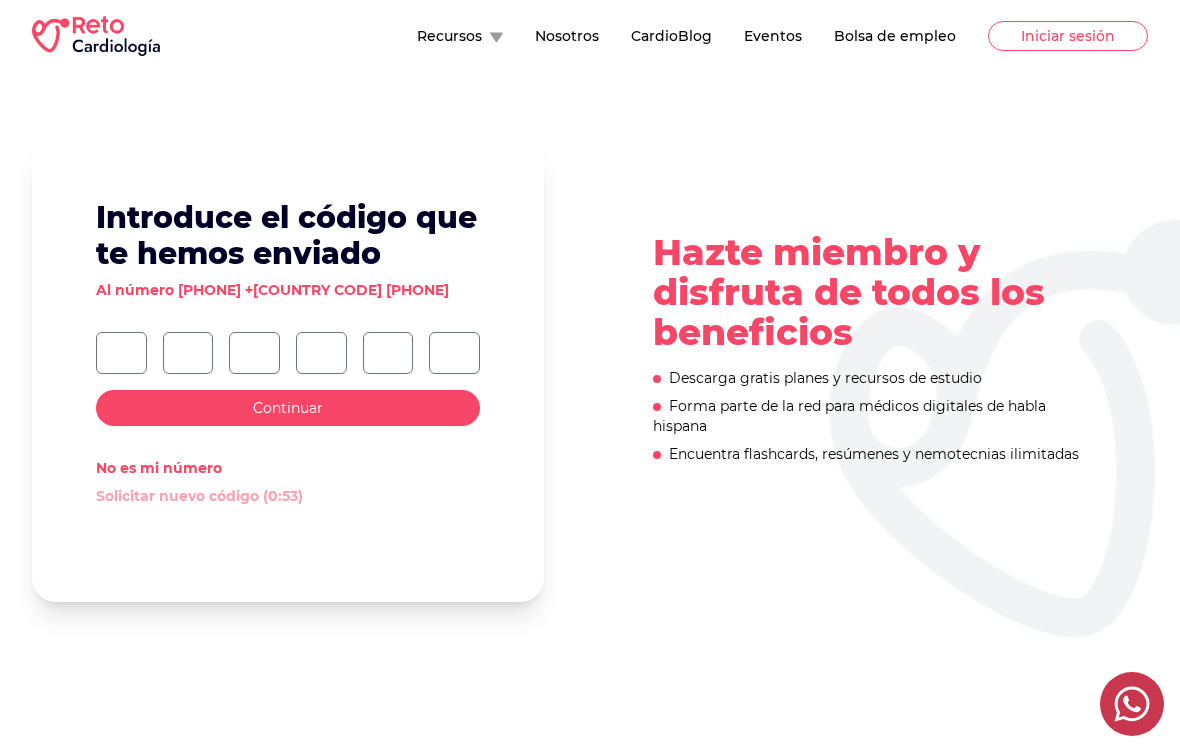 click at bounding box center (121, 353) 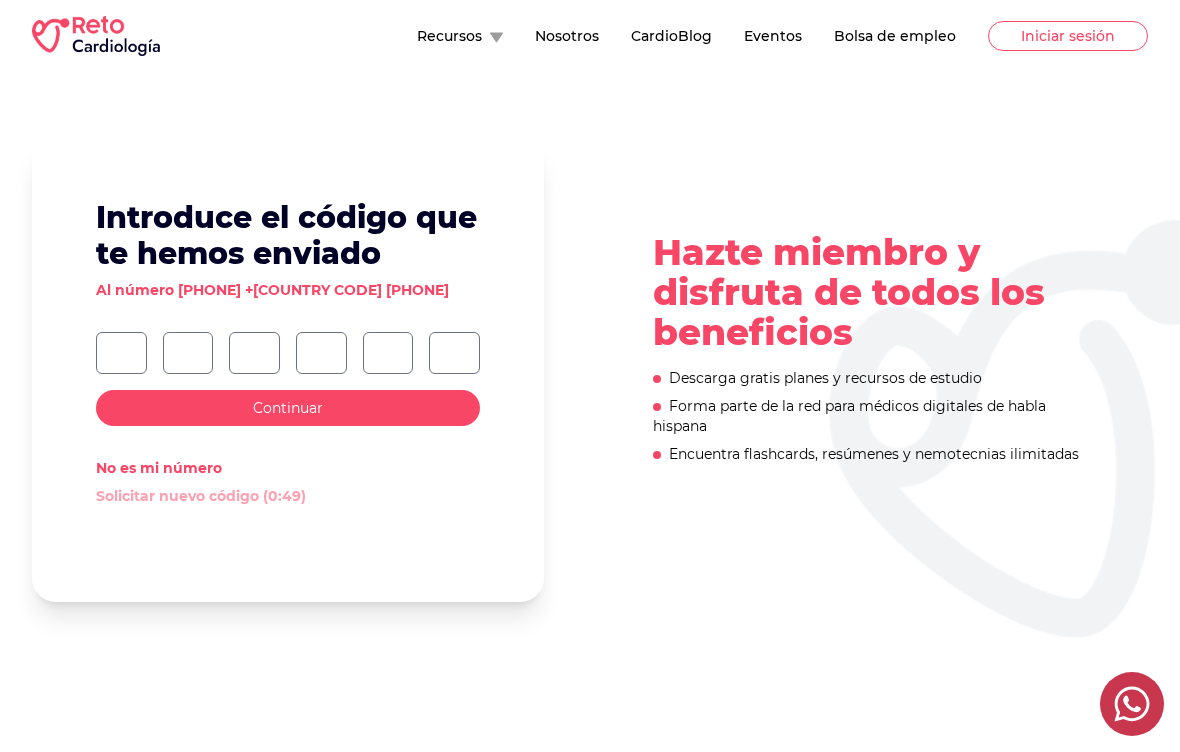 type on "*" 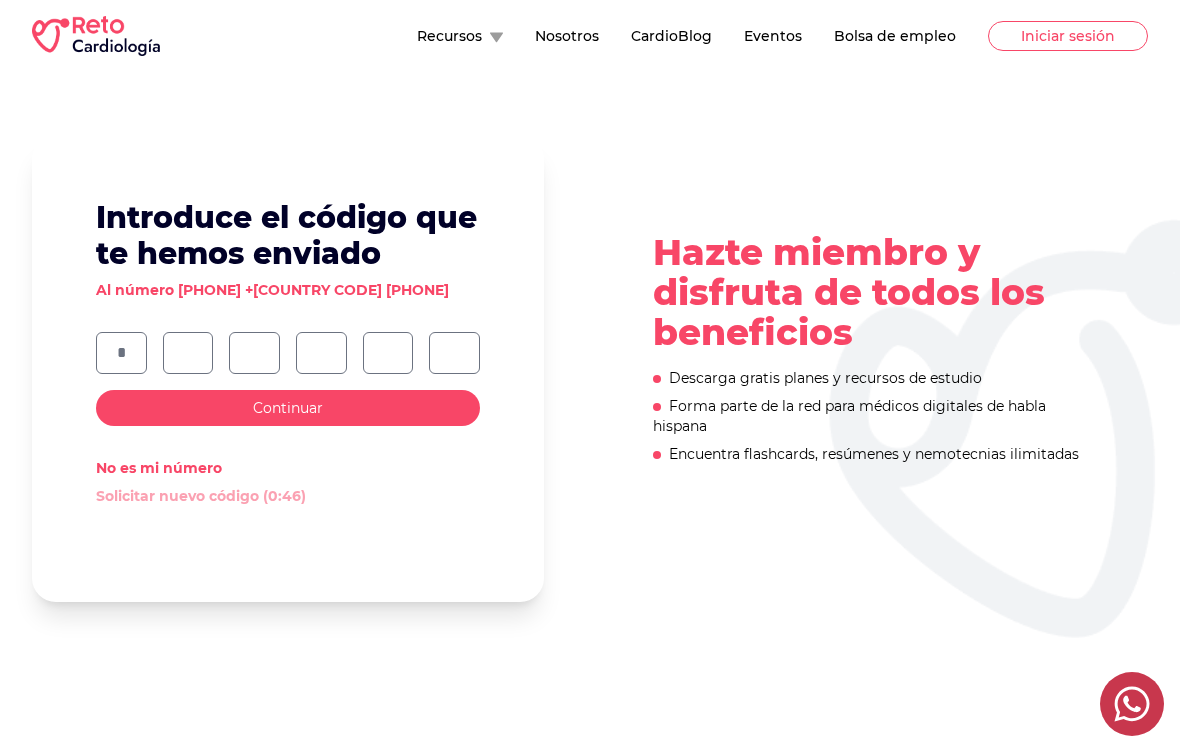 type on "*" 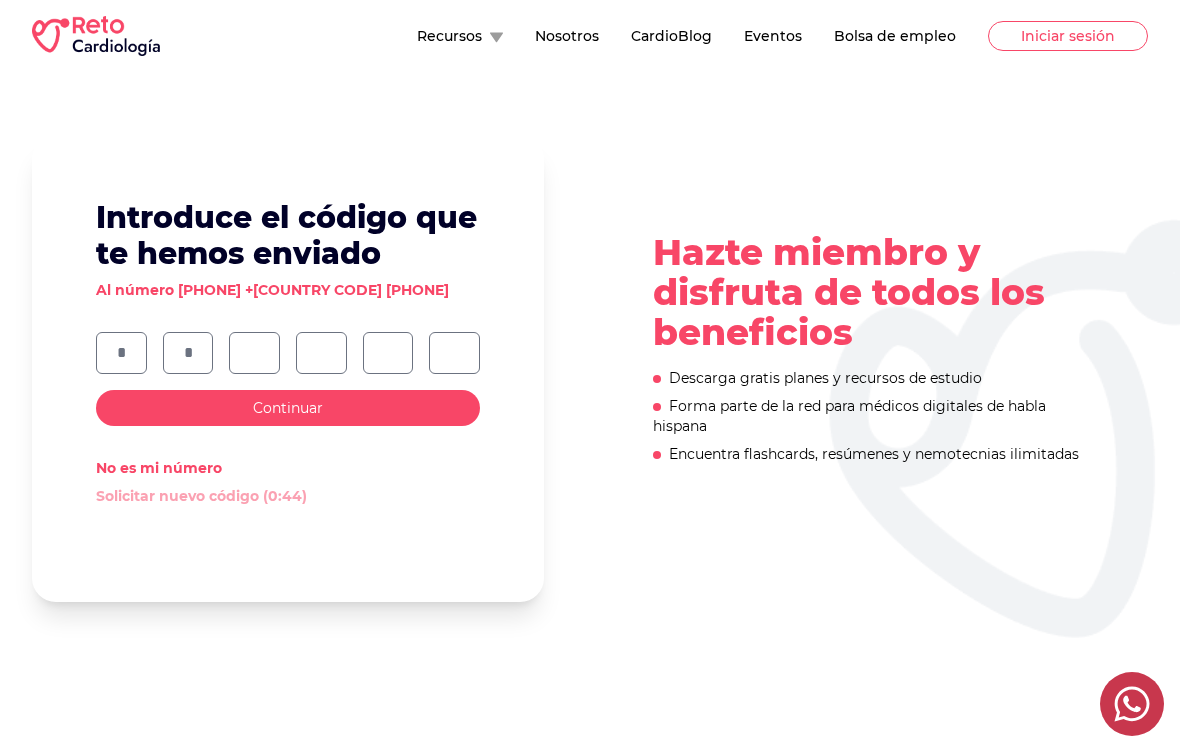type on "*" 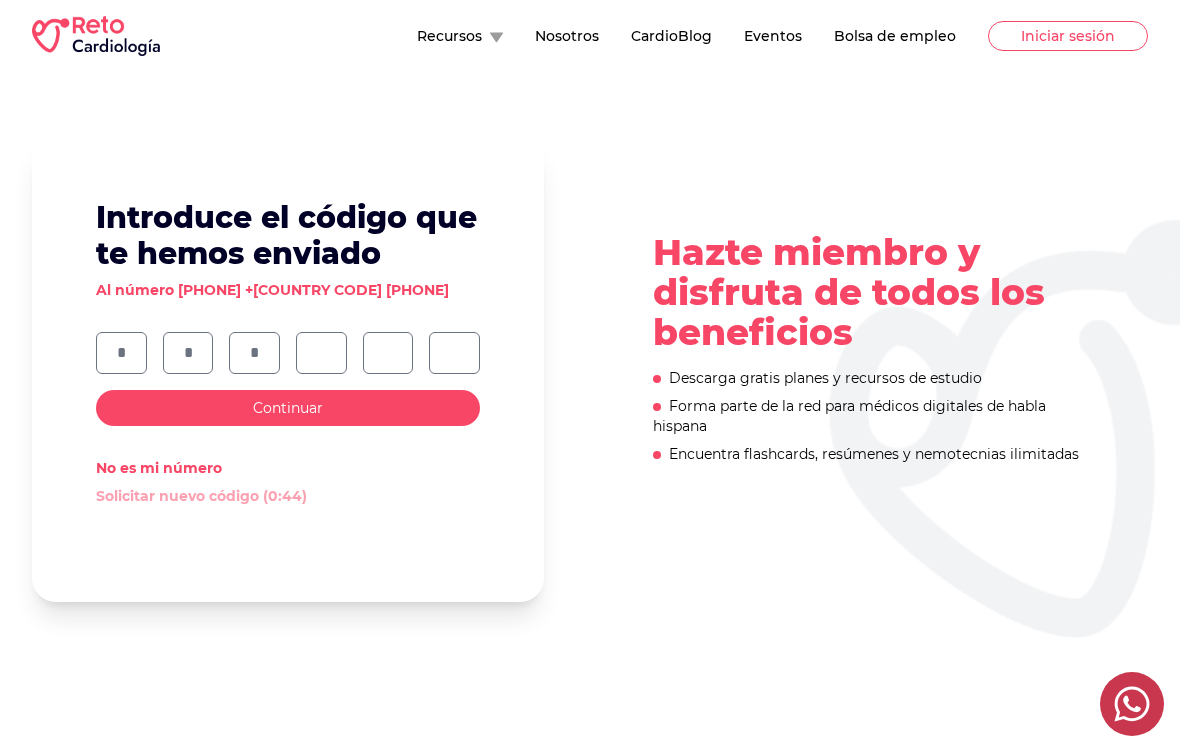 type on "*" 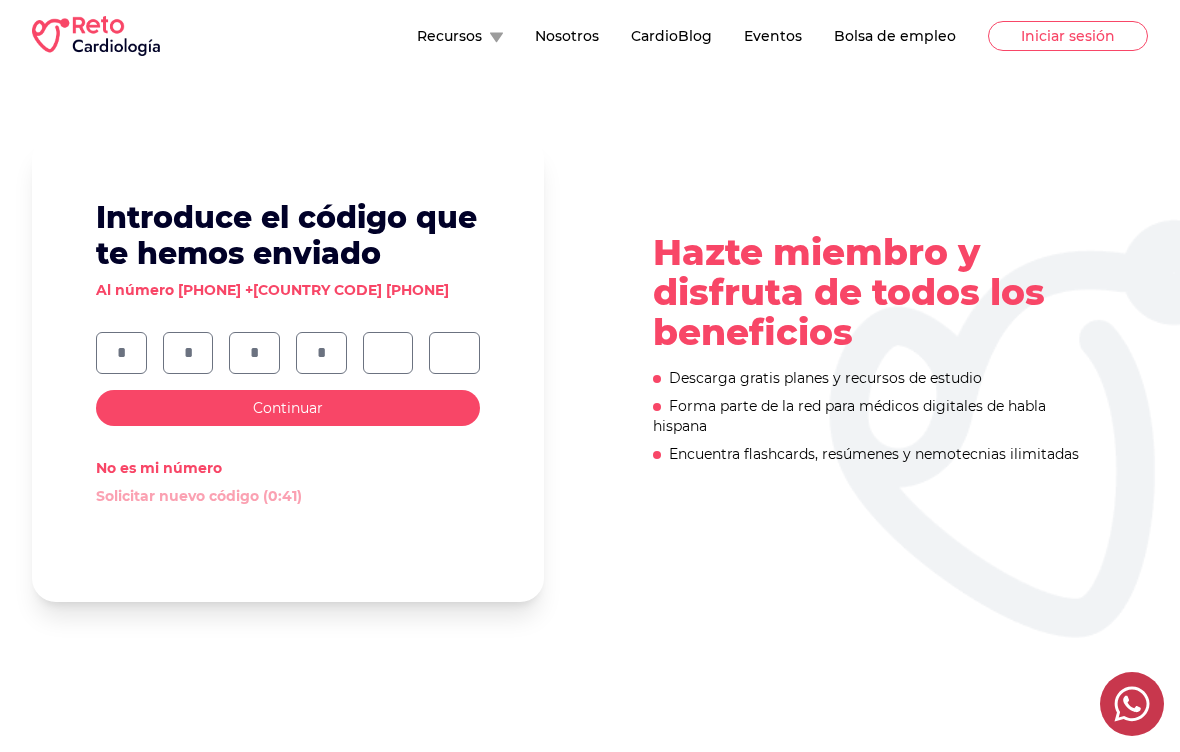 type on "*" 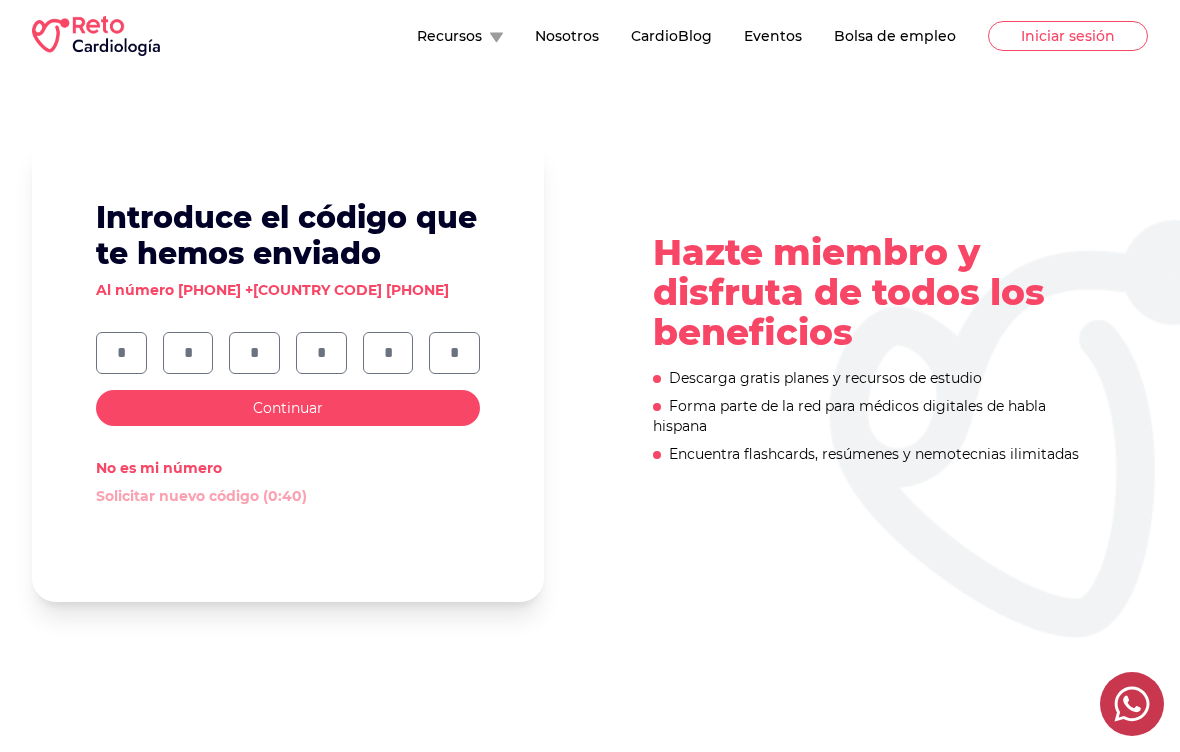 type on "*" 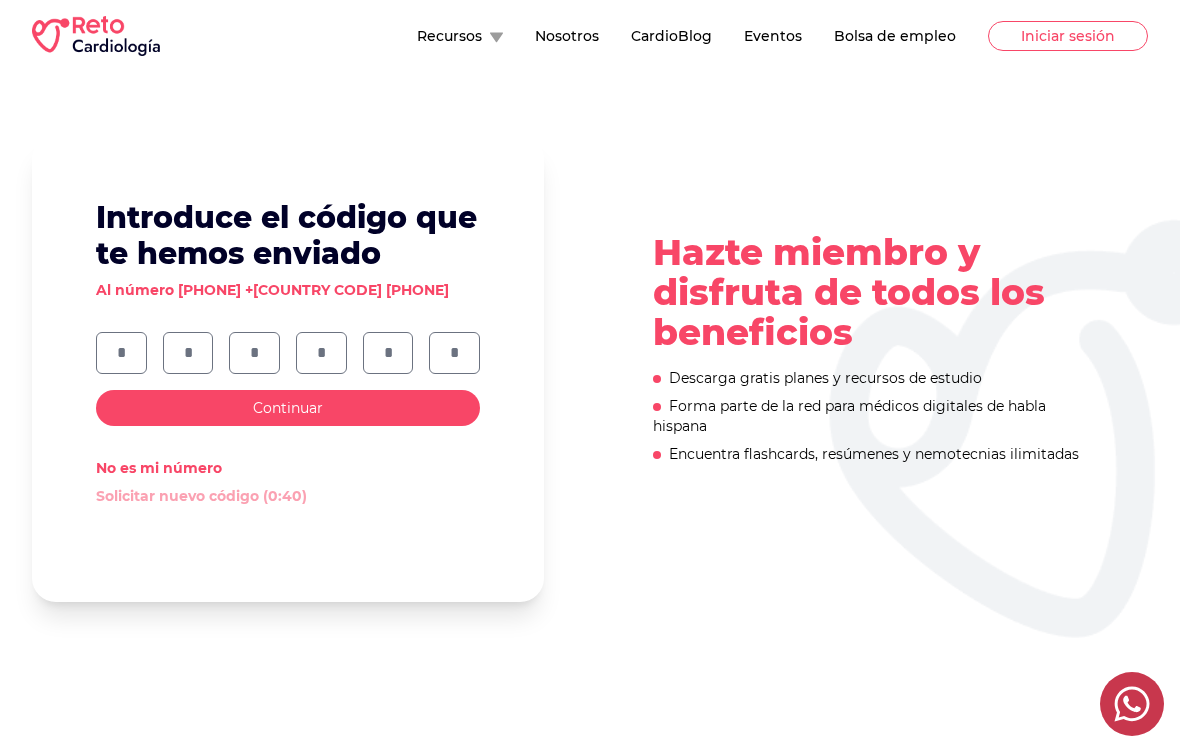 click on "Continuar" at bounding box center [288, 408] 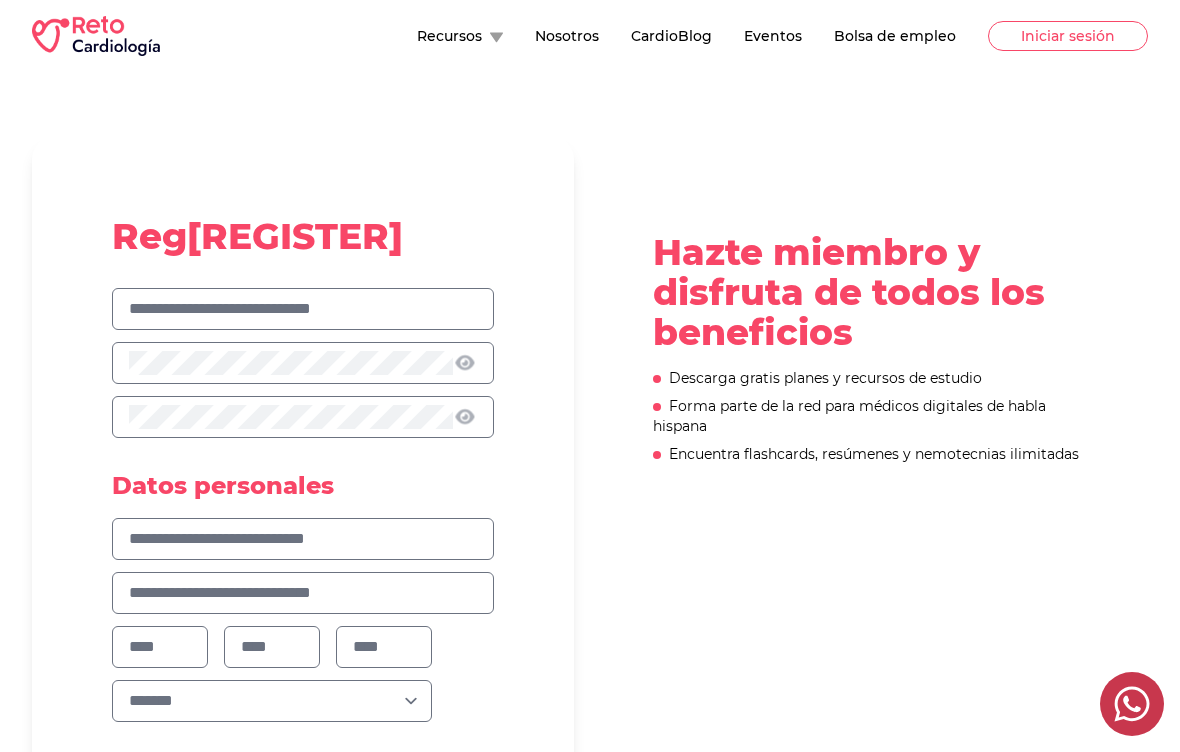 click at bounding box center (303, 309) 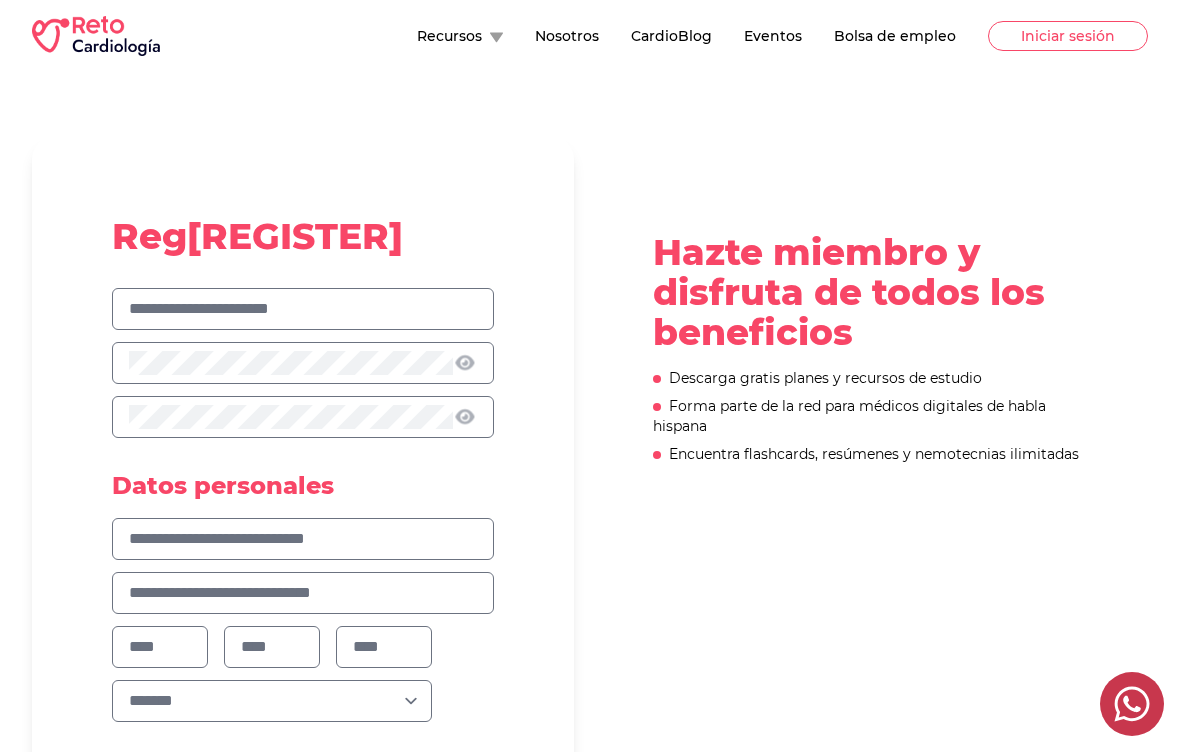 click on "**********" at bounding box center (303, 769) 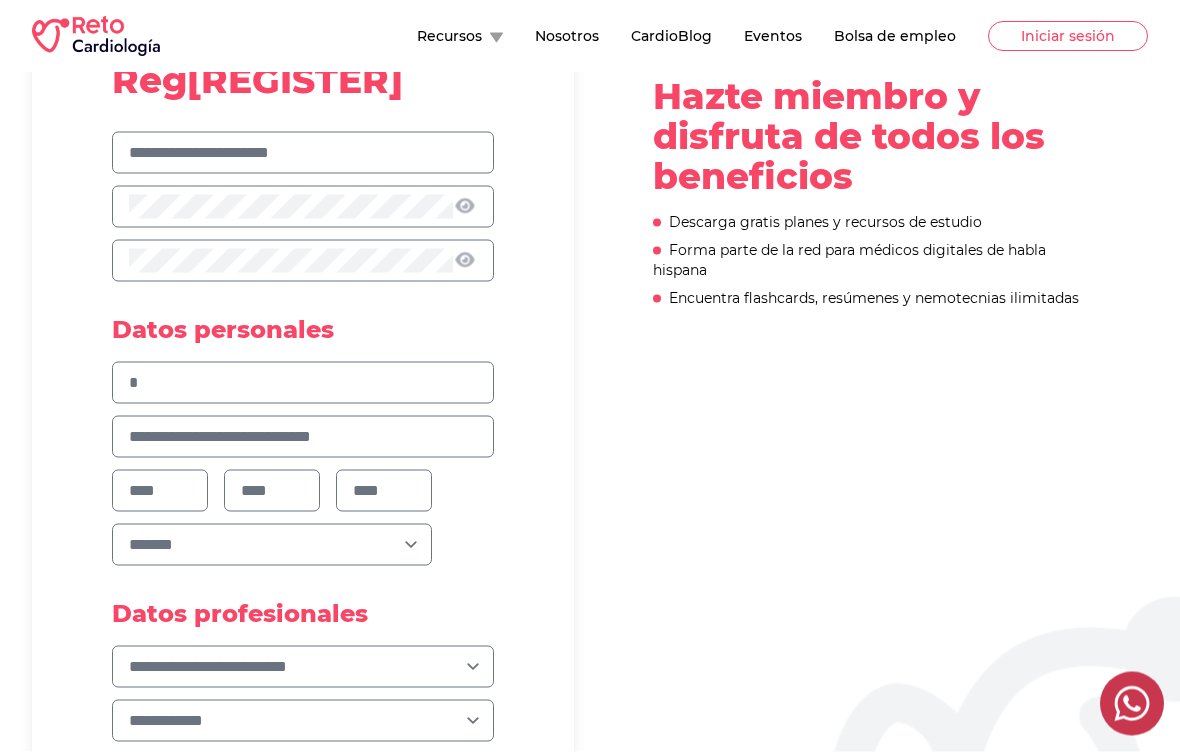 scroll, scrollTop: 157, scrollLeft: 0, axis: vertical 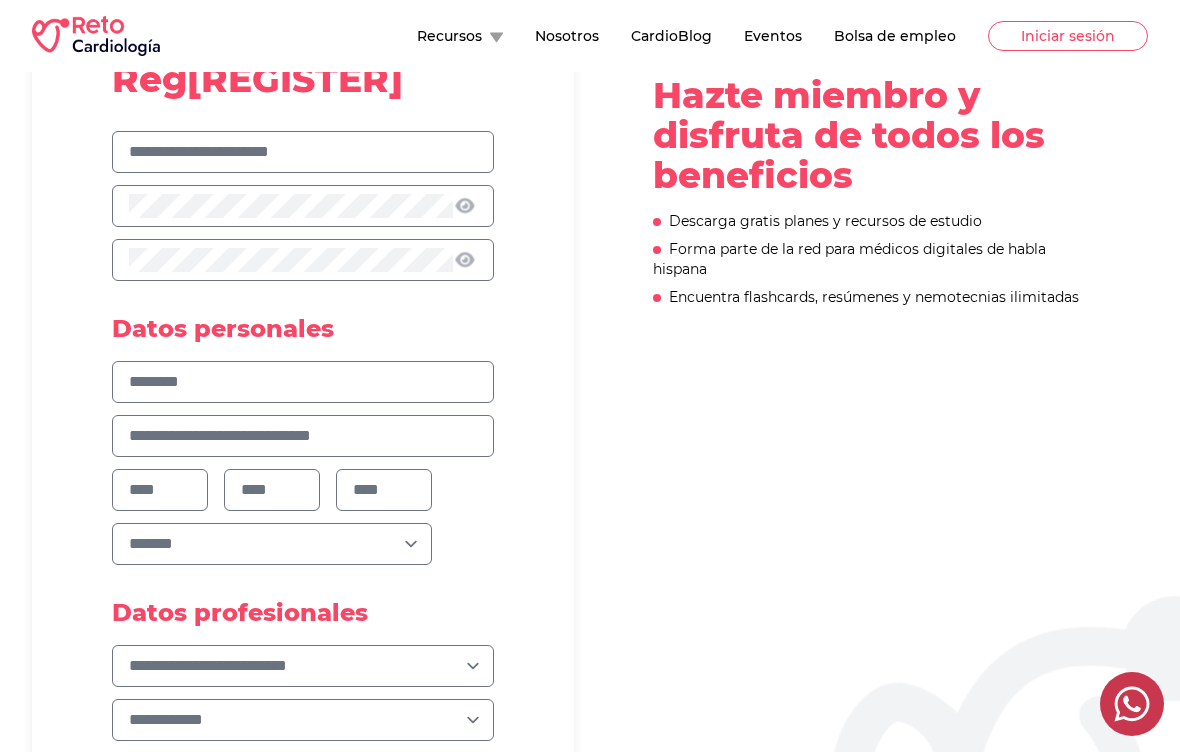 type on "********" 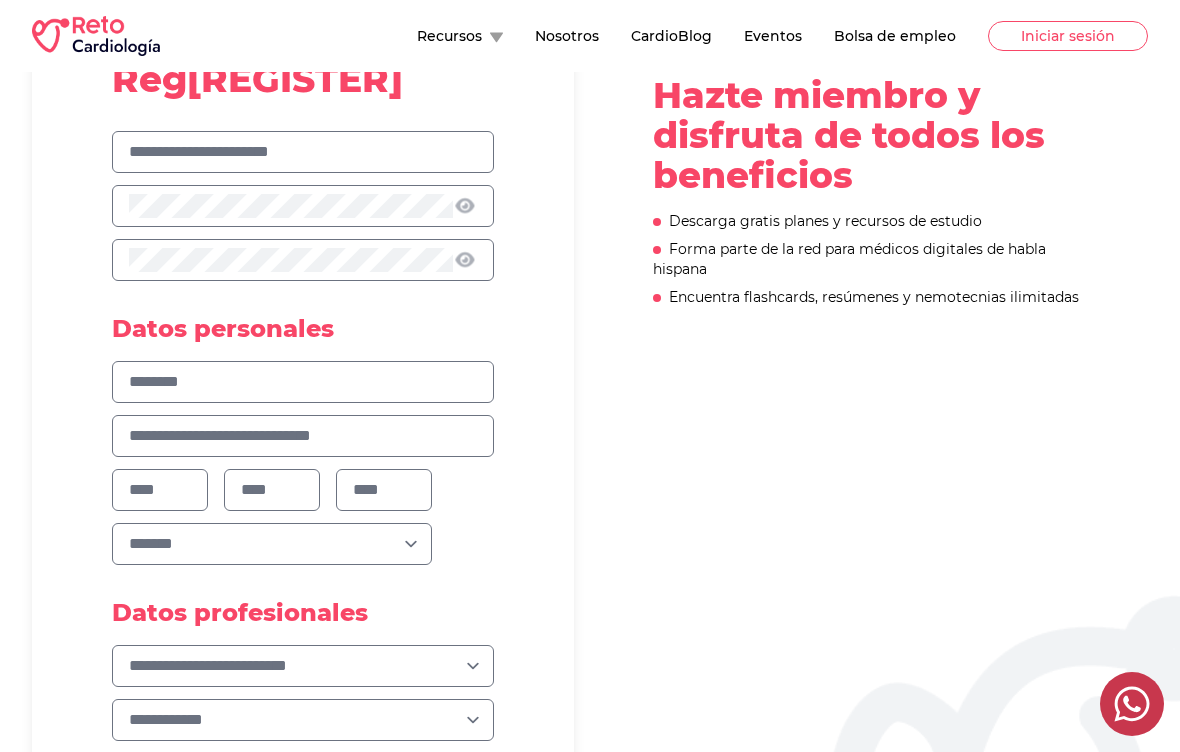 click at bounding box center (303, 436) 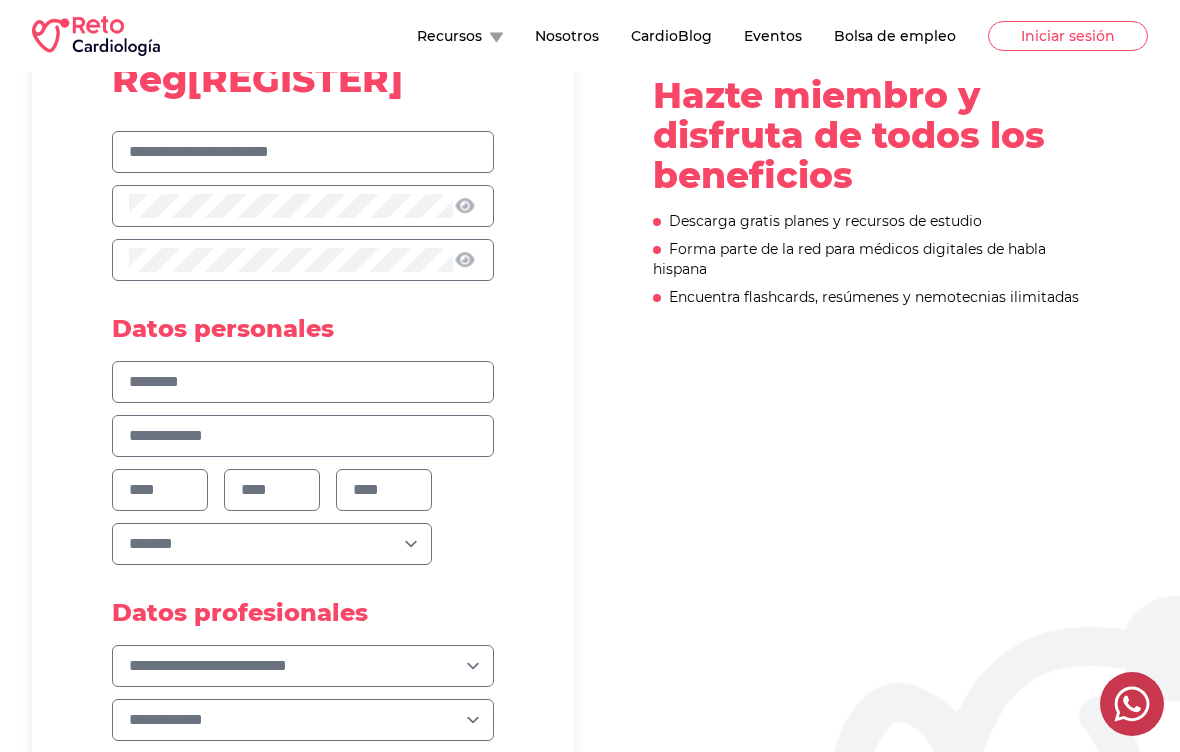 type on "**********" 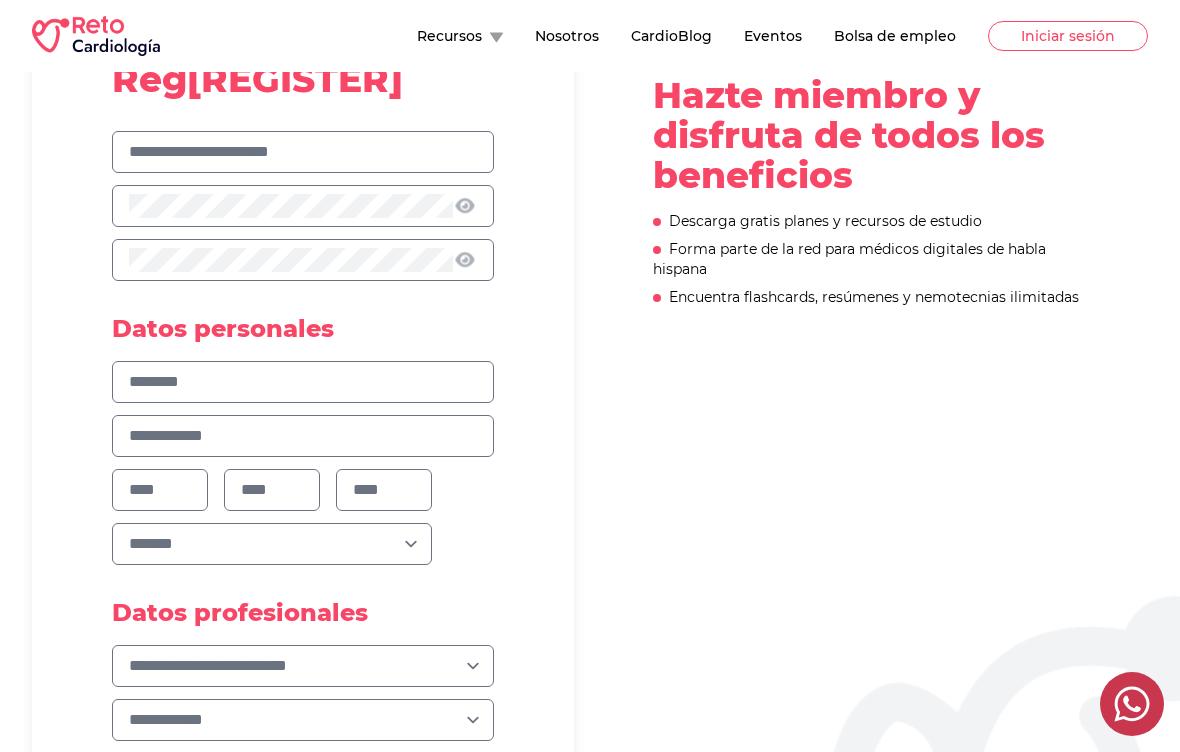 click at bounding box center [160, 490] 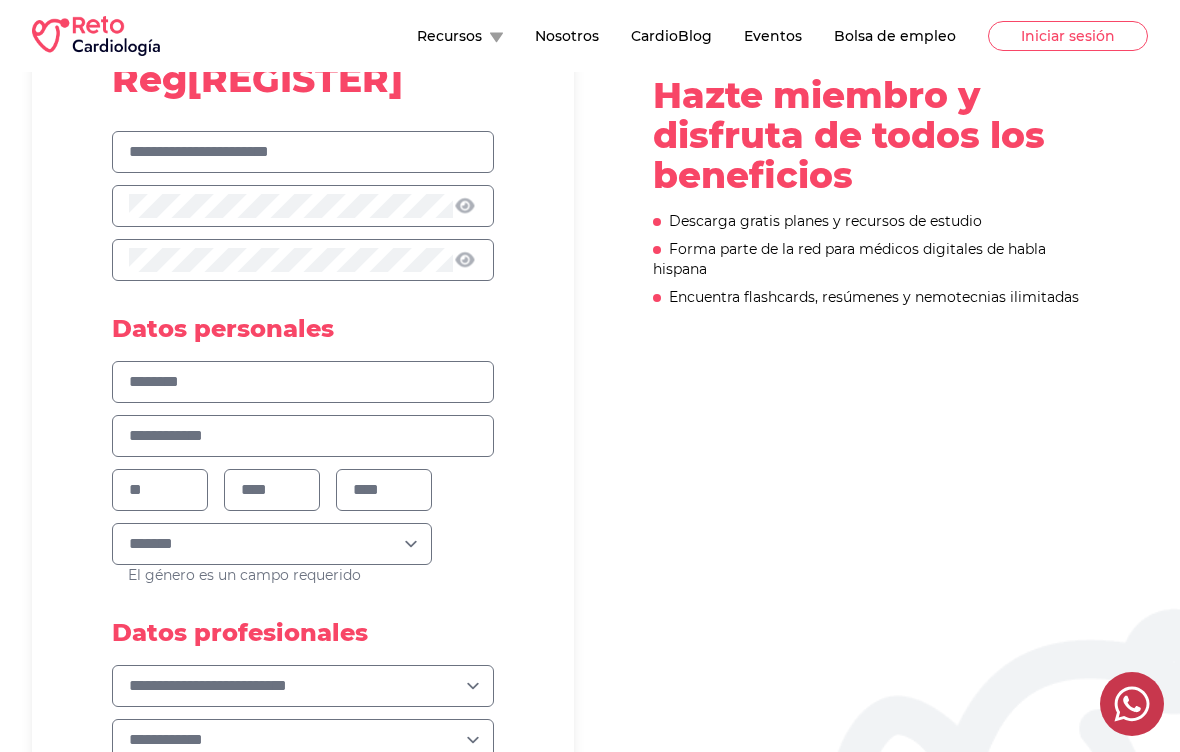 type on "**" 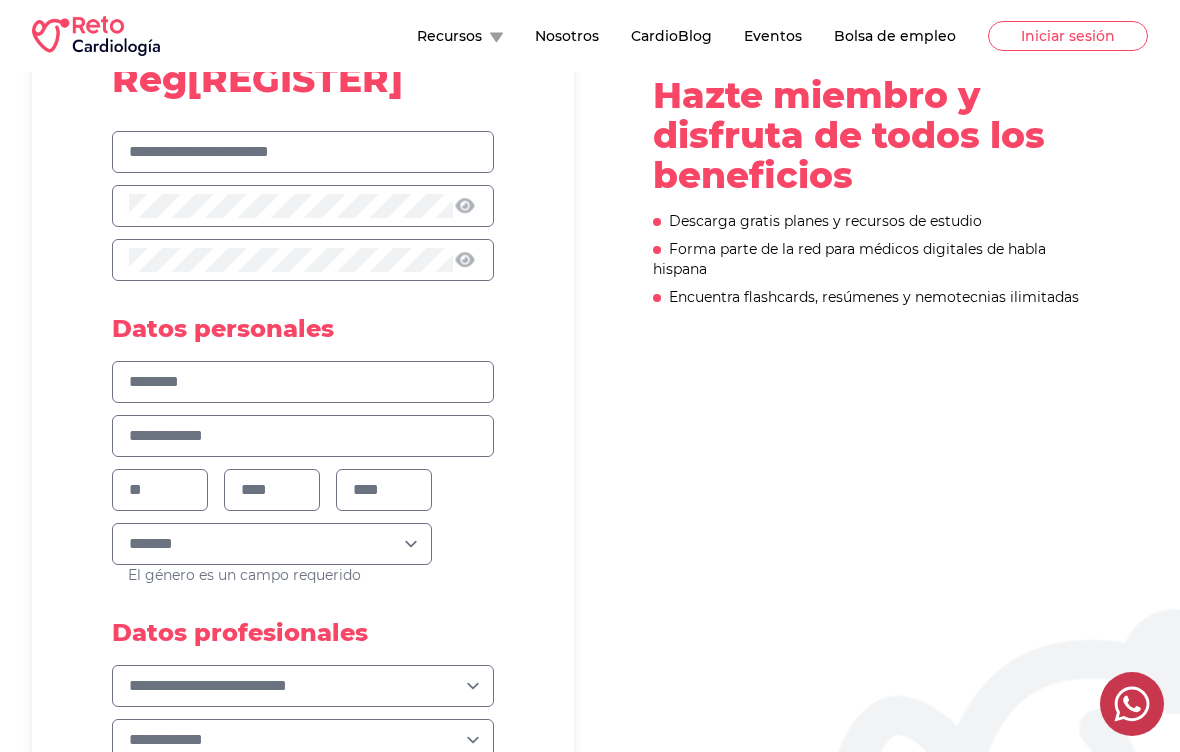 click at bounding box center [272, 490] 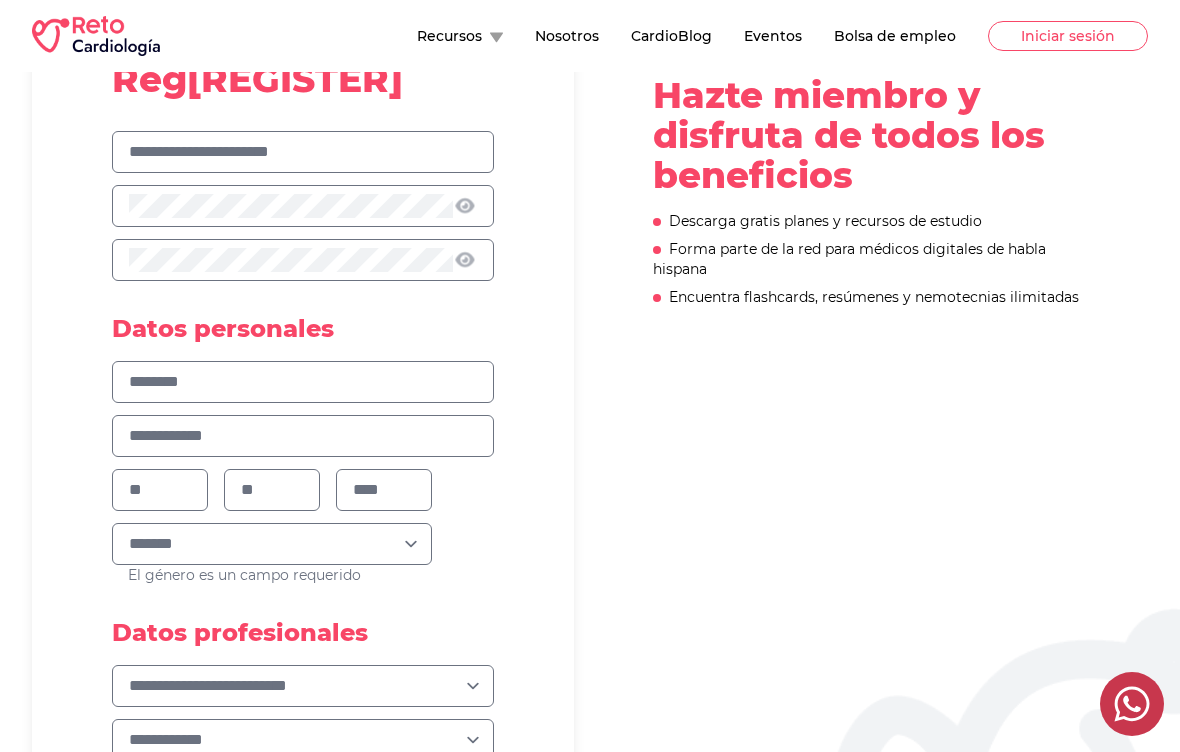 type on "**" 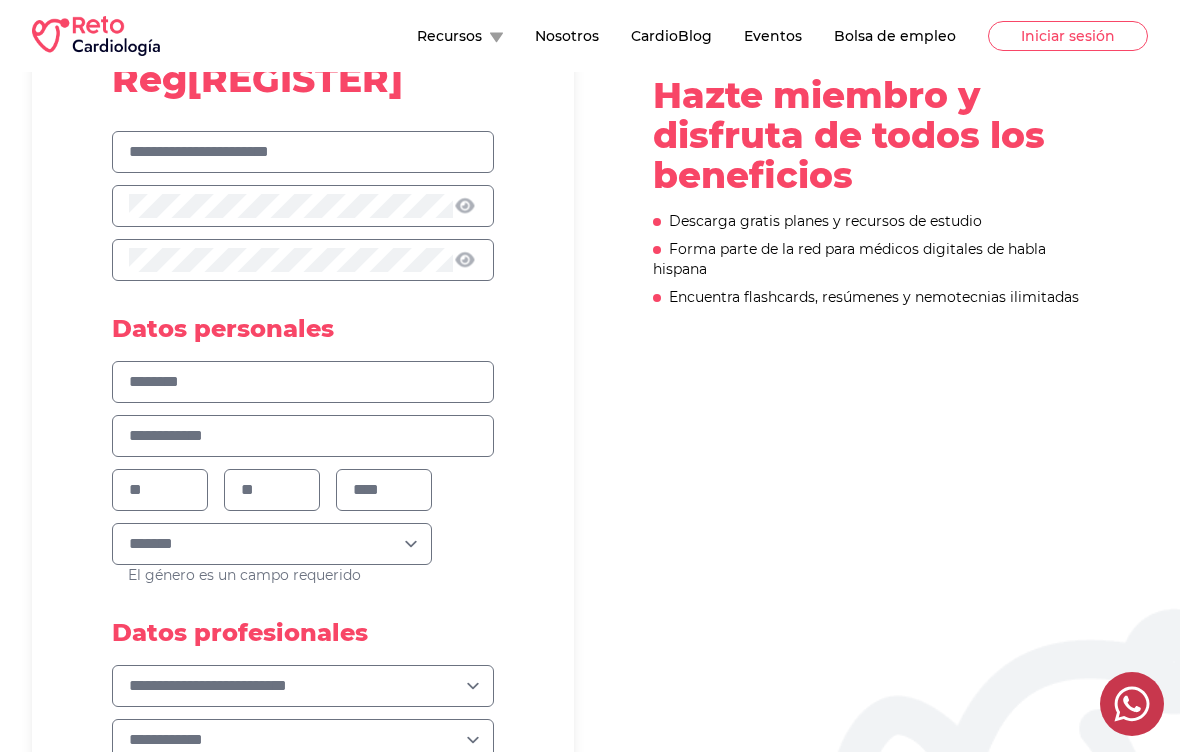 click at bounding box center [384, 490] 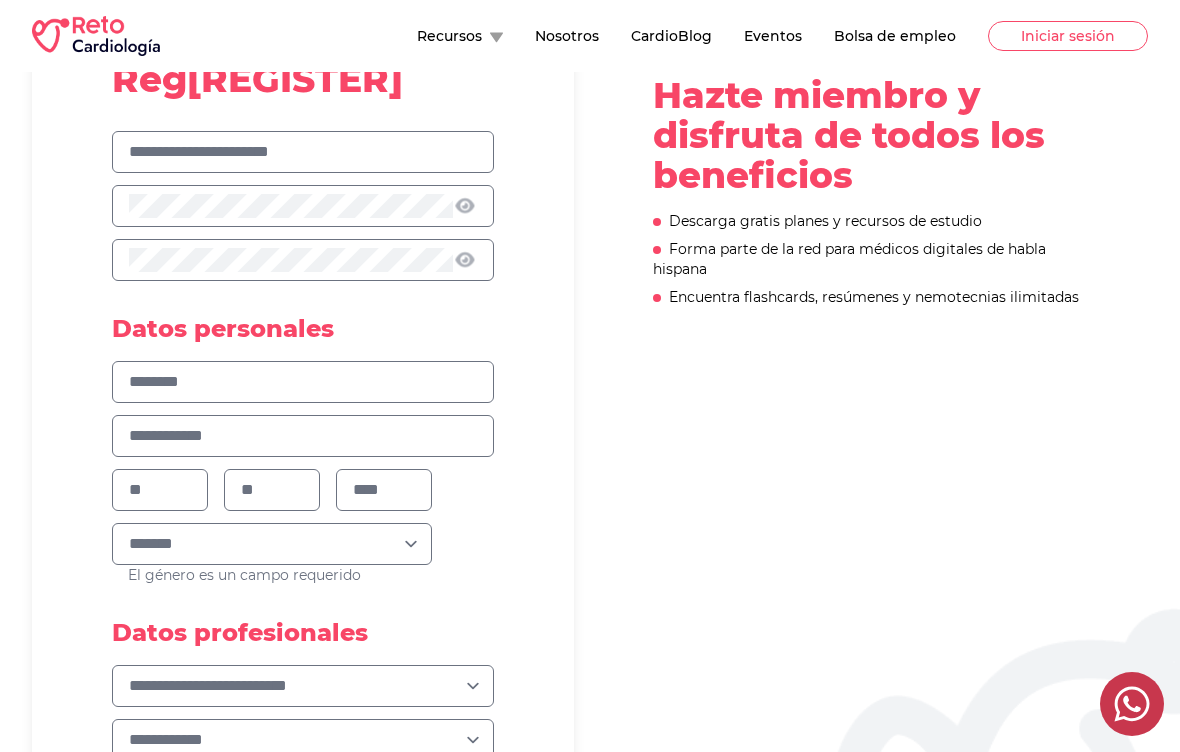 type on "****" 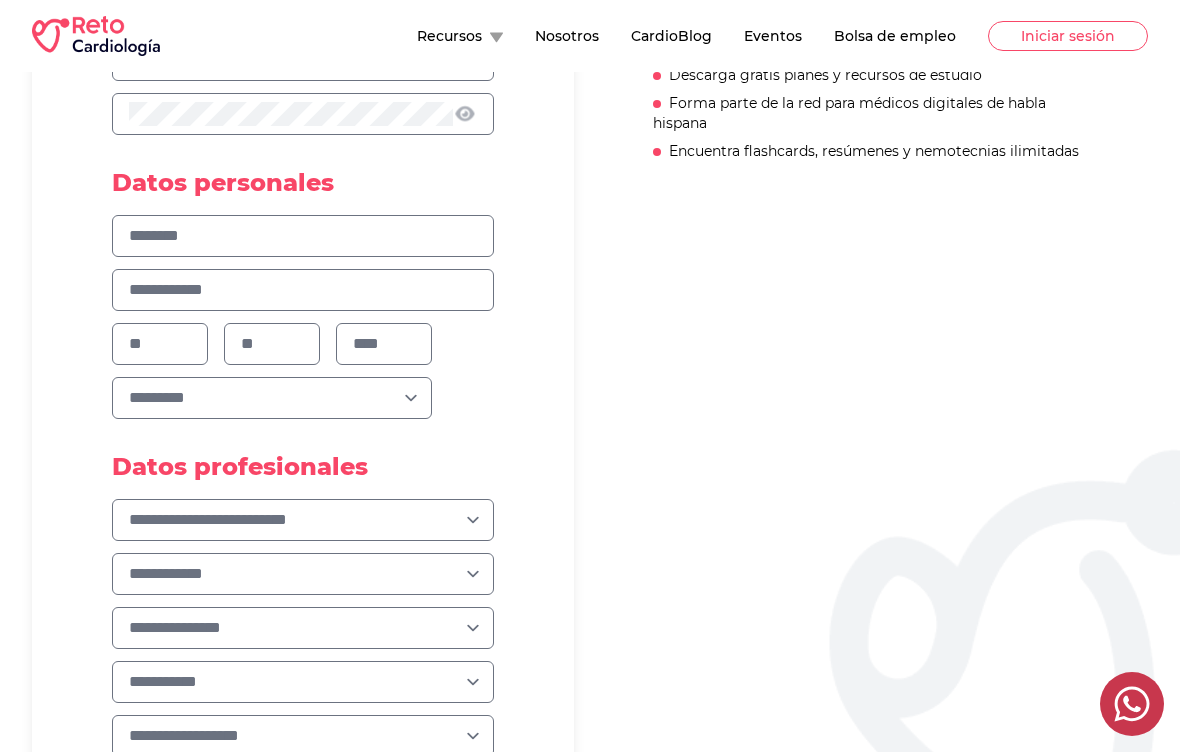 scroll, scrollTop: 301, scrollLeft: 0, axis: vertical 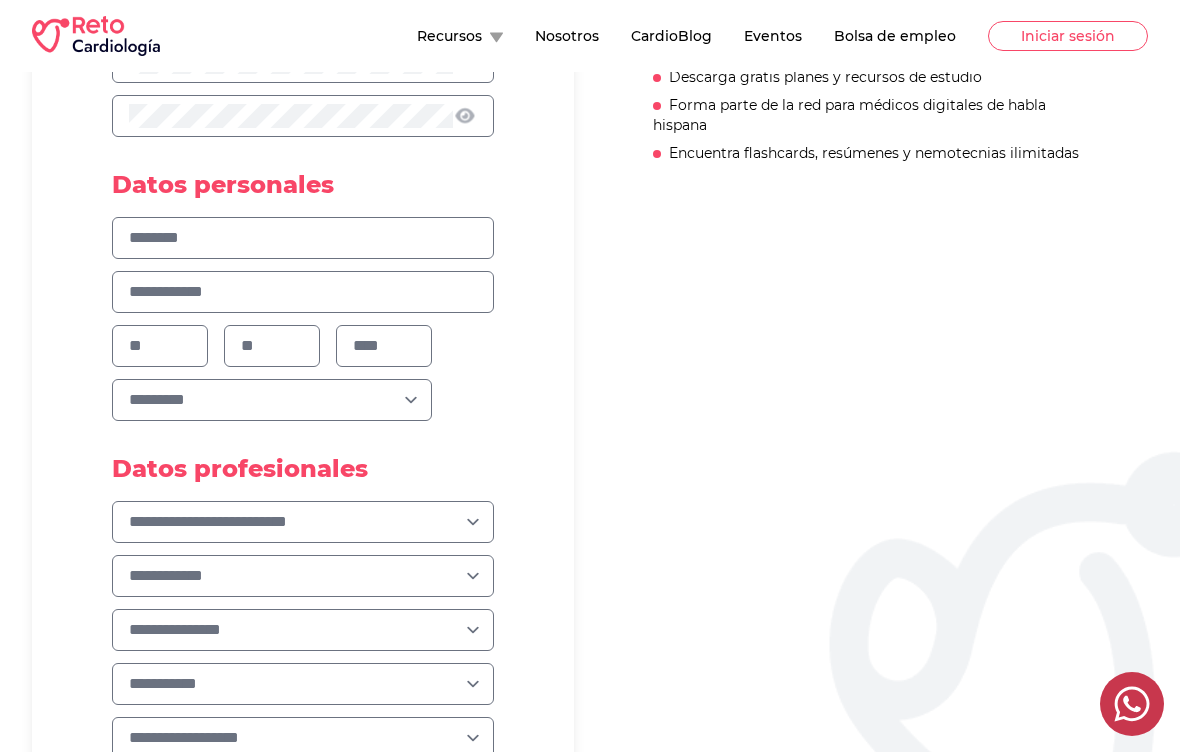 click on "**********" at bounding box center (303, 522) 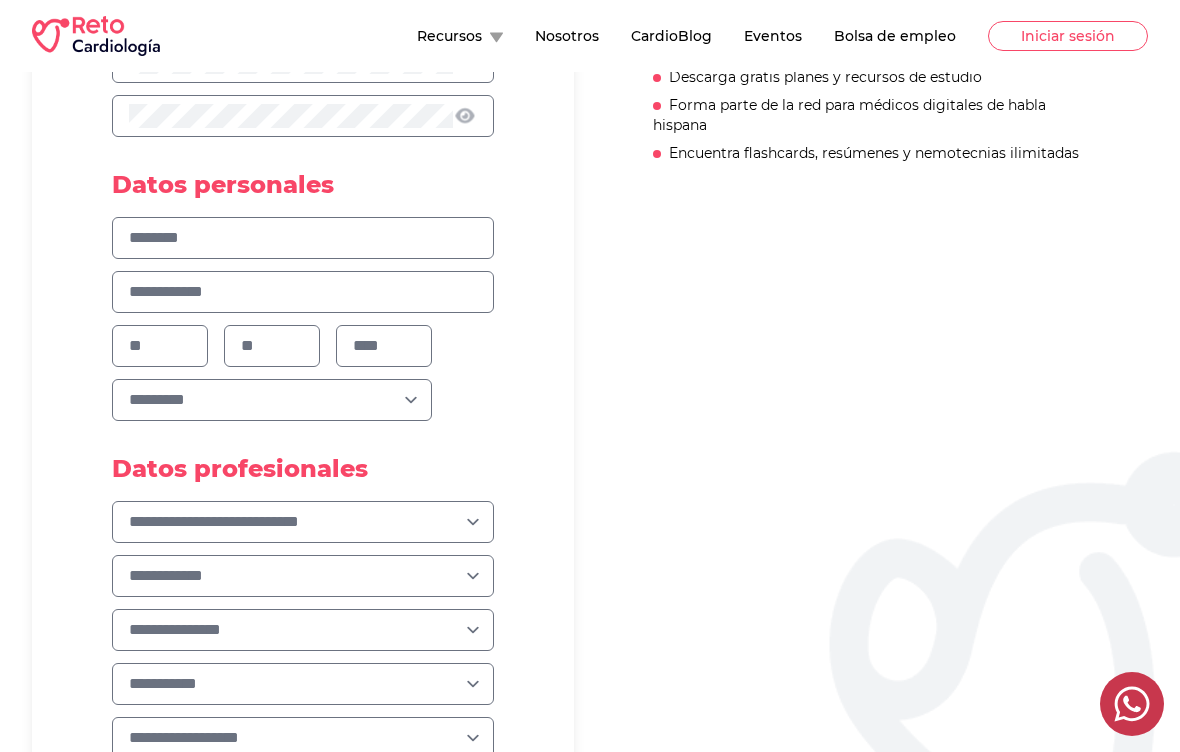 click on "**********" at bounding box center [303, 576] 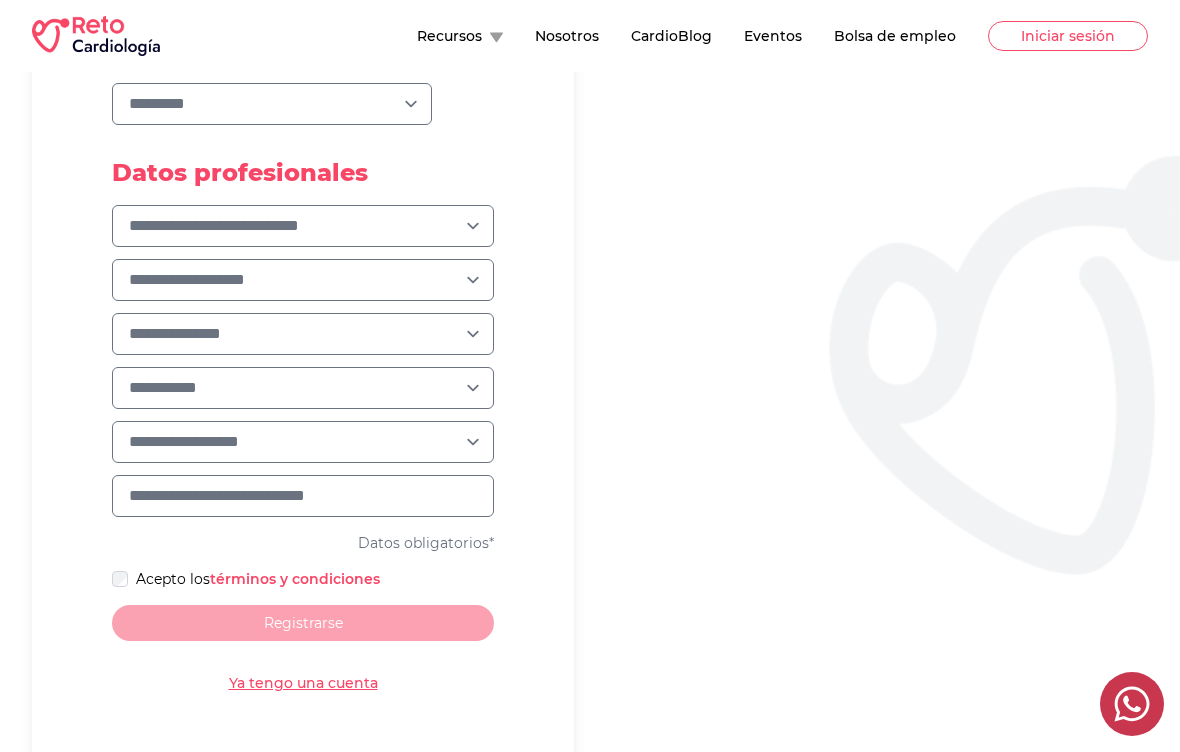 scroll, scrollTop: 598, scrollLeft: 0, axis: vertical 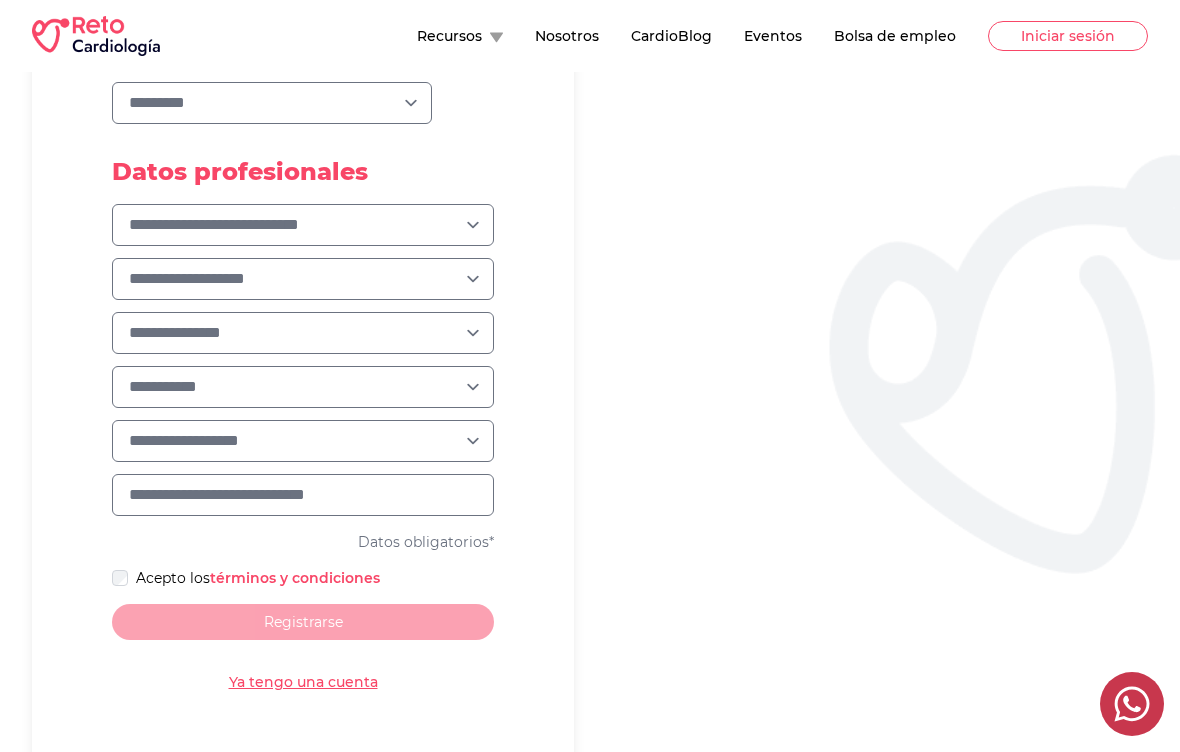 click on "**********" at bounding box center [303, 387] 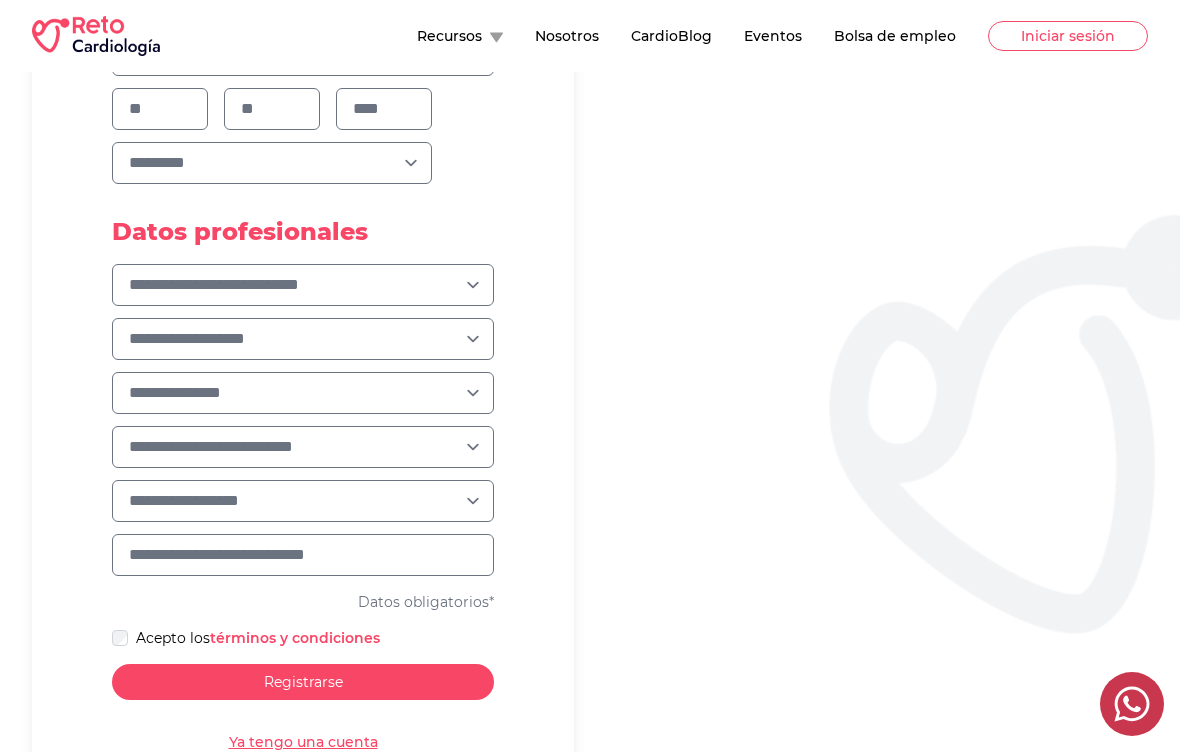 scroll, scrollTop: 532, scrollLeft: 0, axis: vertical 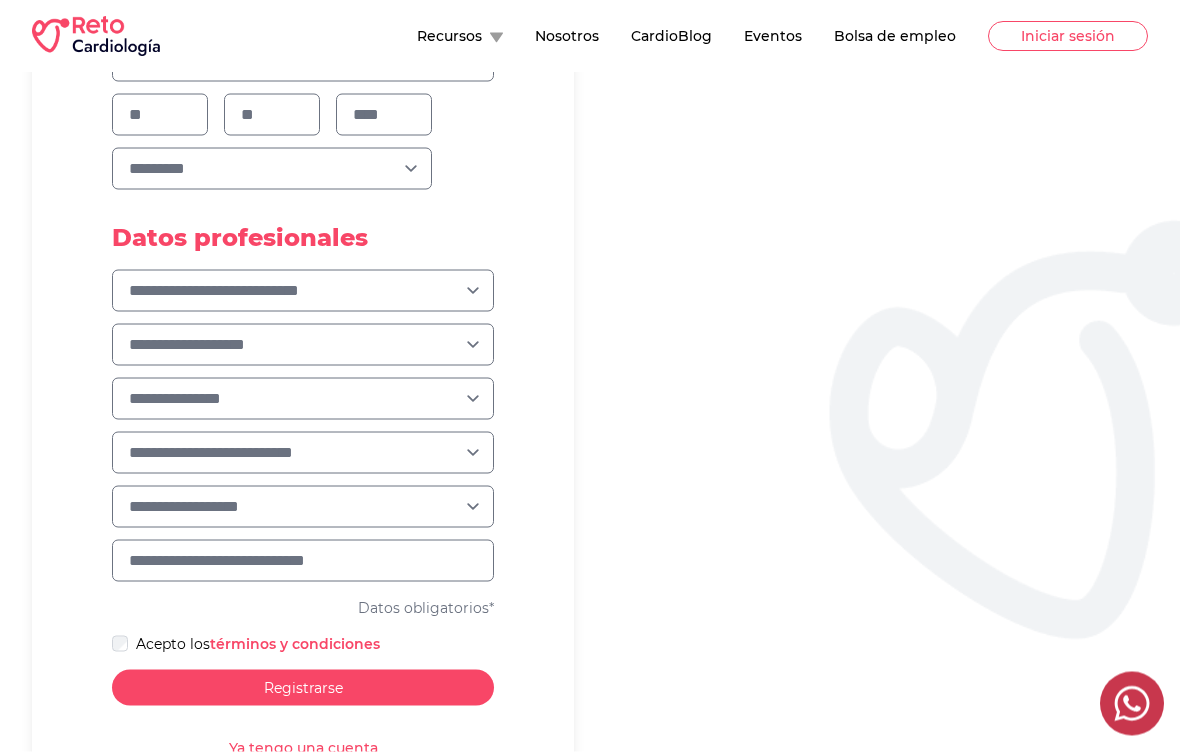 click on "**********" at bounding box center [303, 507] 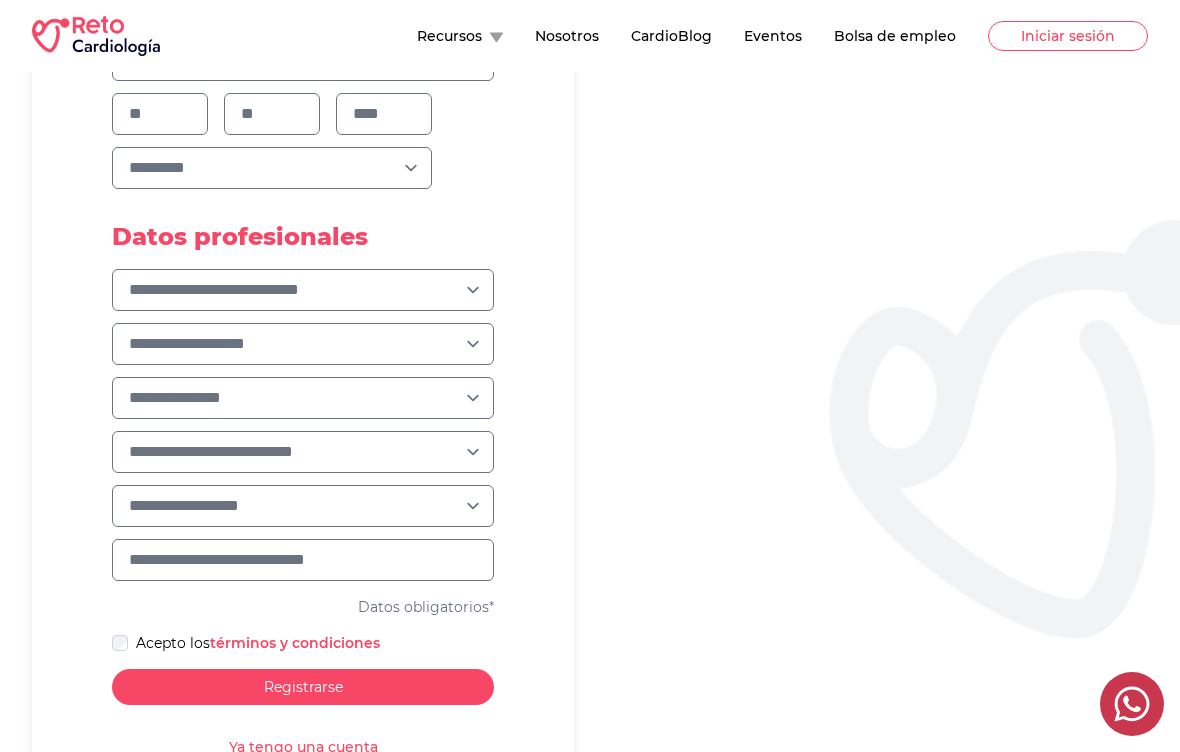 click on "**********" at bounding box center (303, 236) 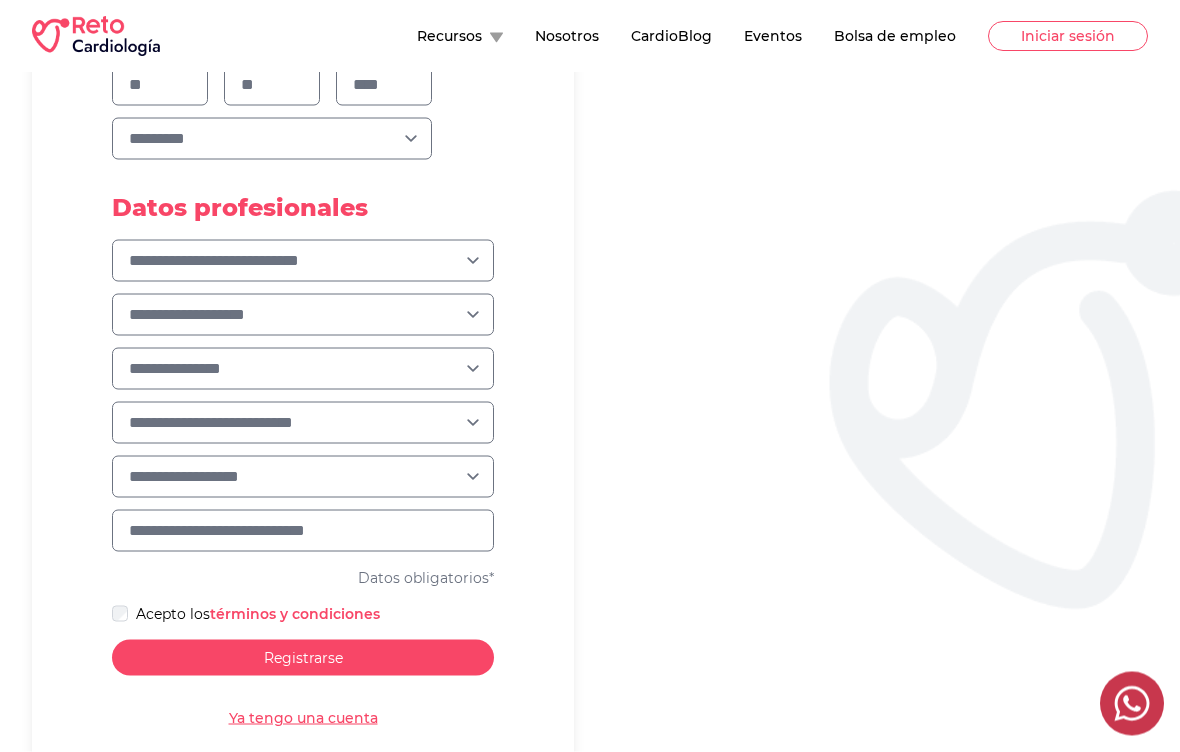 scroll, scrollTop: 565, scrollLeft: 0, axis: vertical 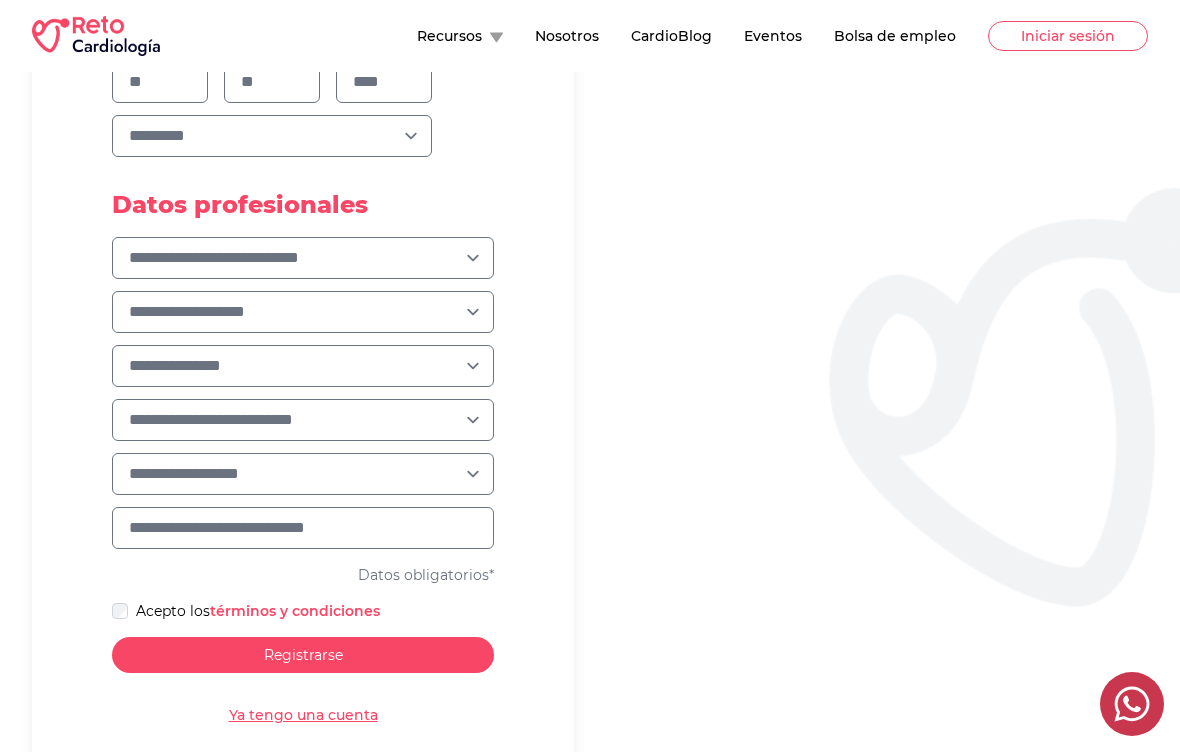 click on "Registrarse" at bounding box center [303, 655] 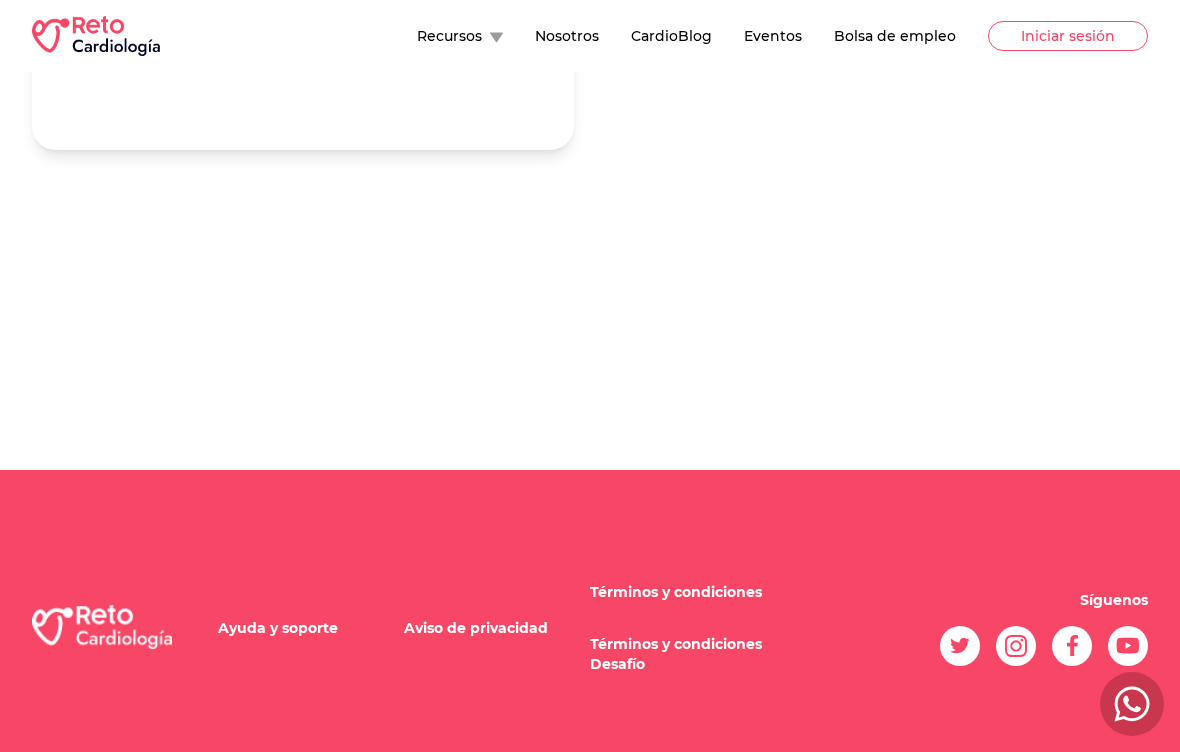 scroll, scrollTop: 1261, scrollLeft: 0, axis: vertical 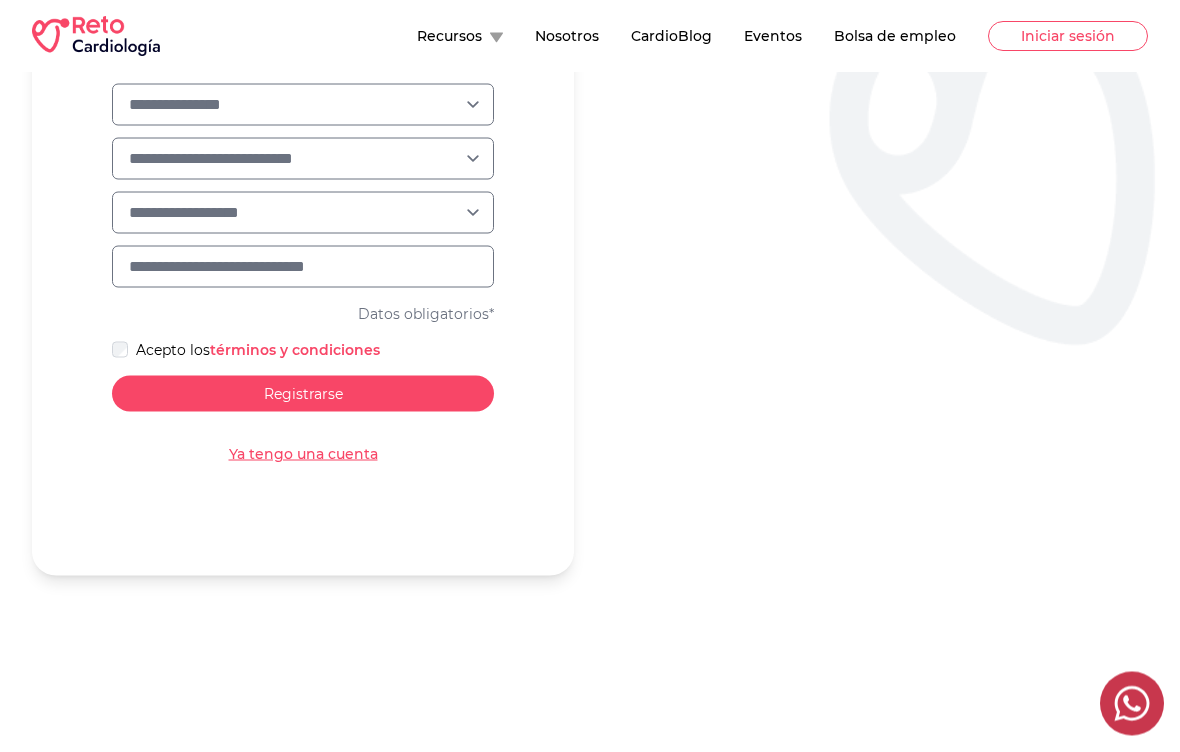 click on "Registrarse" at bounding box center [303, 394] 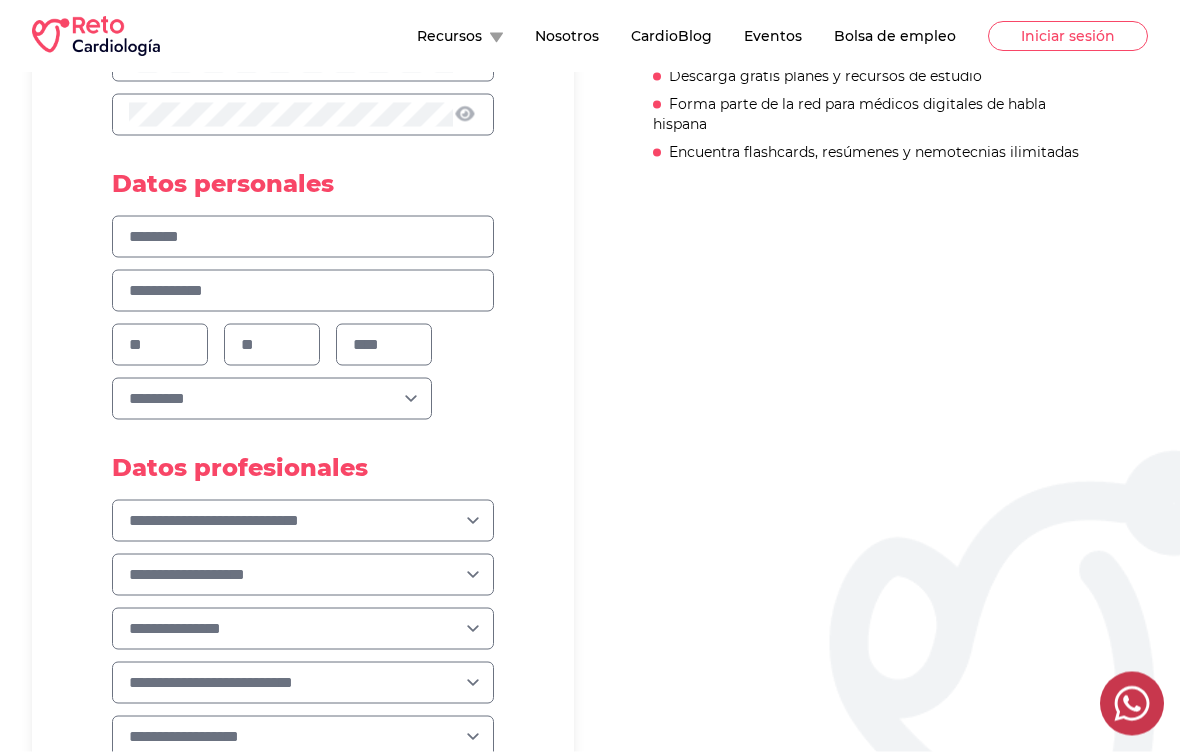 scroll, scrollTop: 0, scrollLeft: 0, axis: both 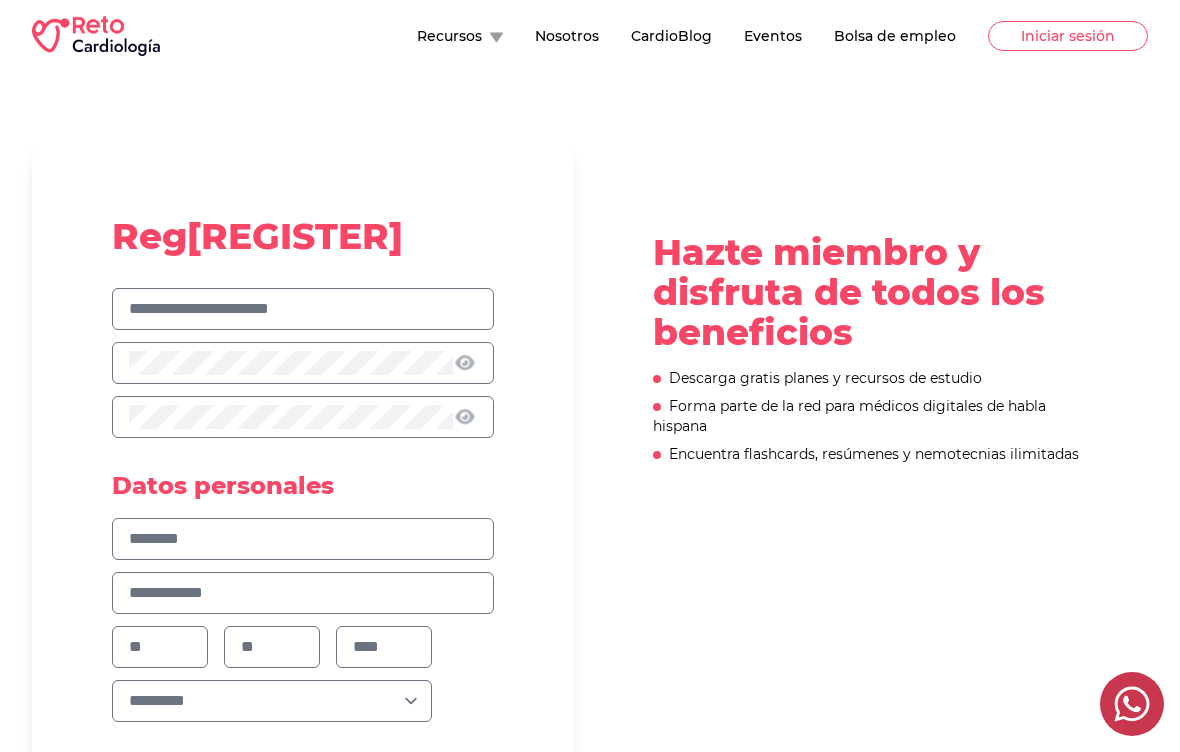 click on "**********" at bounding box center [303, 593] 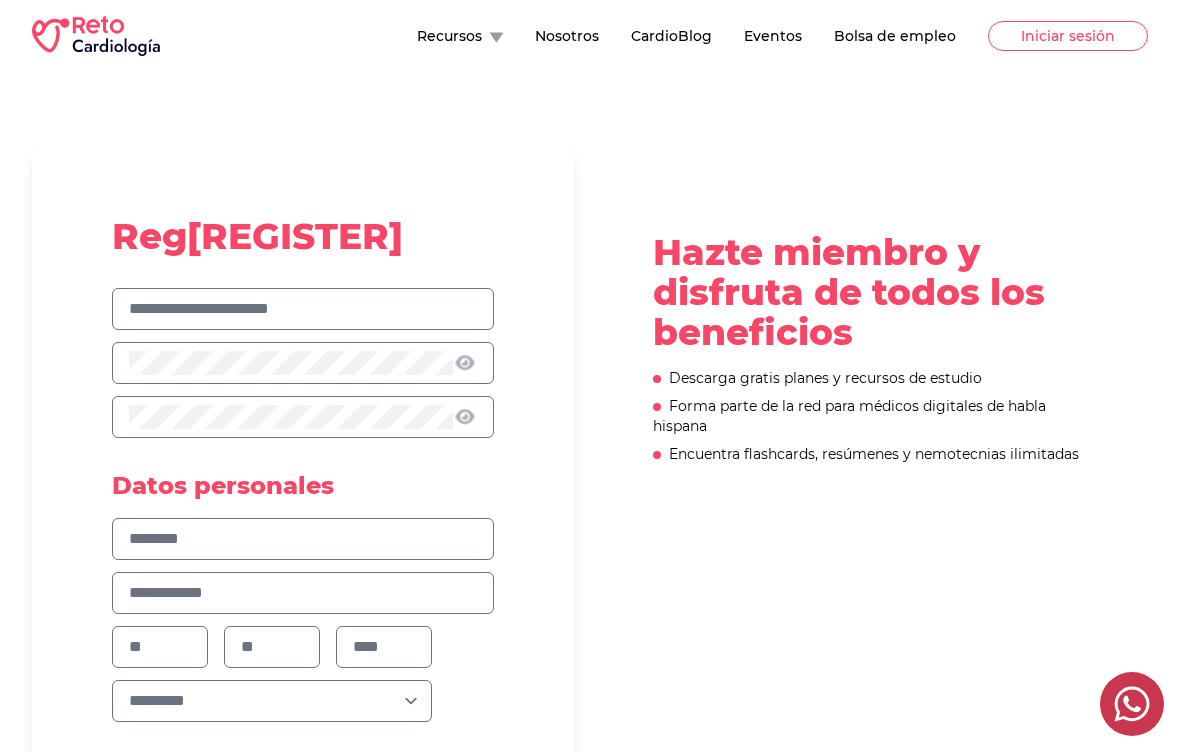 type on "**********" 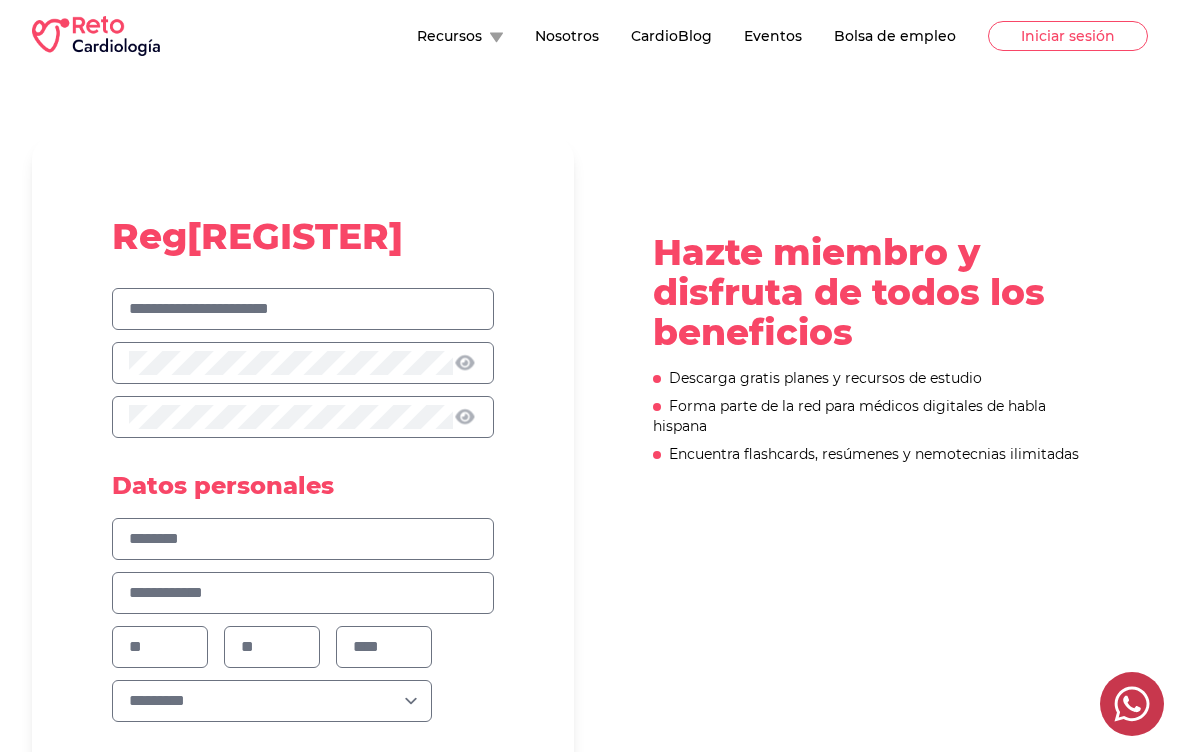 click on "**********" at bounding box center [303, 769] 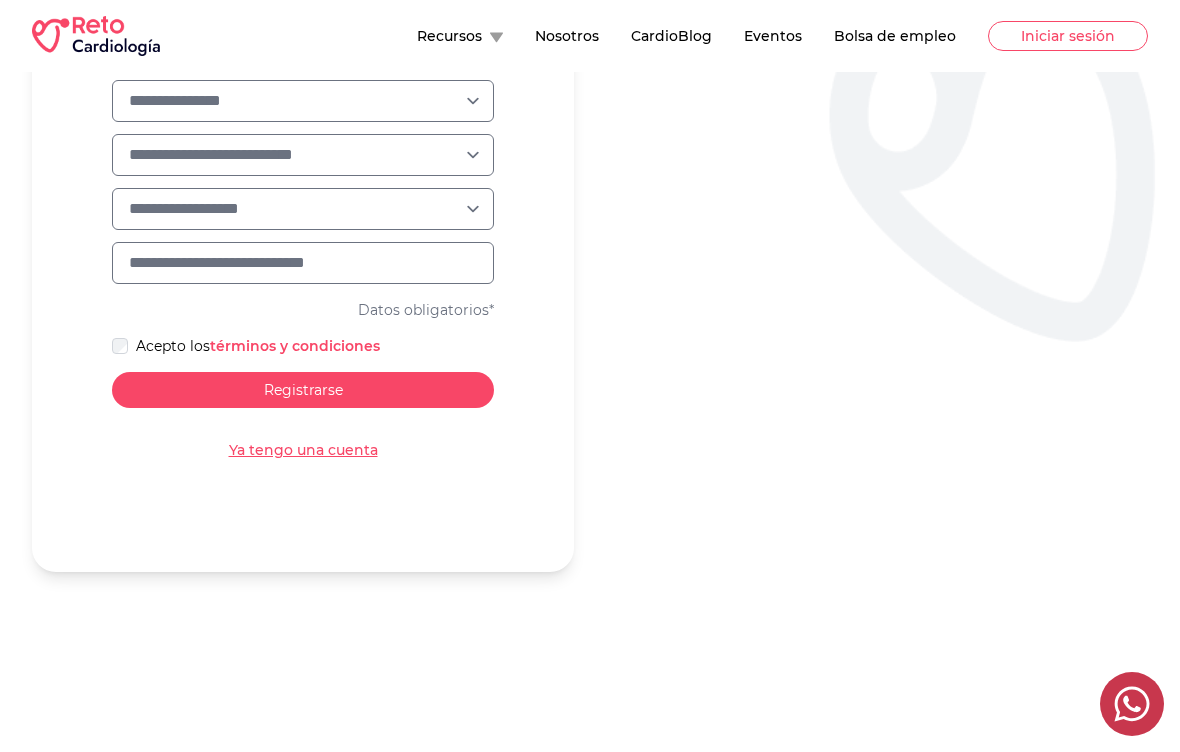scroll, scrollTop: 820, scrollLeft: 0, axis: vertical 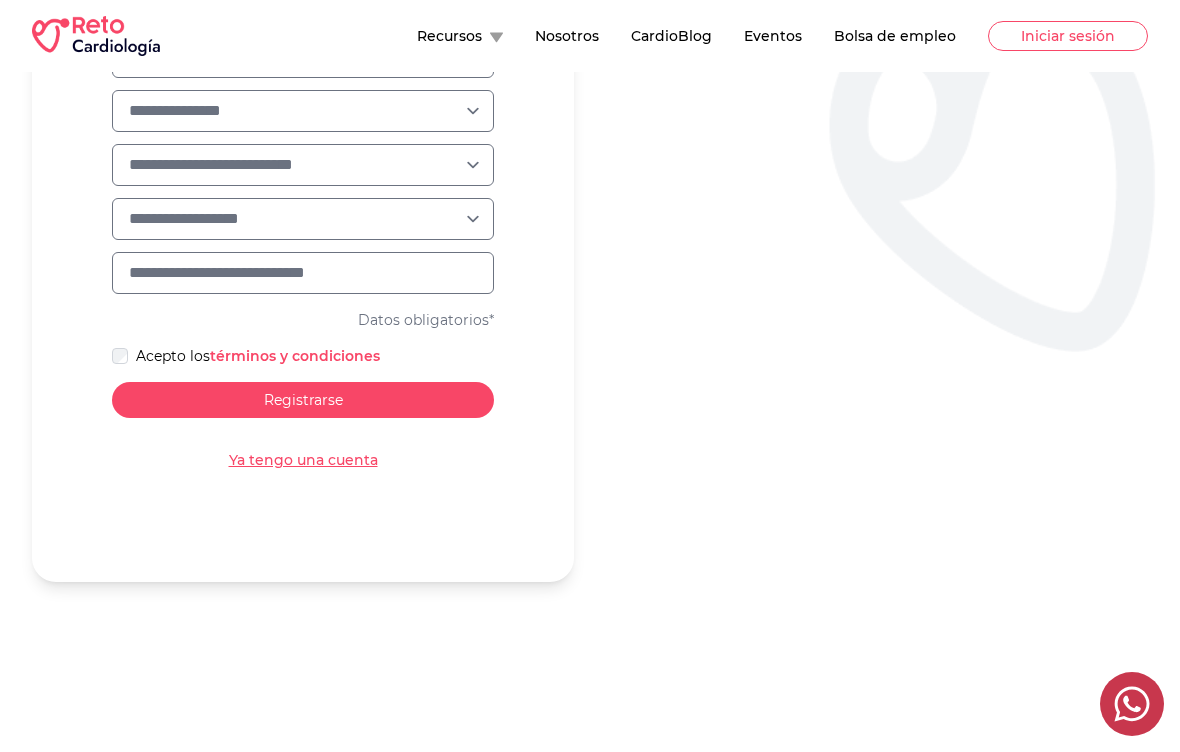 click on "Registrarse" at bounding box center (303, 400) 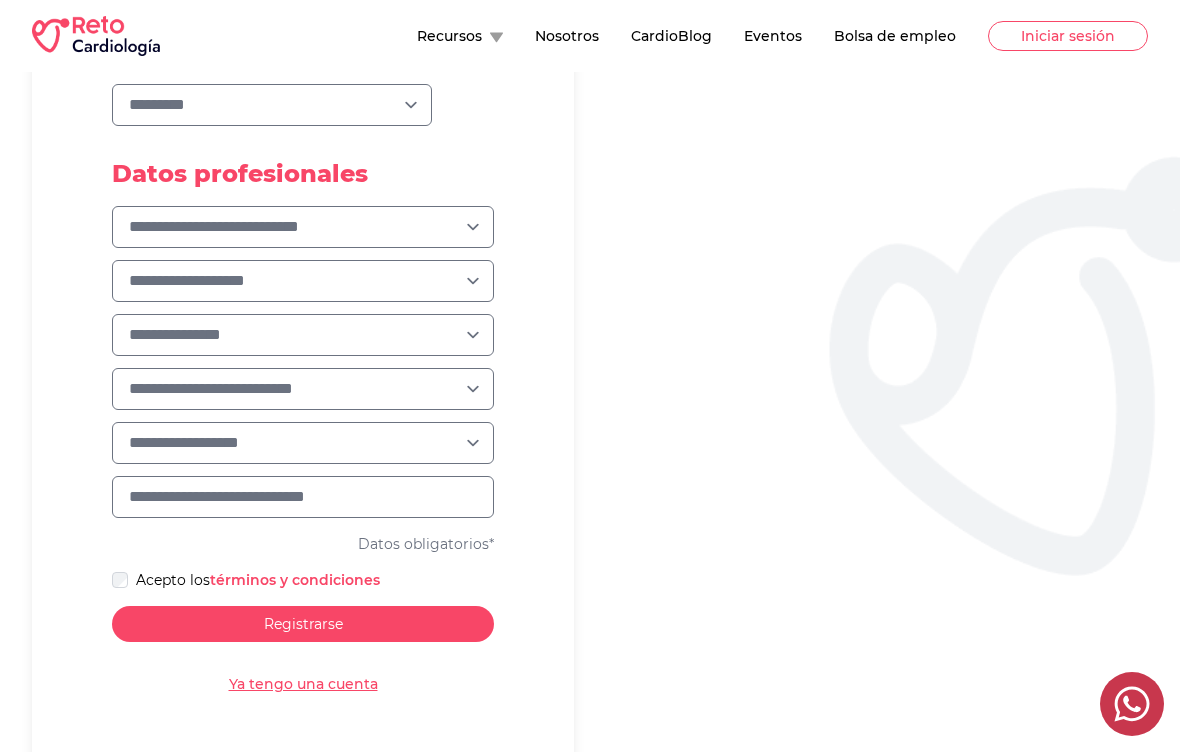 scroll, scrollTop: 595, scrollLeft: 0, axis: vertical 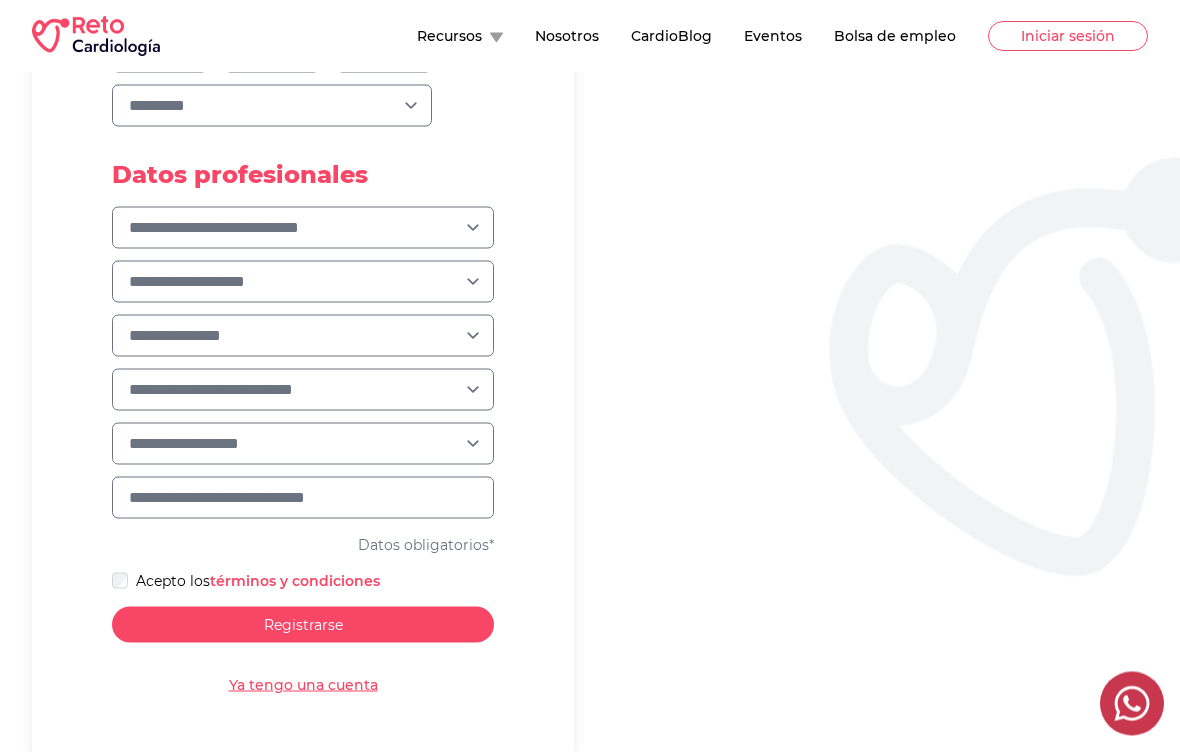 click on "**********" at bounding box center (303, 336) 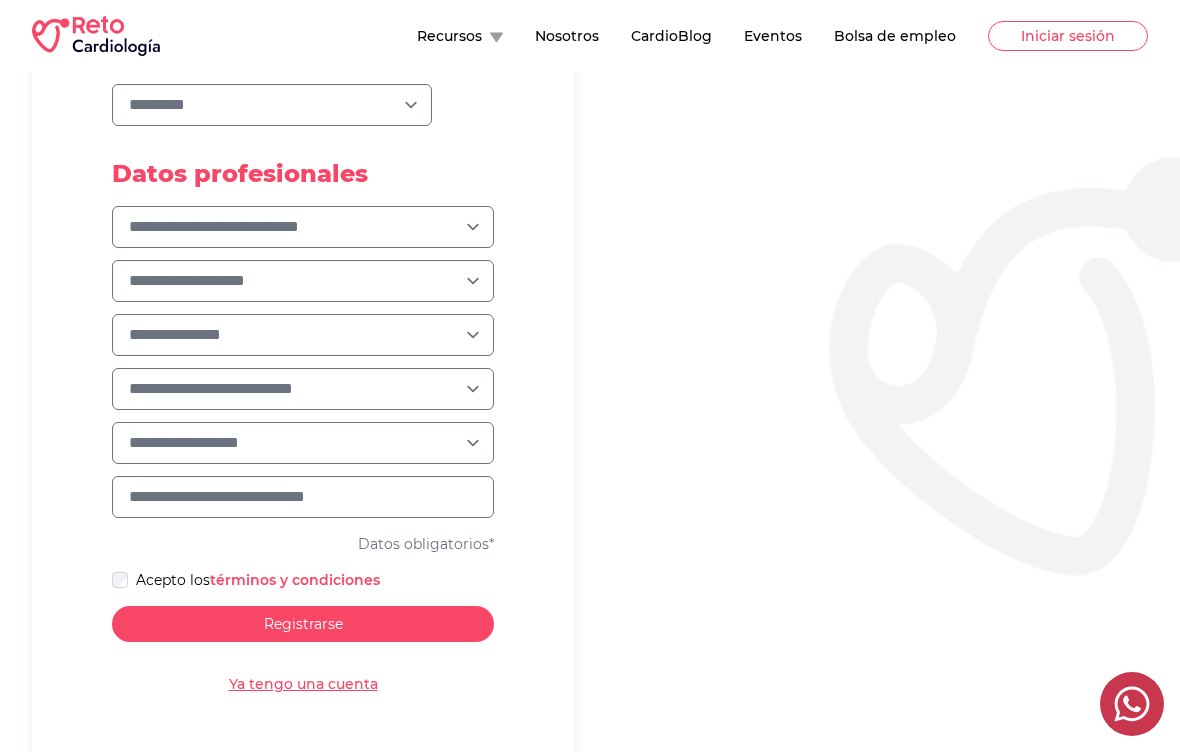 select on "**********" 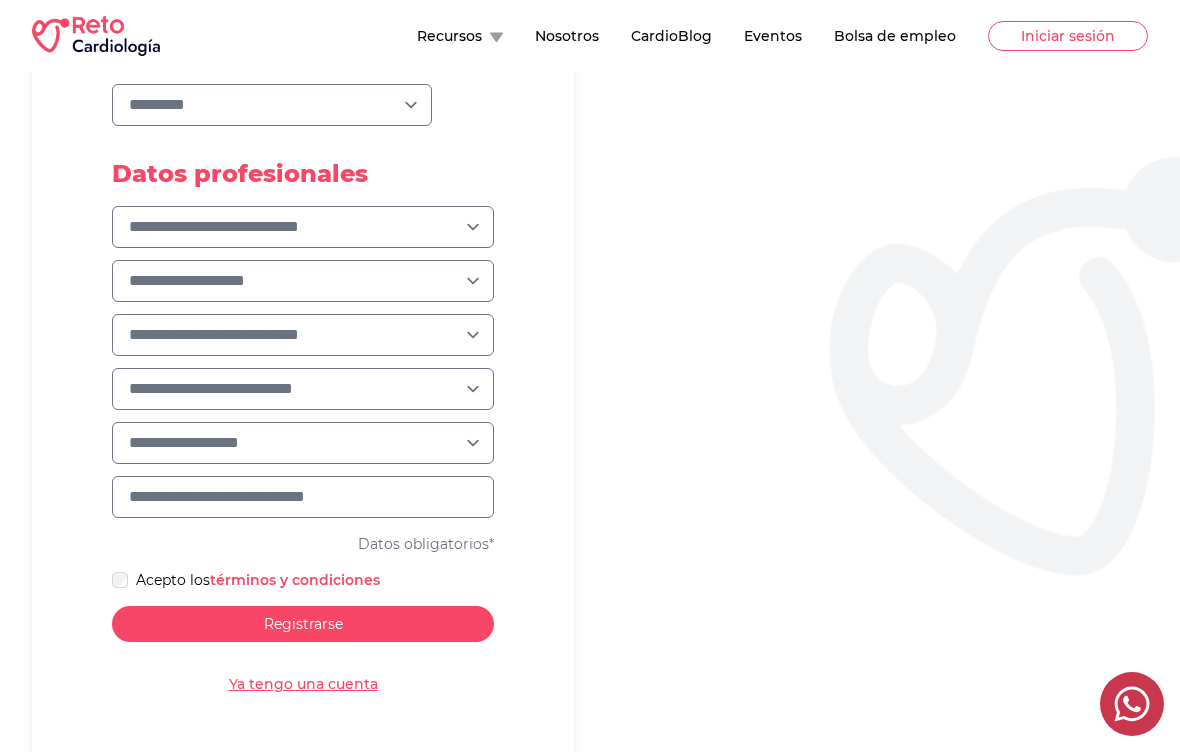 click on "**********" at bounding box center [303, 443] 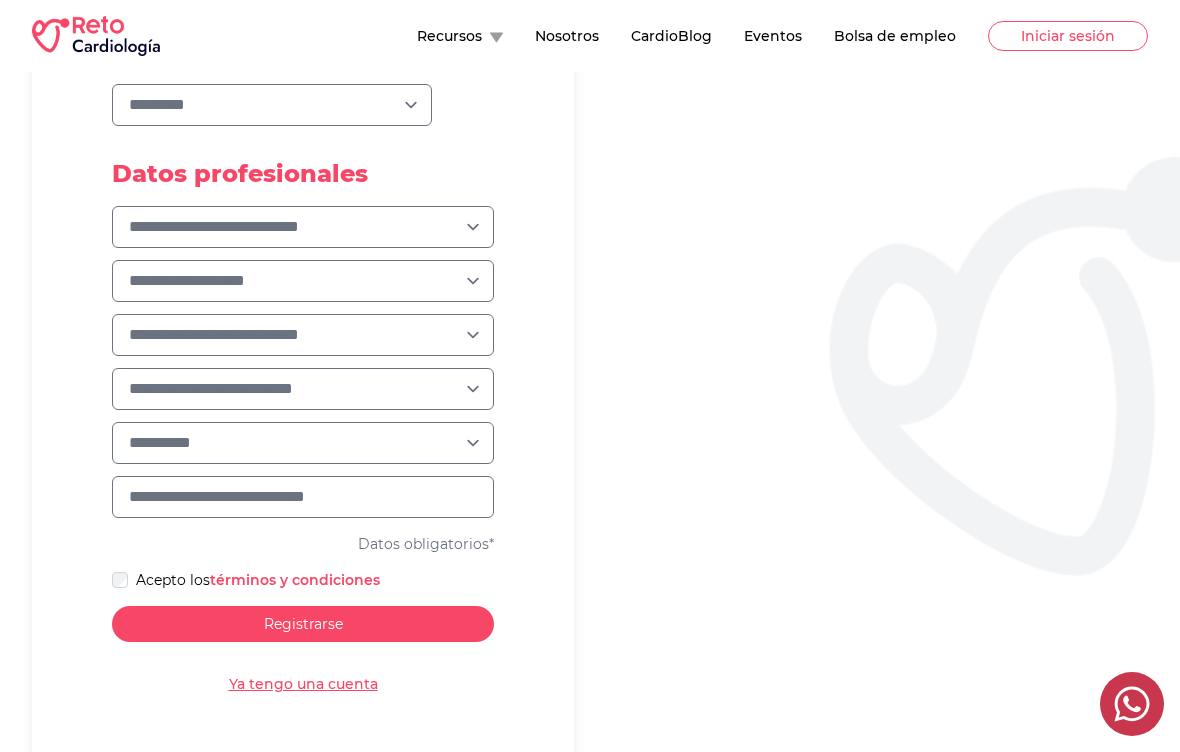 click at bounding box center [303, 497] 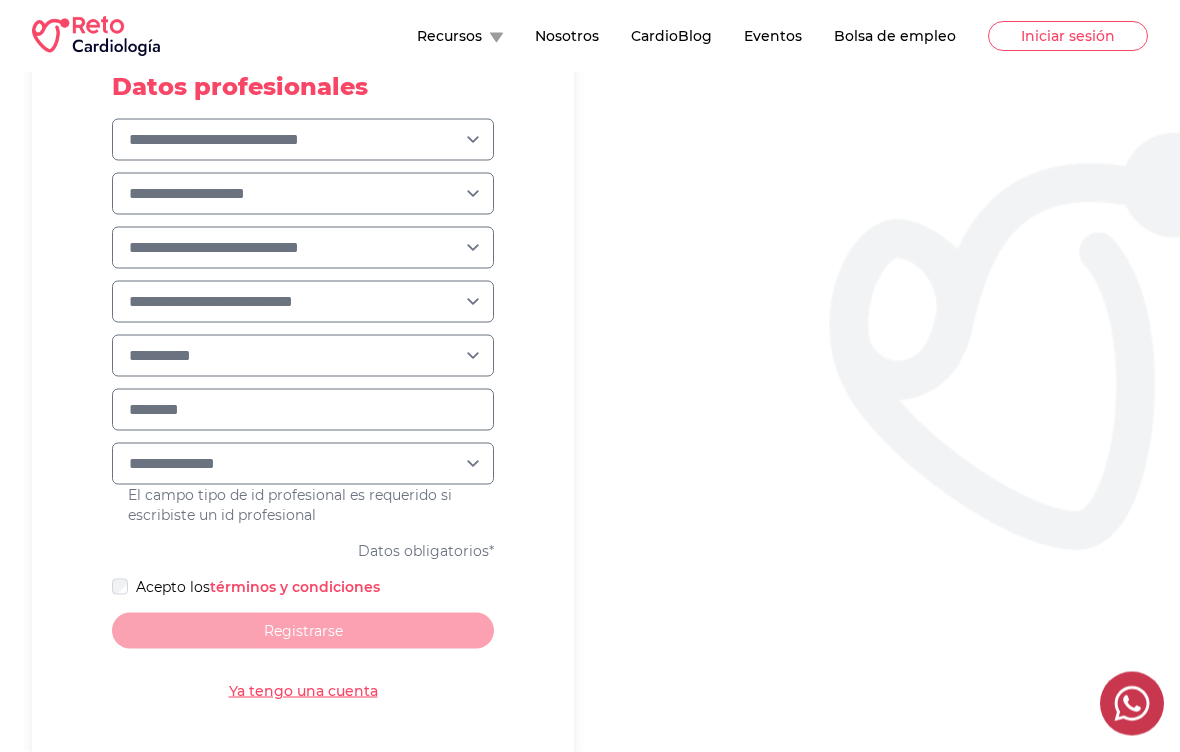 scroll, scrollTop: 687, scrollLeft: 0, axis: vertical 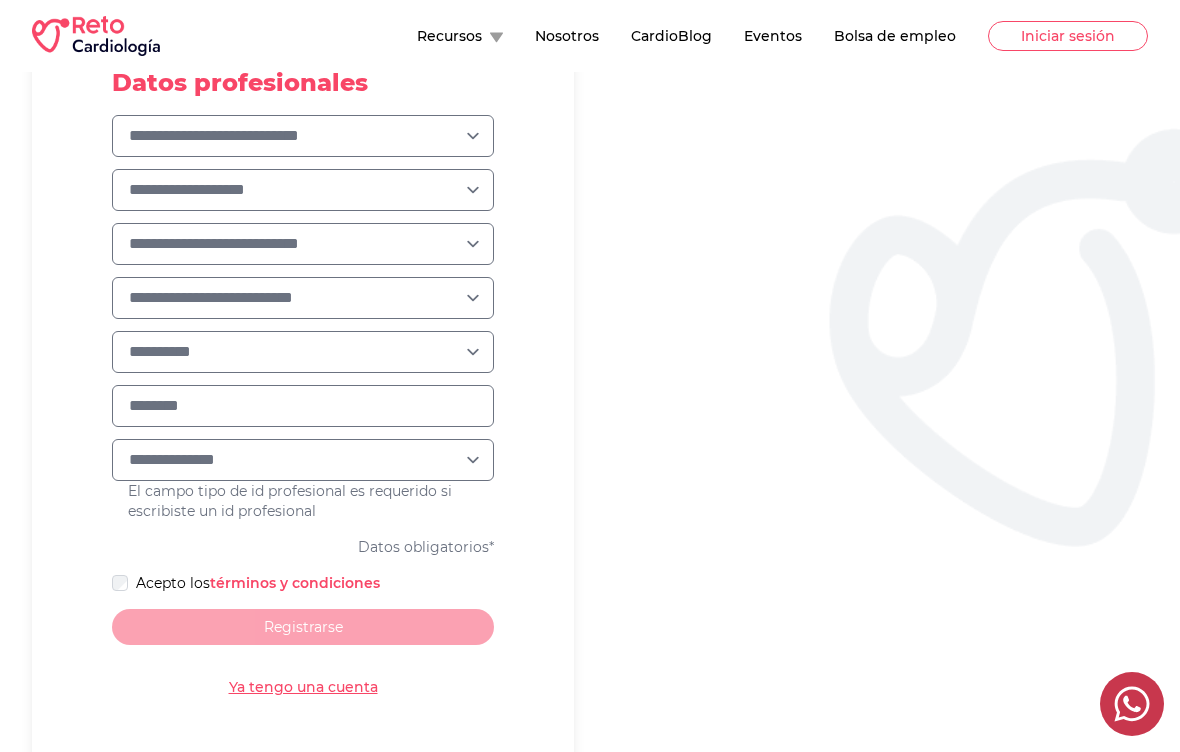 type on "********" 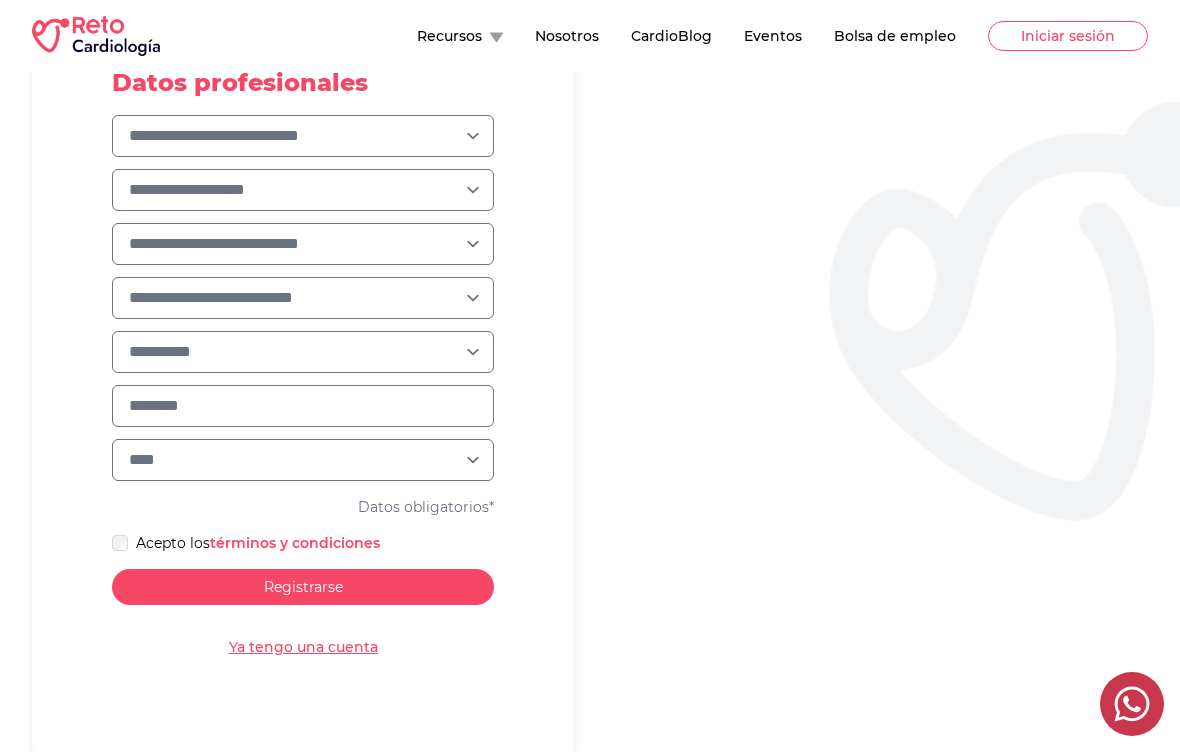 click on "Registrarse" at bounding box center (303, 587) 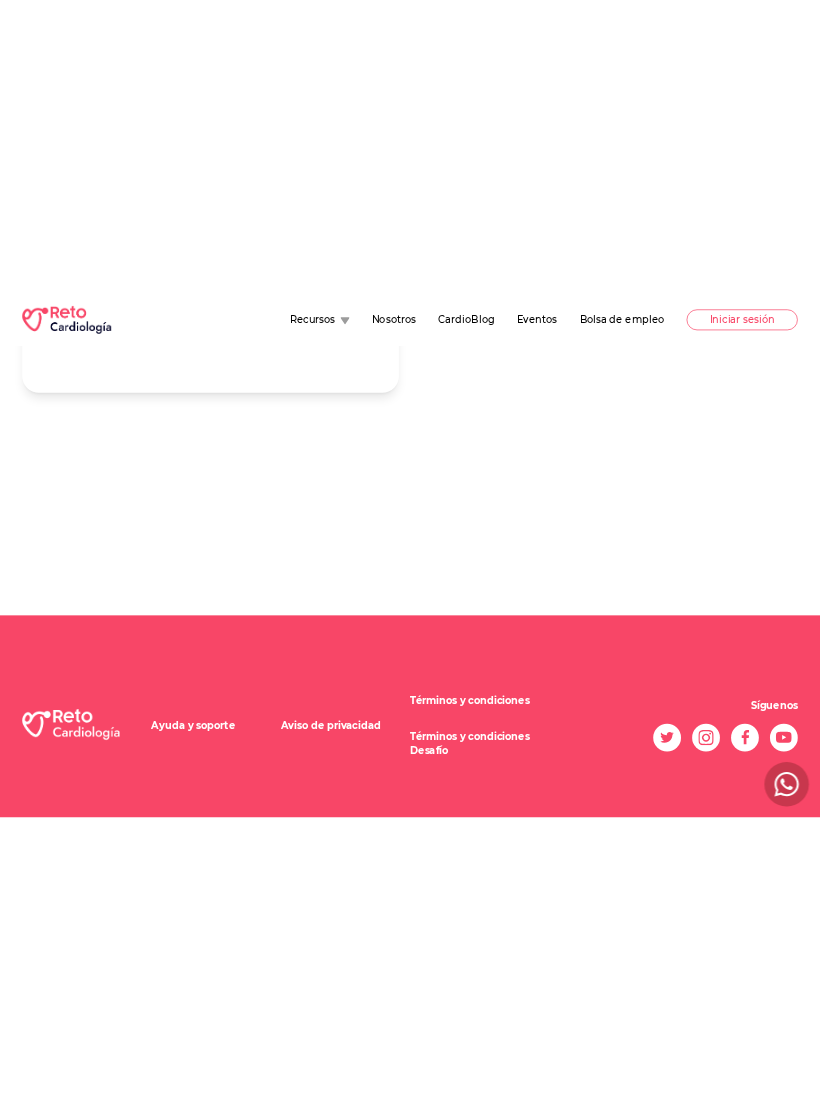 scroll, scrollTop: 710, scrollLeft: 0, axis: vertical 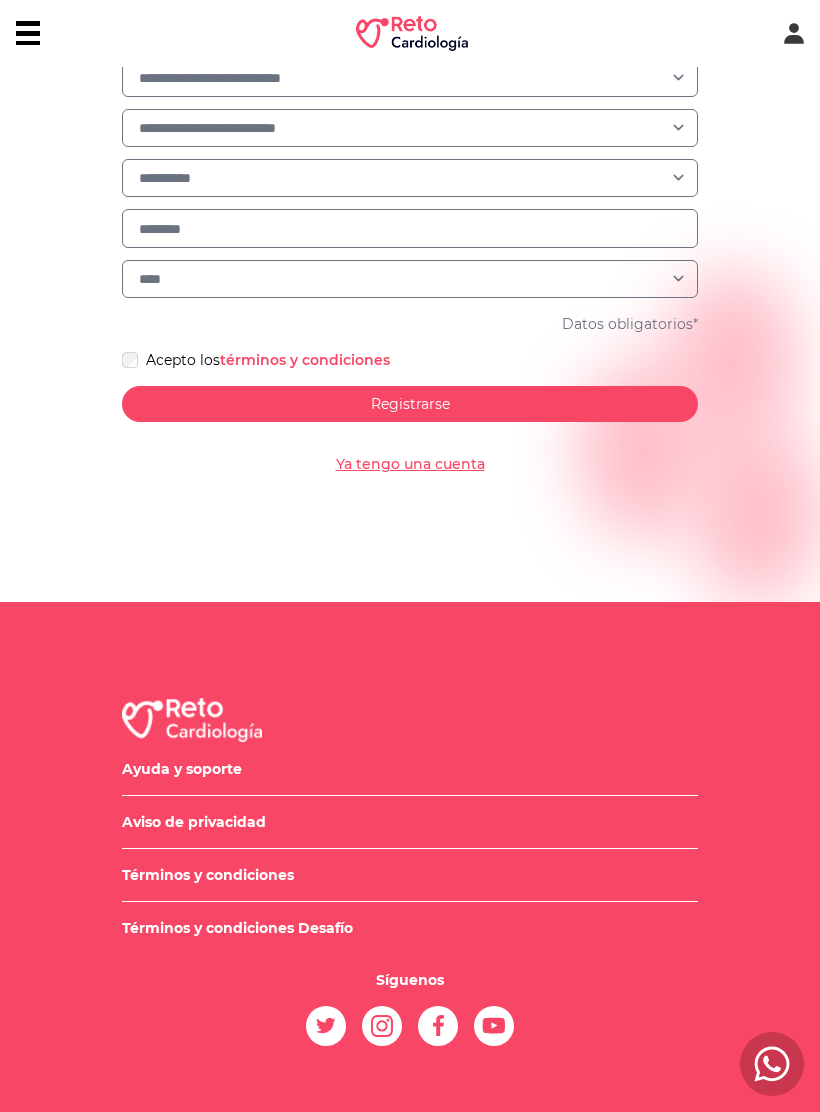 click on "Registrarse" at bounding box center (410, 404) 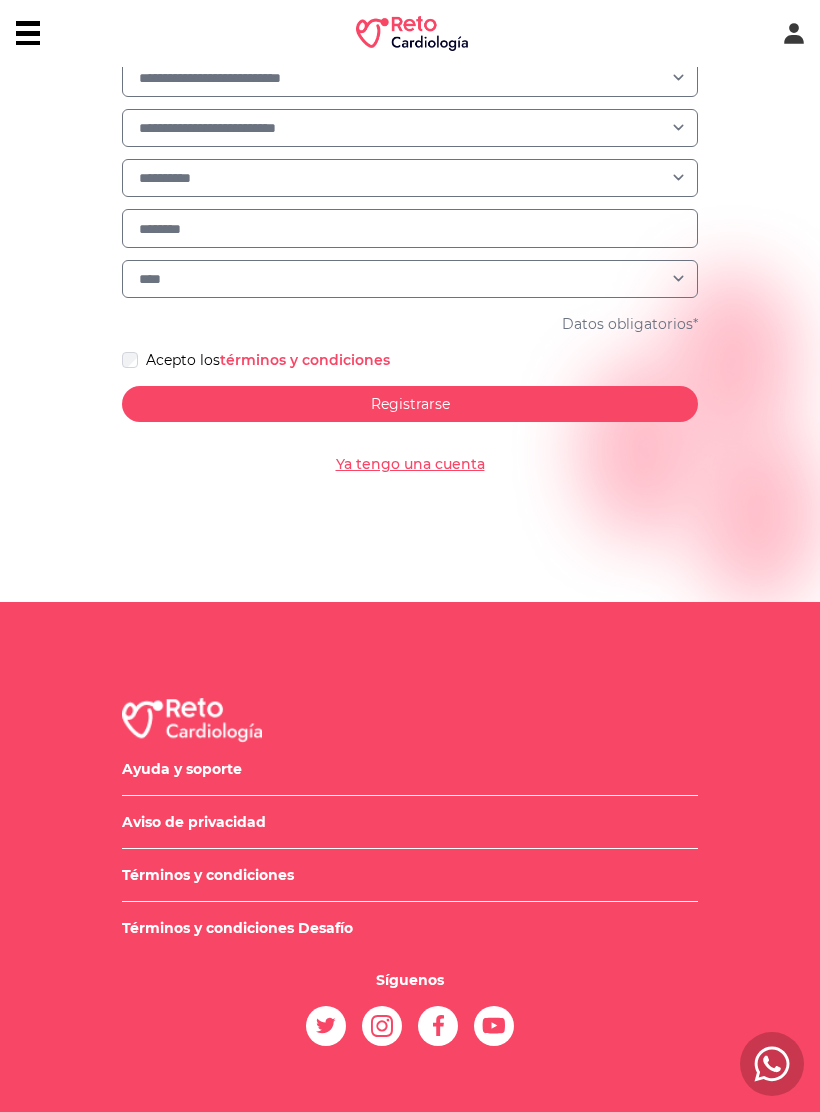 click on "Registrarse" at bounding box center (410, 404) 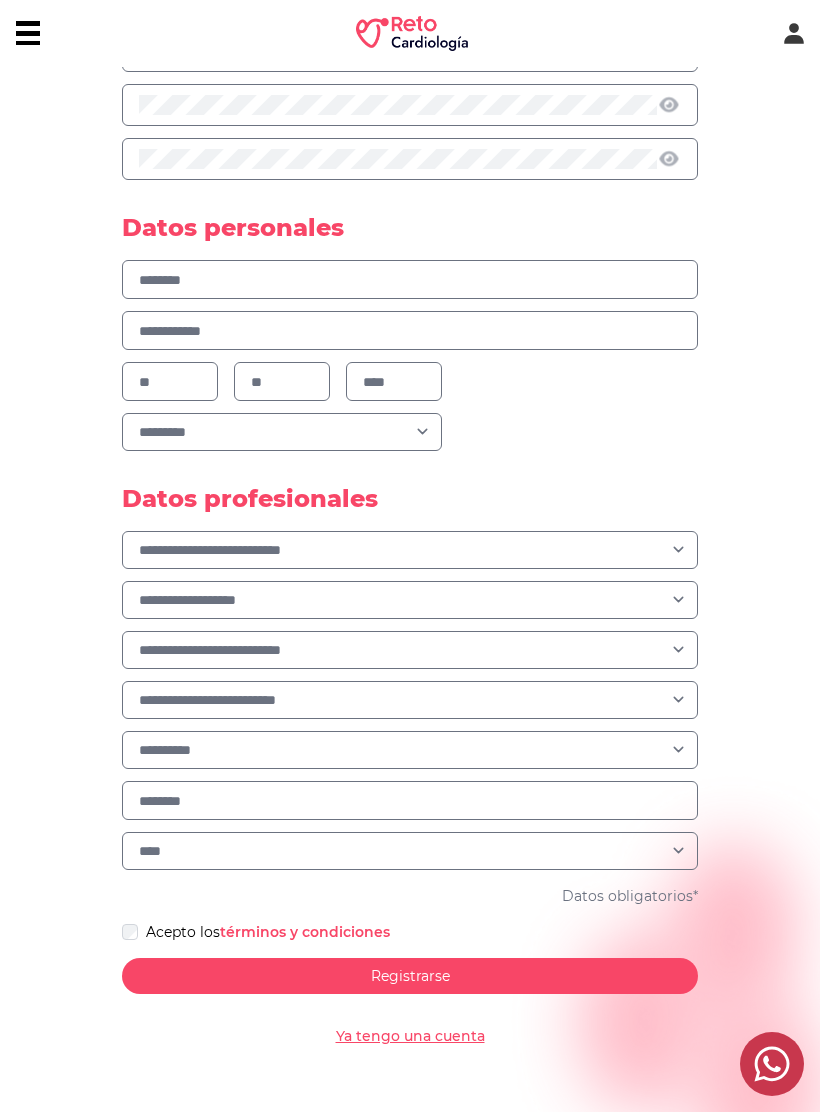 scroll, scrollTop: 0, scrollLeft: 0, axis: both 